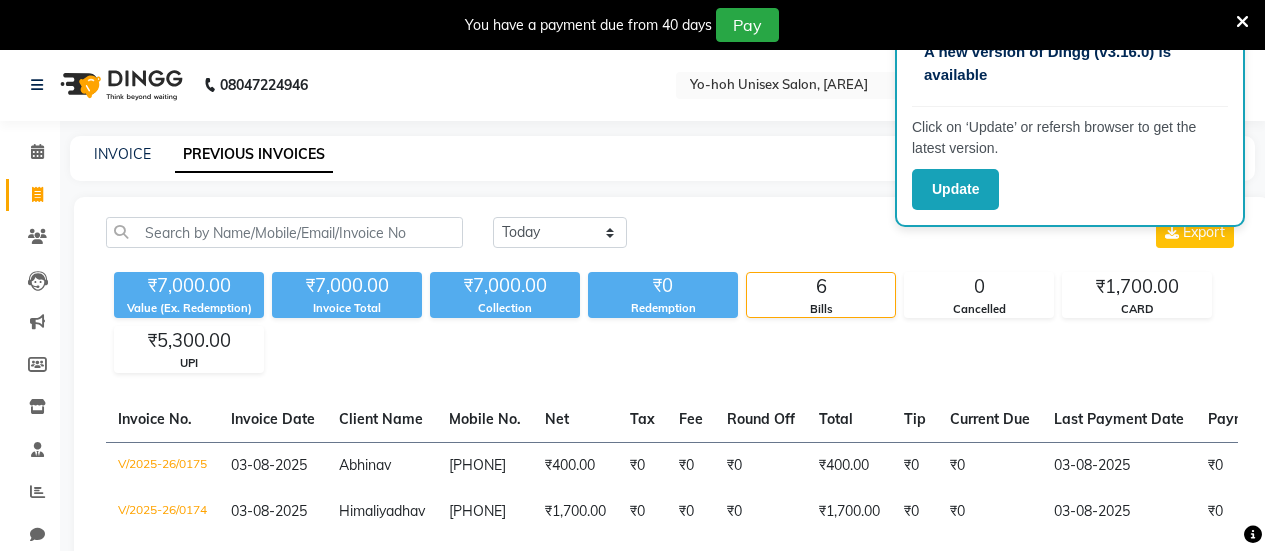 scroll, scrollTop: 0, scrollLeft: 0, axis: both 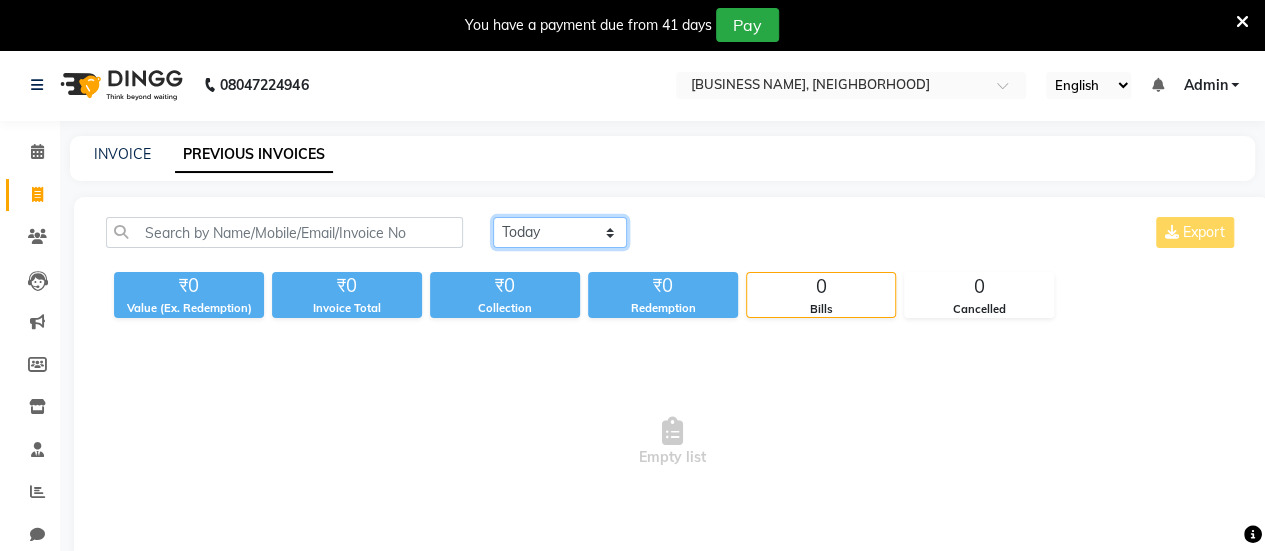 click on "Today Yesterday Custom Range" 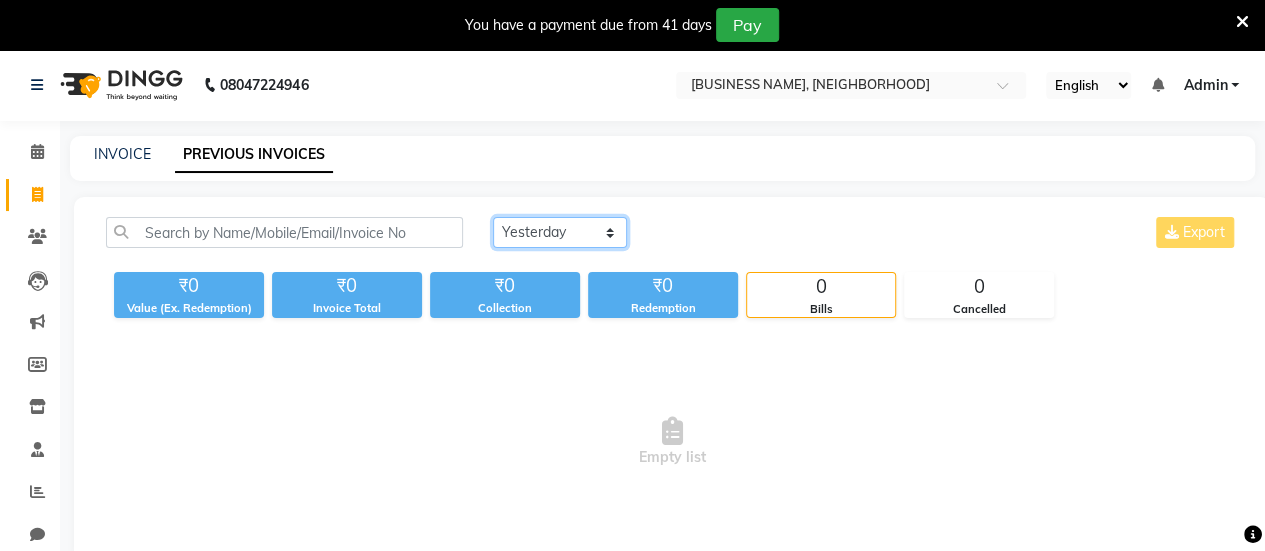 click on "Today Yesterday Custom Range" 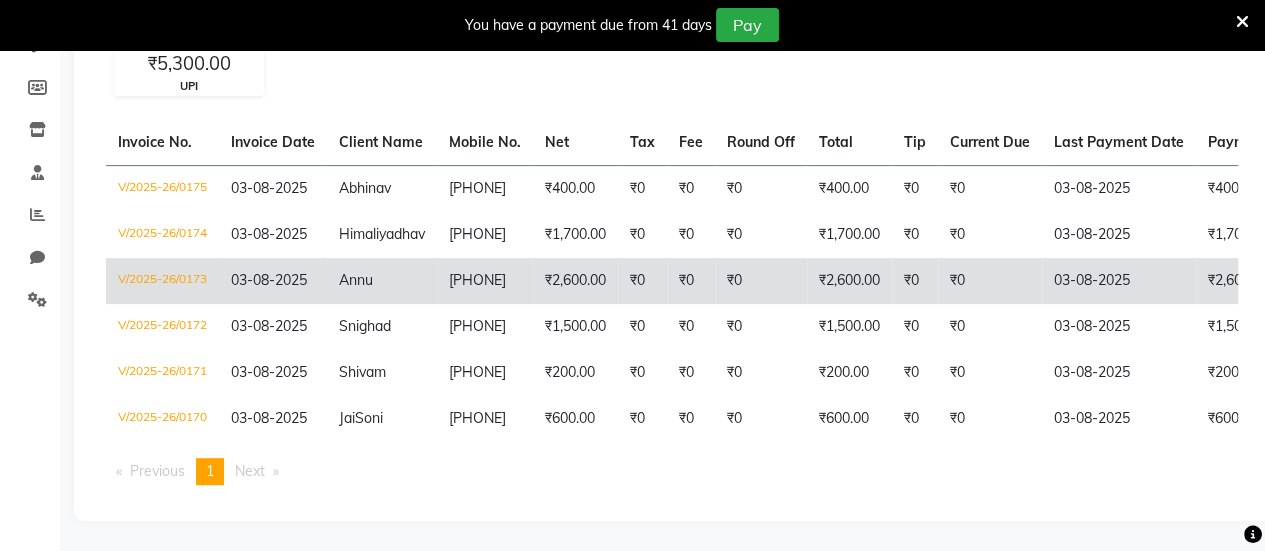 scroll, scrollTop: 0, scrollLeft: 0, axis: both 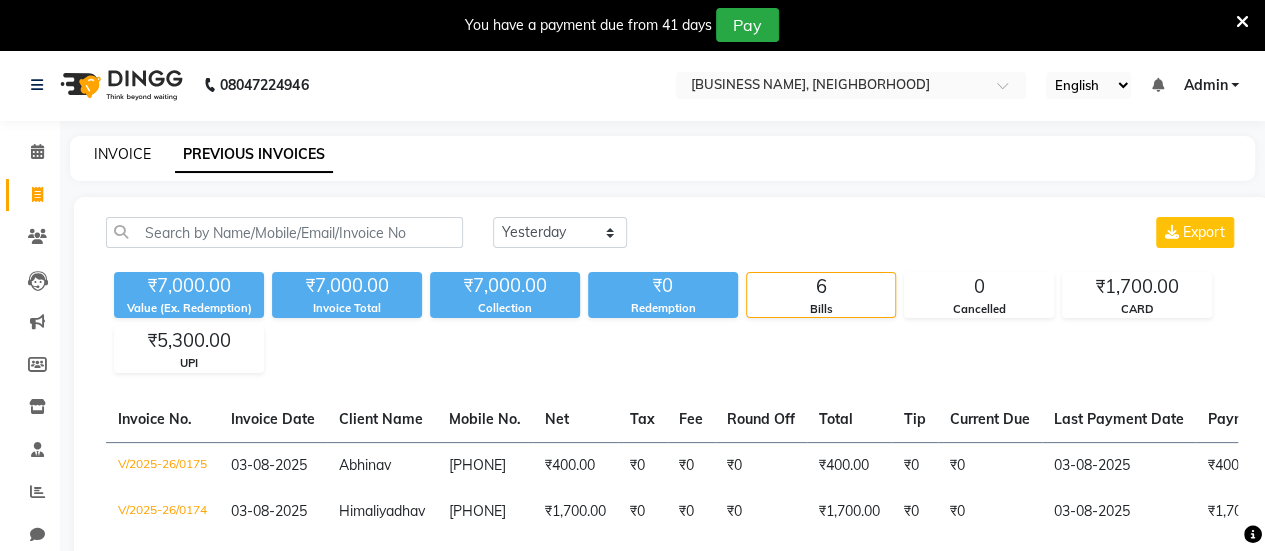 click on "INVOICE" 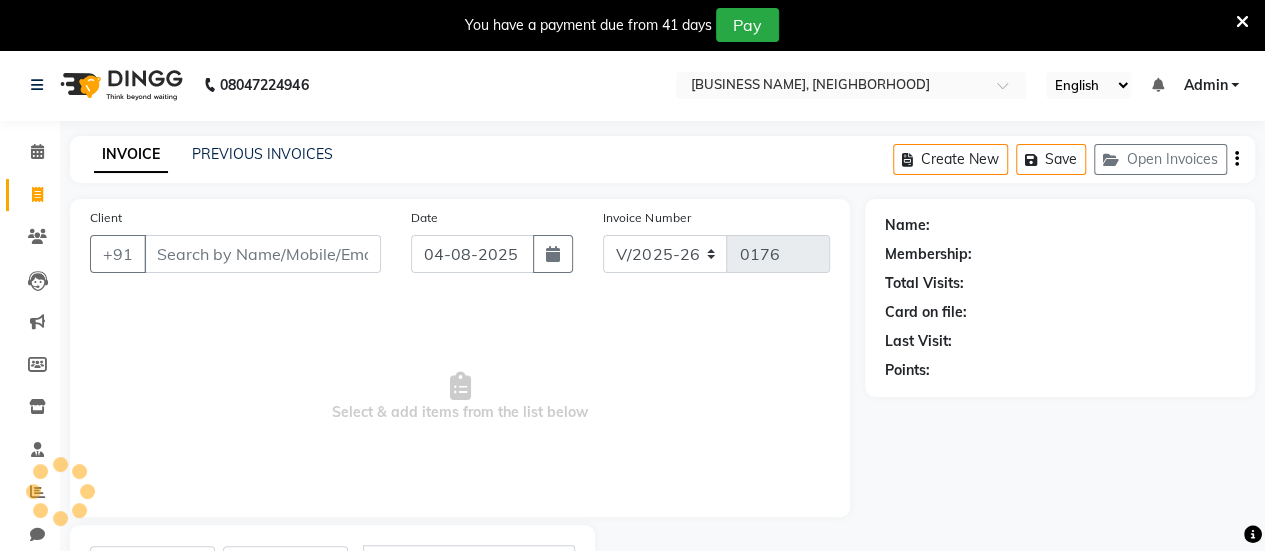 scroll, scrollTop: 98, scrollLeft: 0, axis: vertical 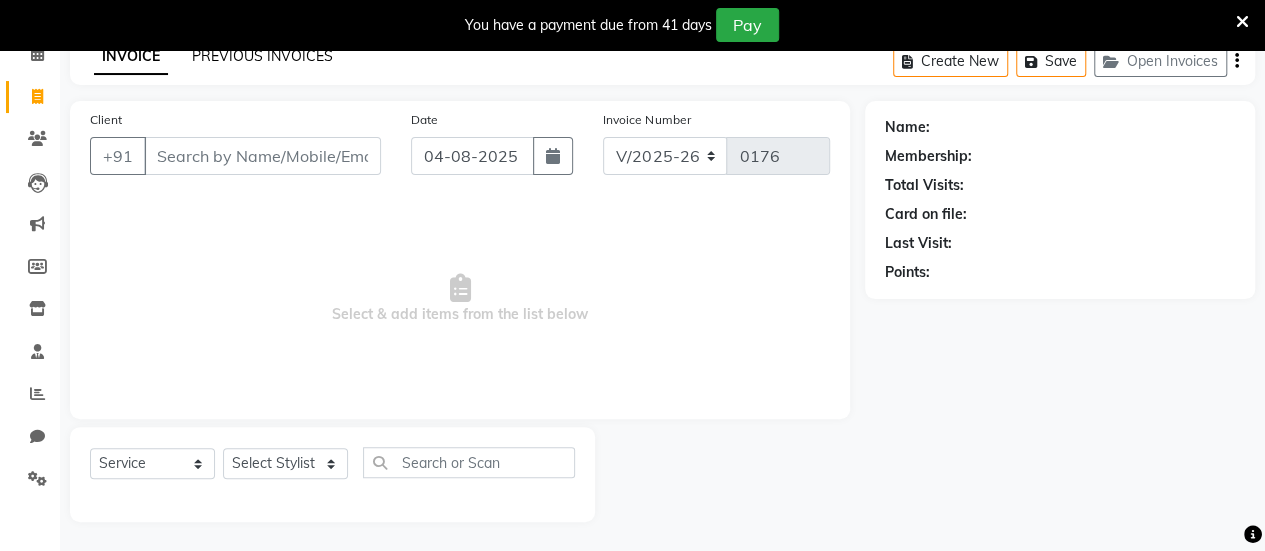 click on "PREVIOUS INVOICES" 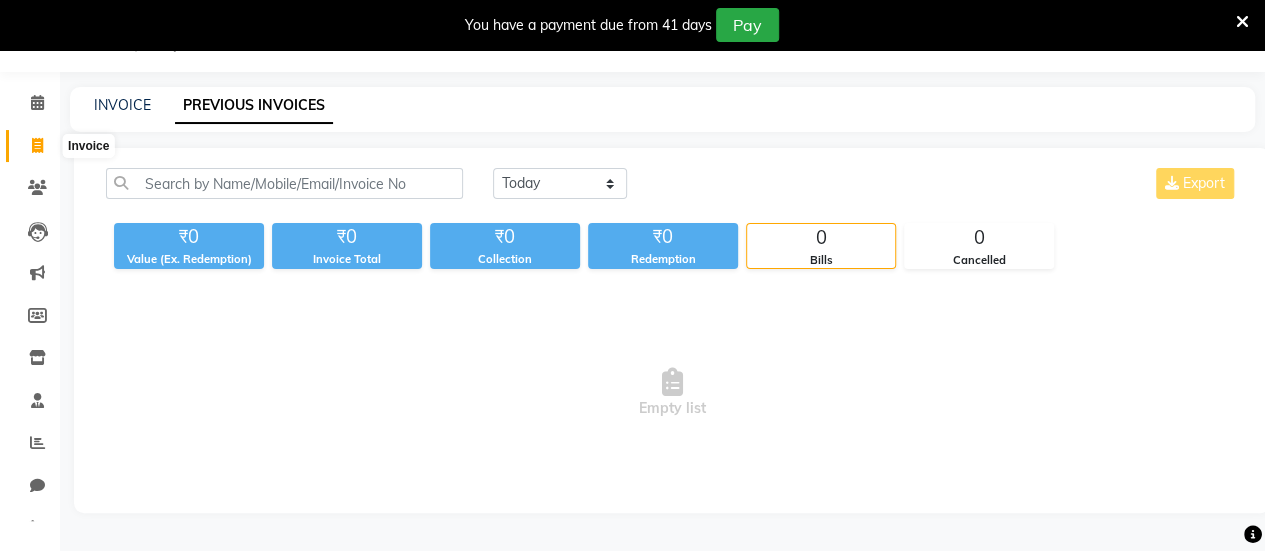 click 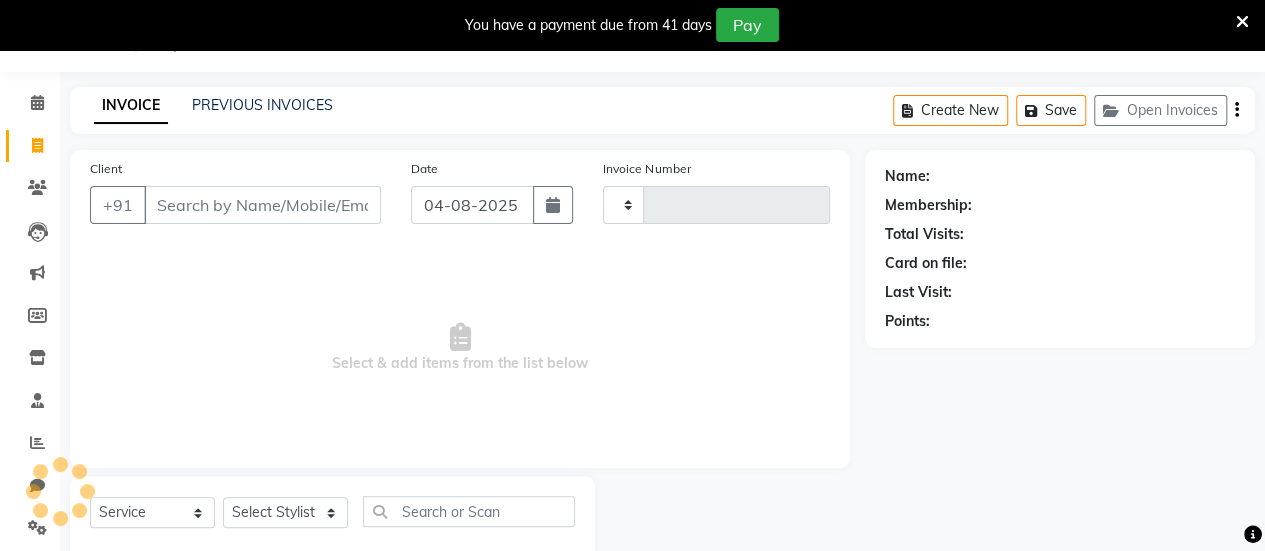 type on "0176" 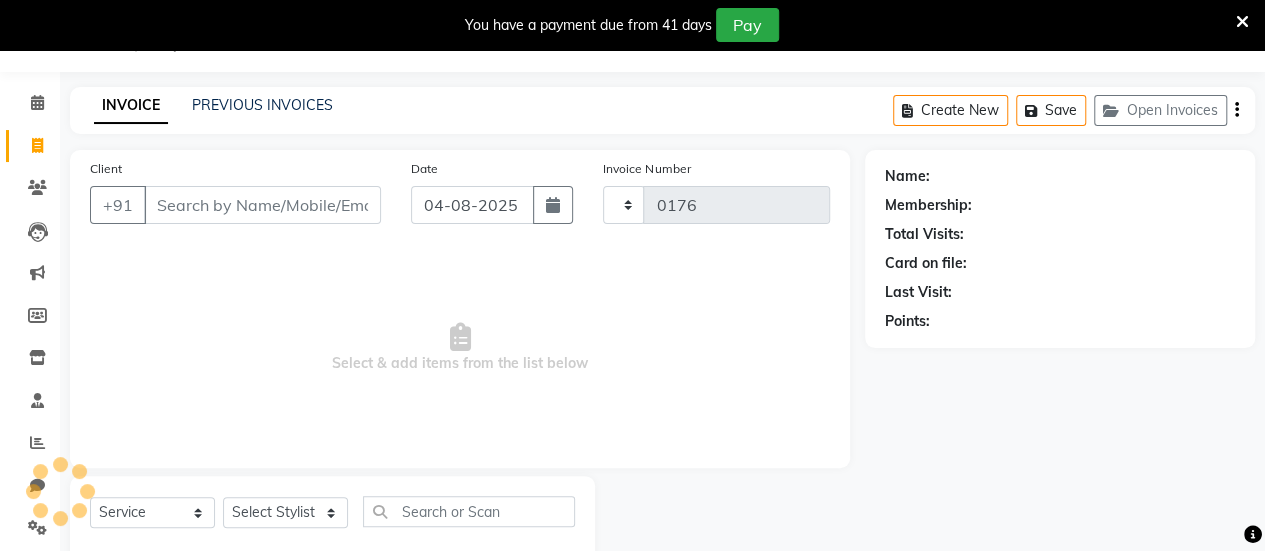 select on "8364" 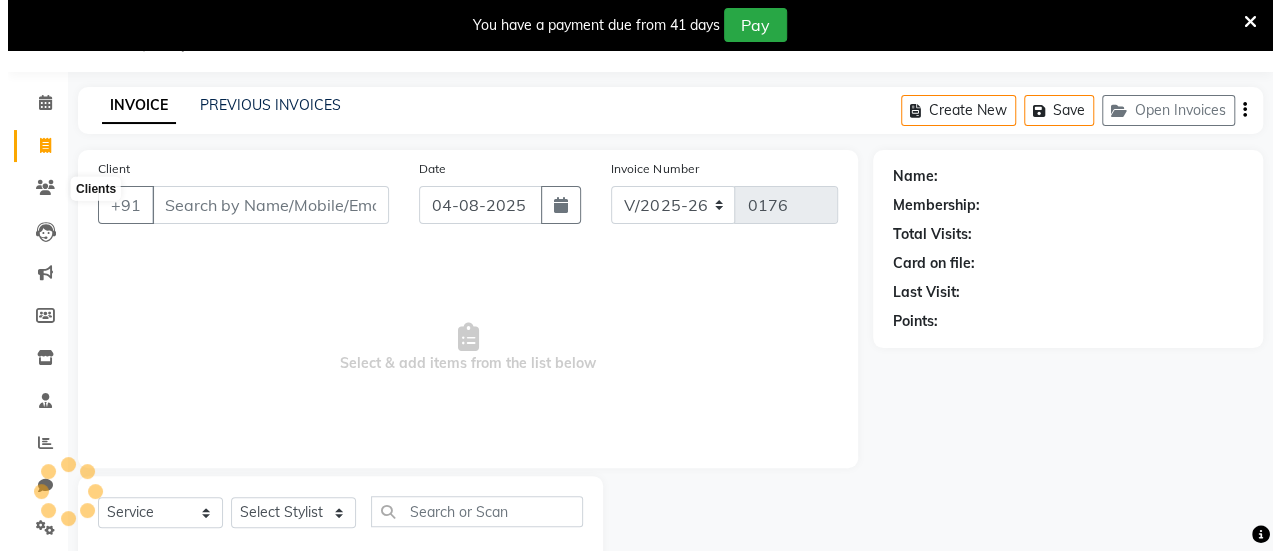 scroll, scrollTop: 98, scrollLeft: 0, axis: vertical 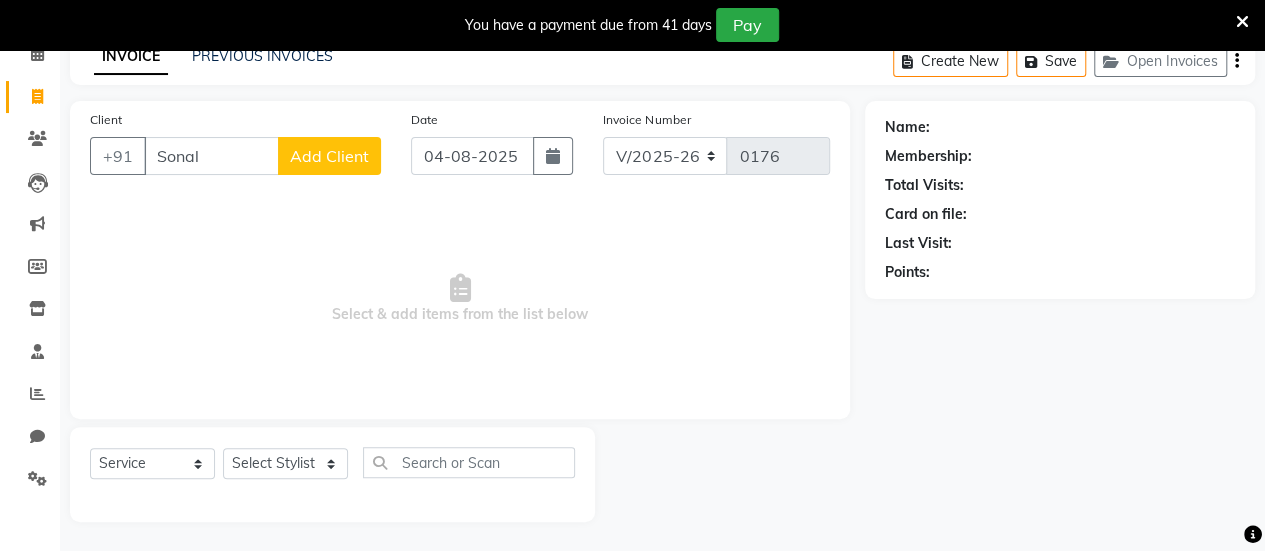 type on "Sonal" 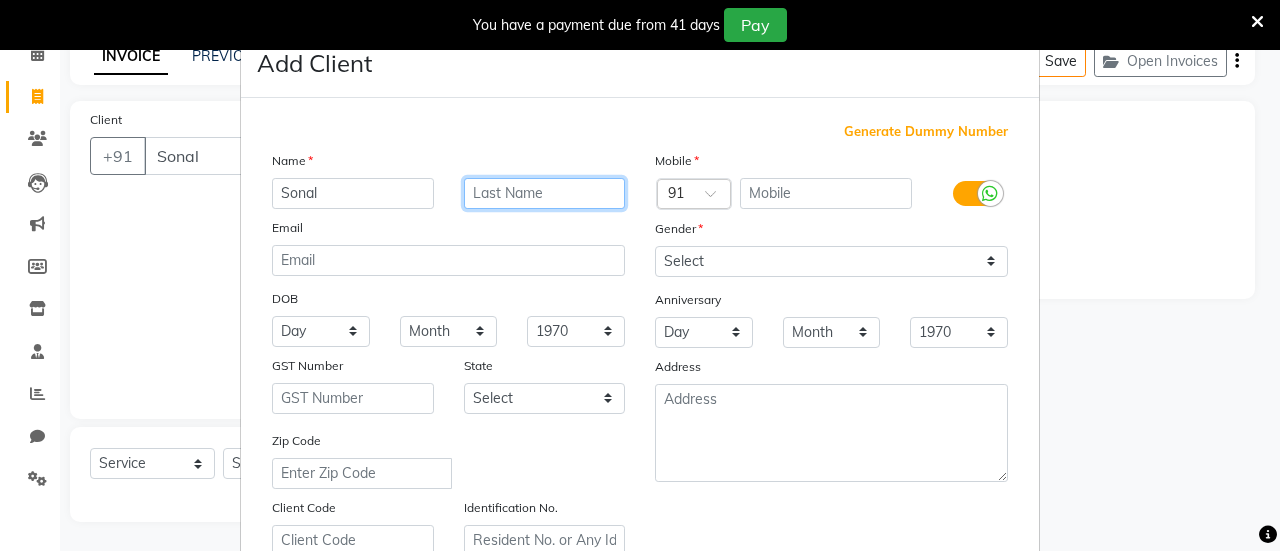 click at bounding box center [545, 193] 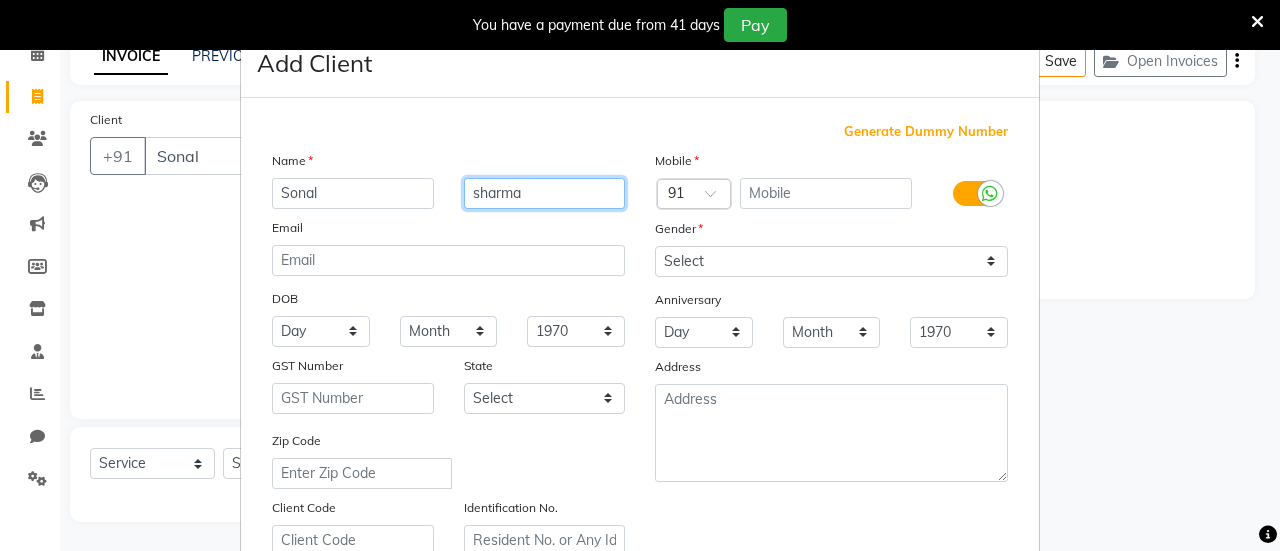 type on "sharma" 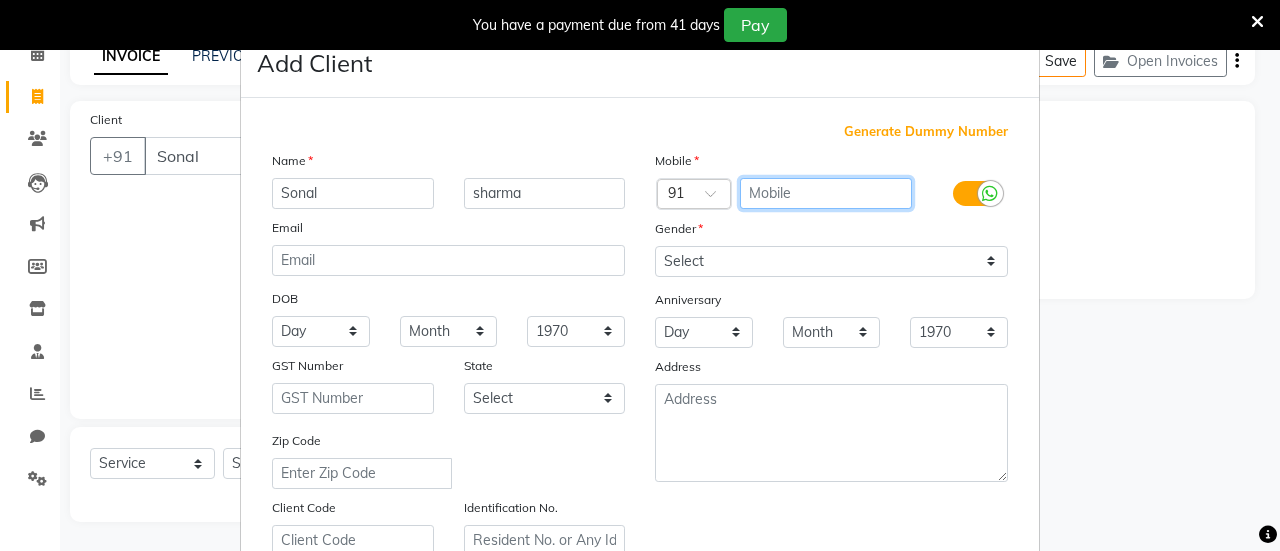 click at bounding box center (826, 193) 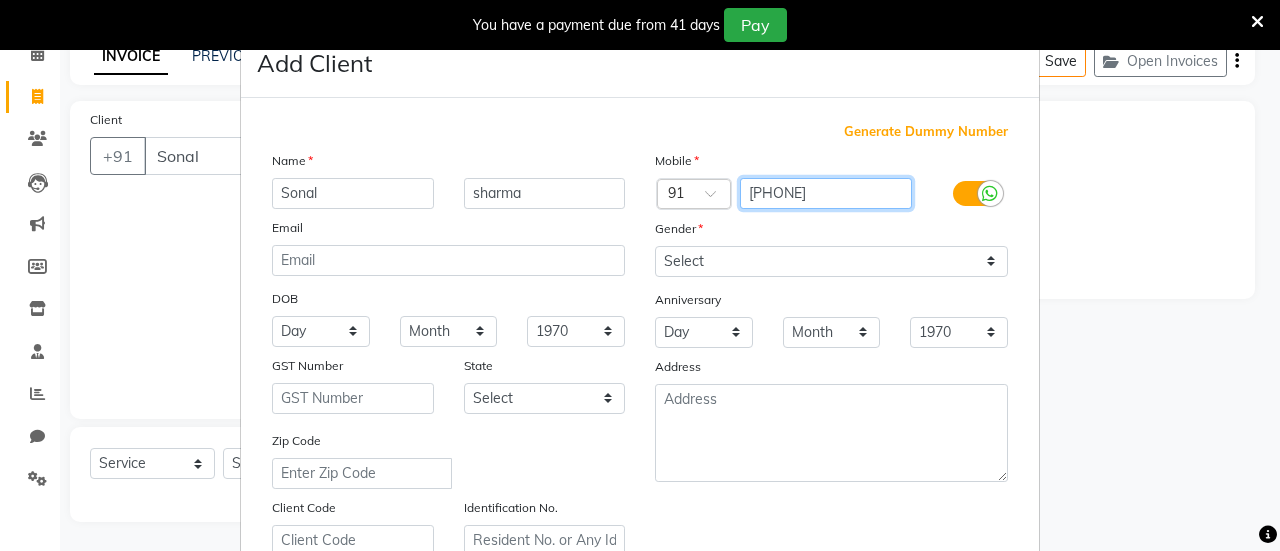 type on "[PHONE]" 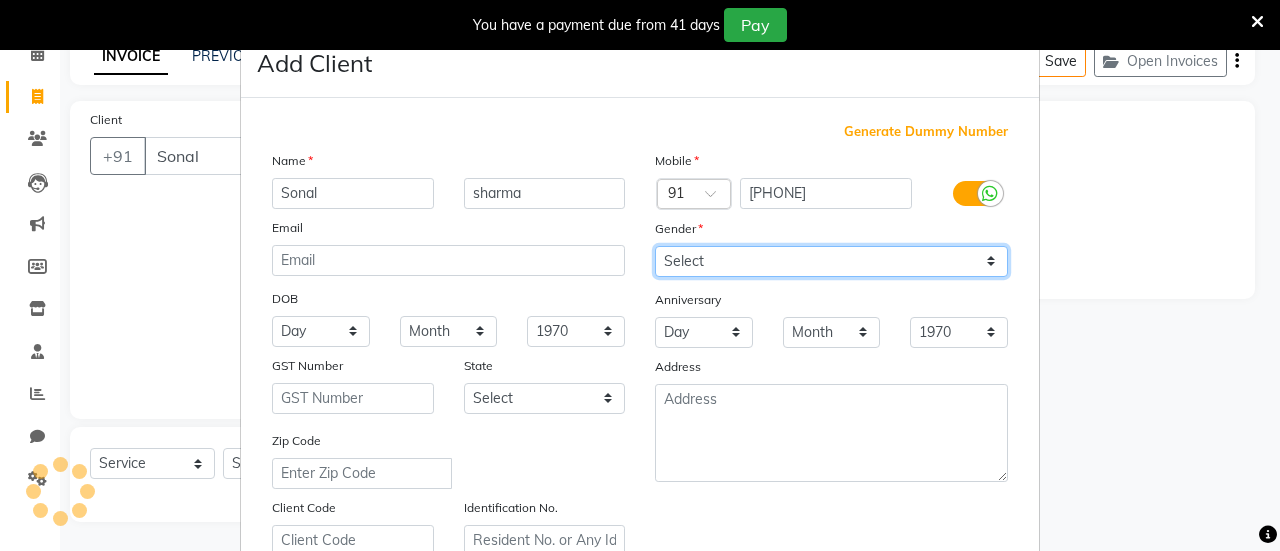 click on "Select Male Female Other Prefer Not To Say" at bounding box center (831, 261) 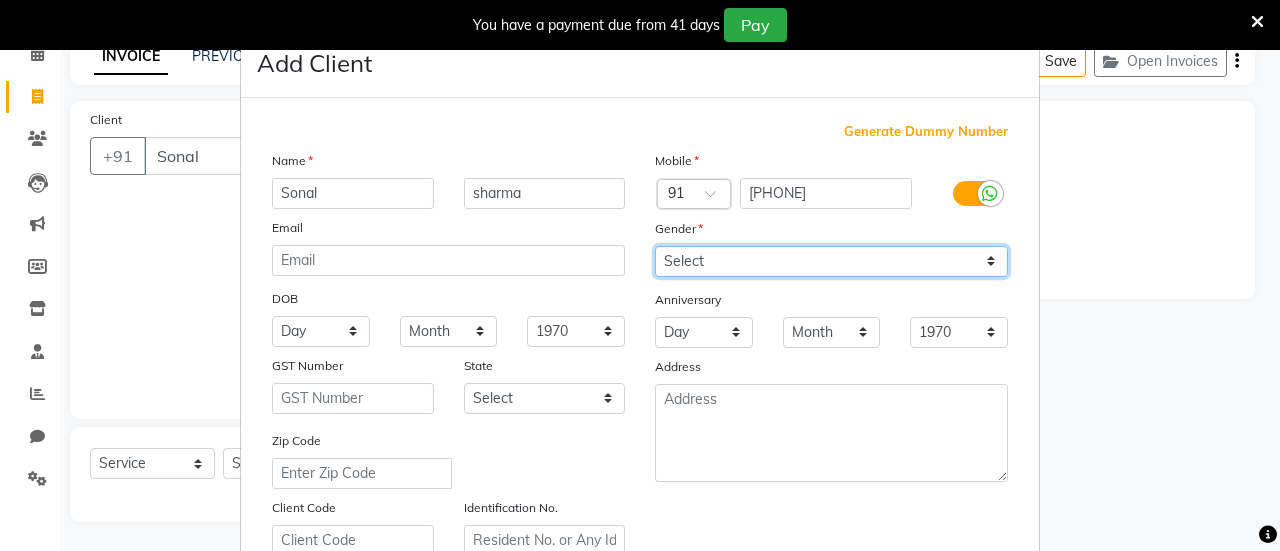 select on "female" 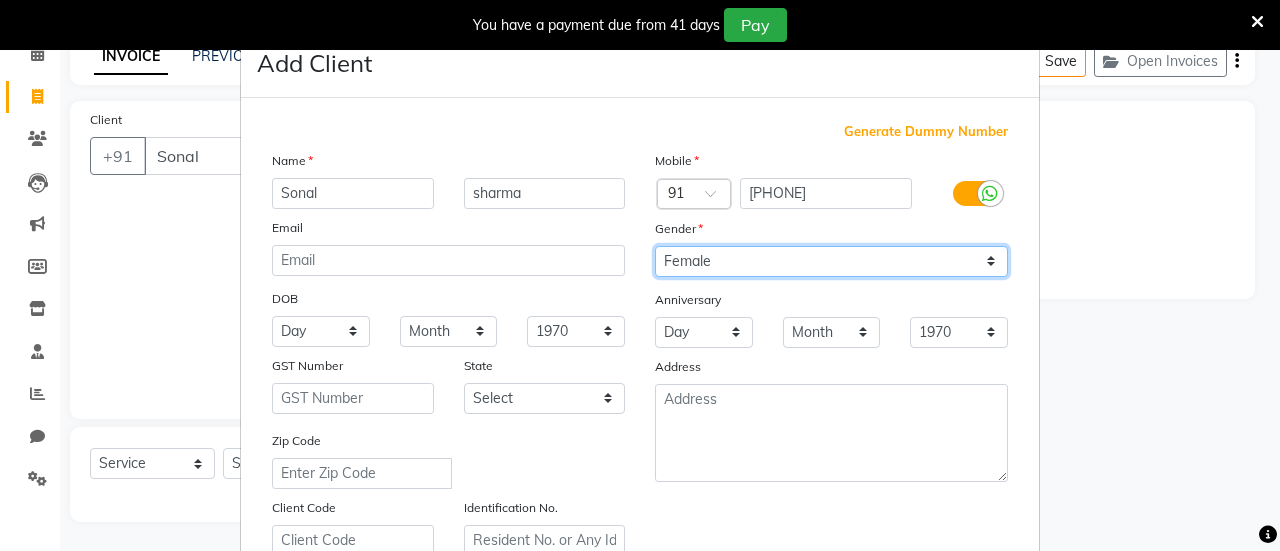click on "Select Male Female Other Prefer Not To Say" at bounding box center [831, 261] 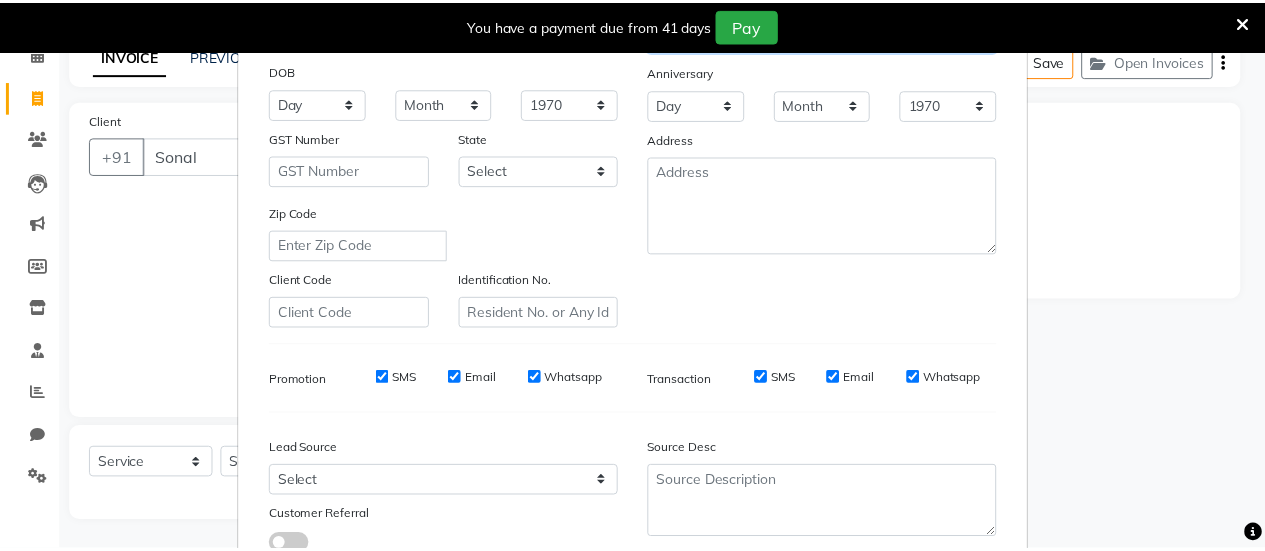 scroll, scrollTop: 368, scrollLeft: 0, axis: vertical 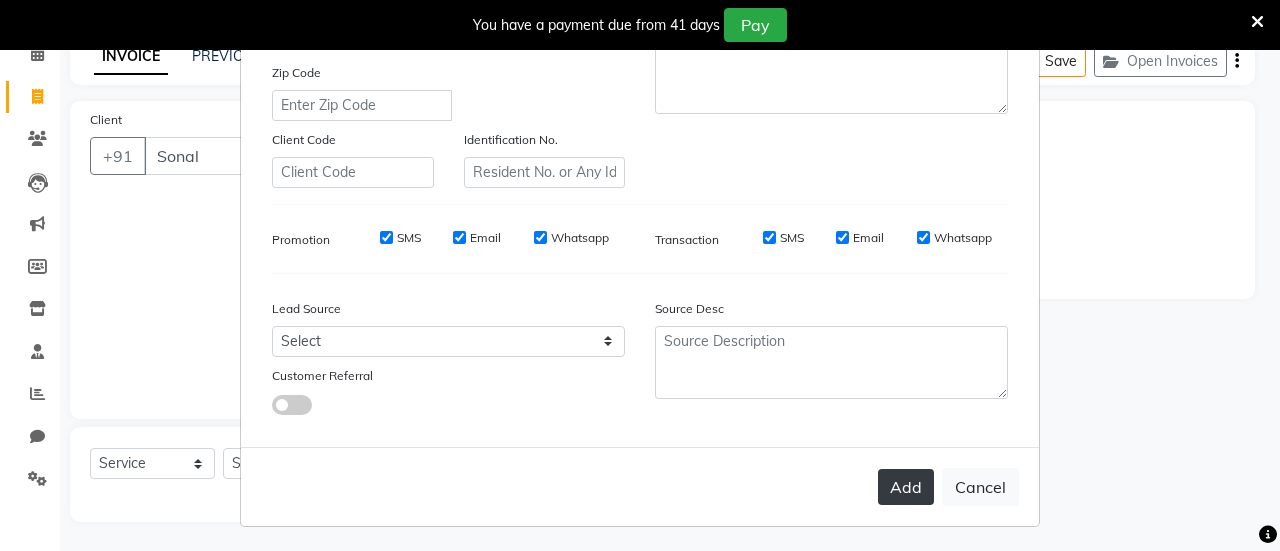 click on "Add" at bounding box center [906, 487] 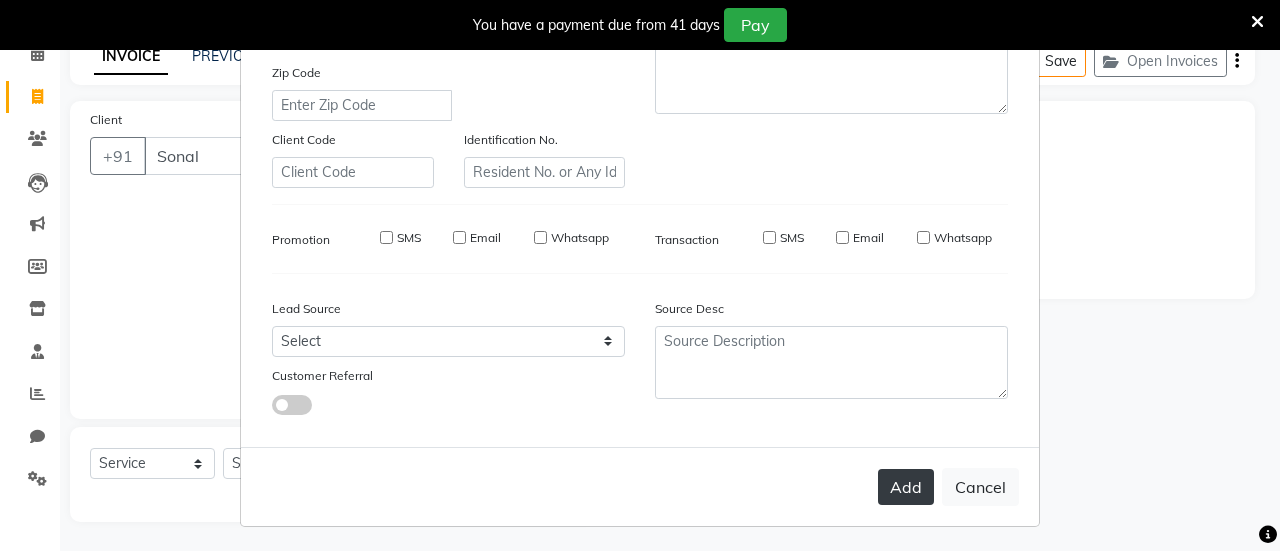 type on "[PHONE]" 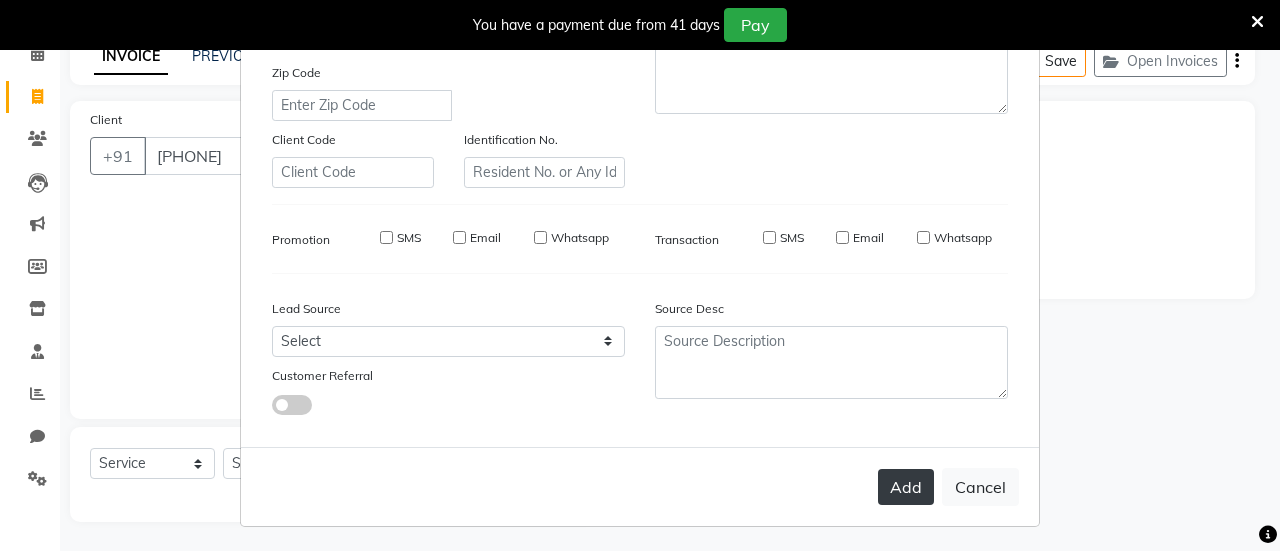 select 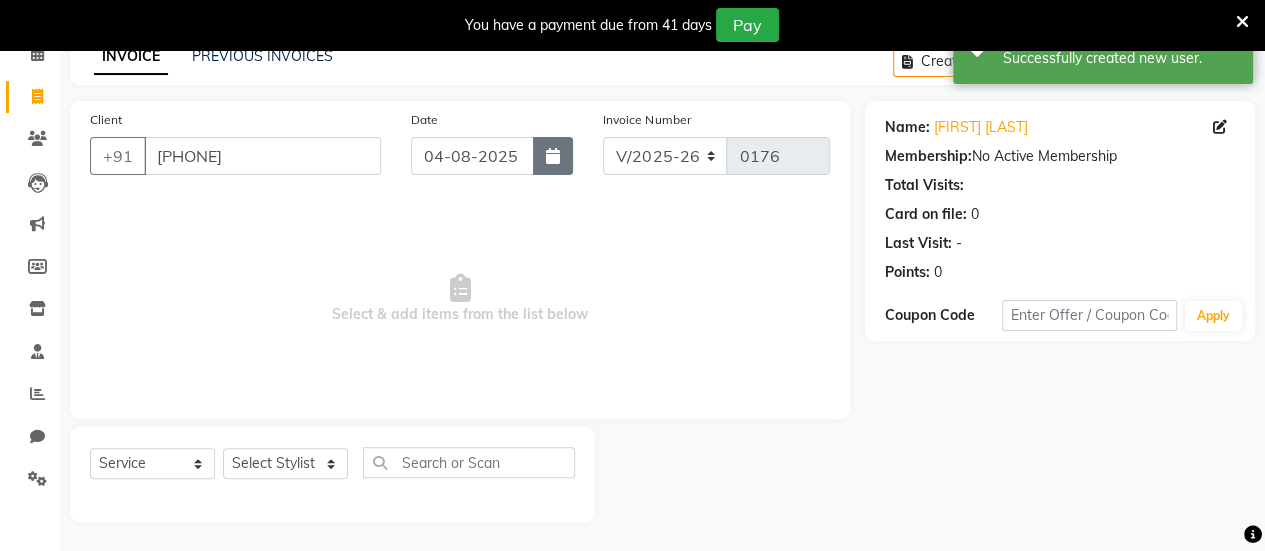 click 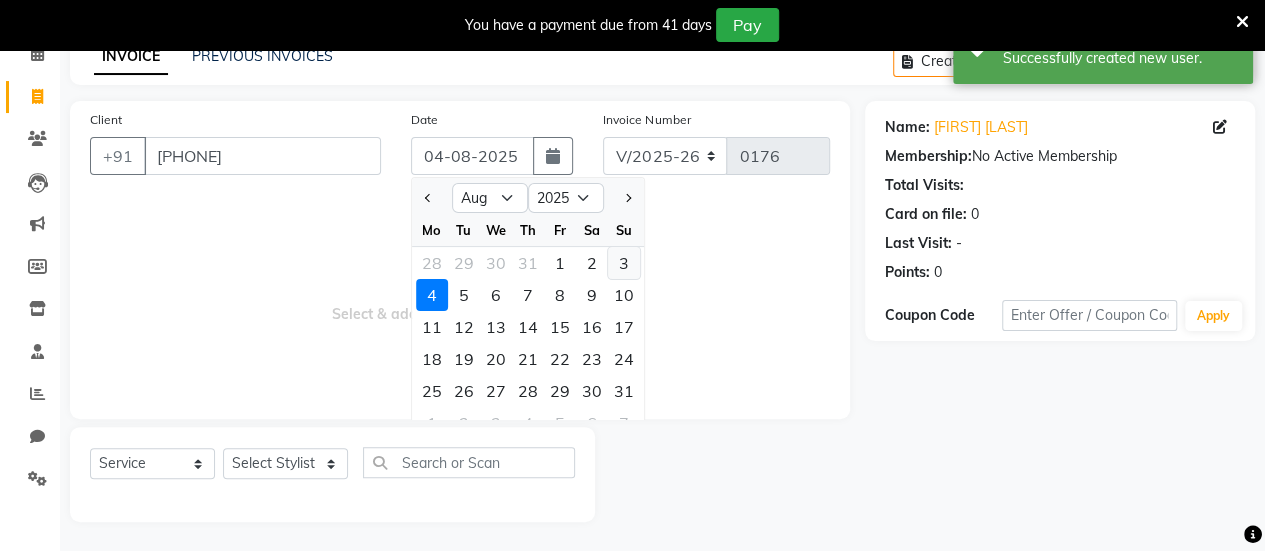click on "3" 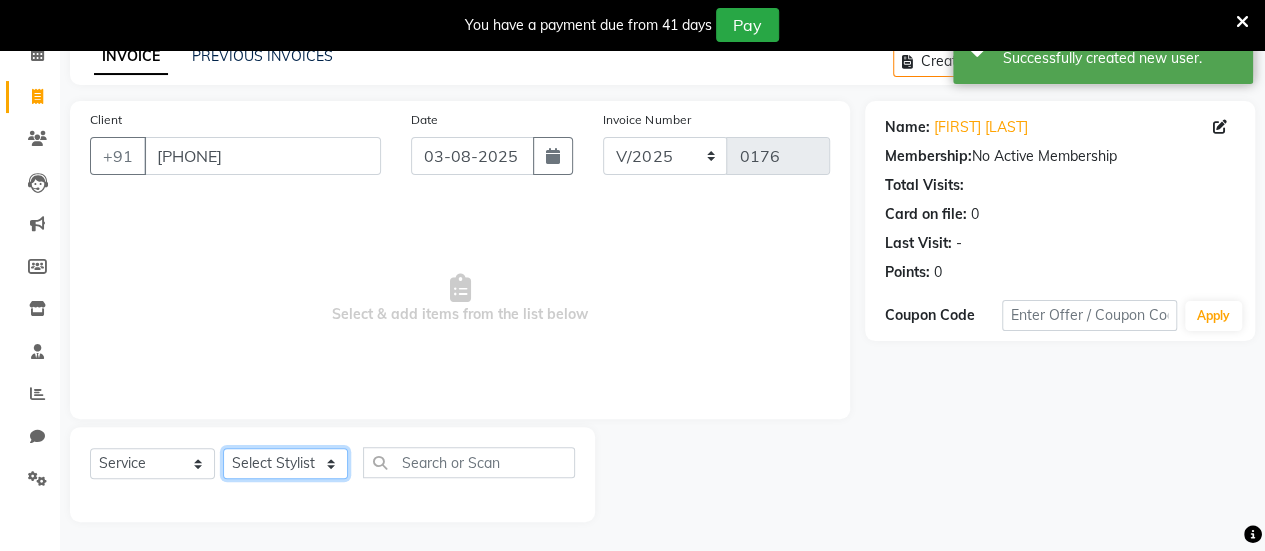 click on "Select Stylist ARBAAZ SHAIKH Farzana shaikh RAFID KAZI ROMIKHA HAROLD BORGES Sanjana  rathore SHIVAM BIBRA SUCHITRA TAMANG Sushila Parmar Swapnil chavan" 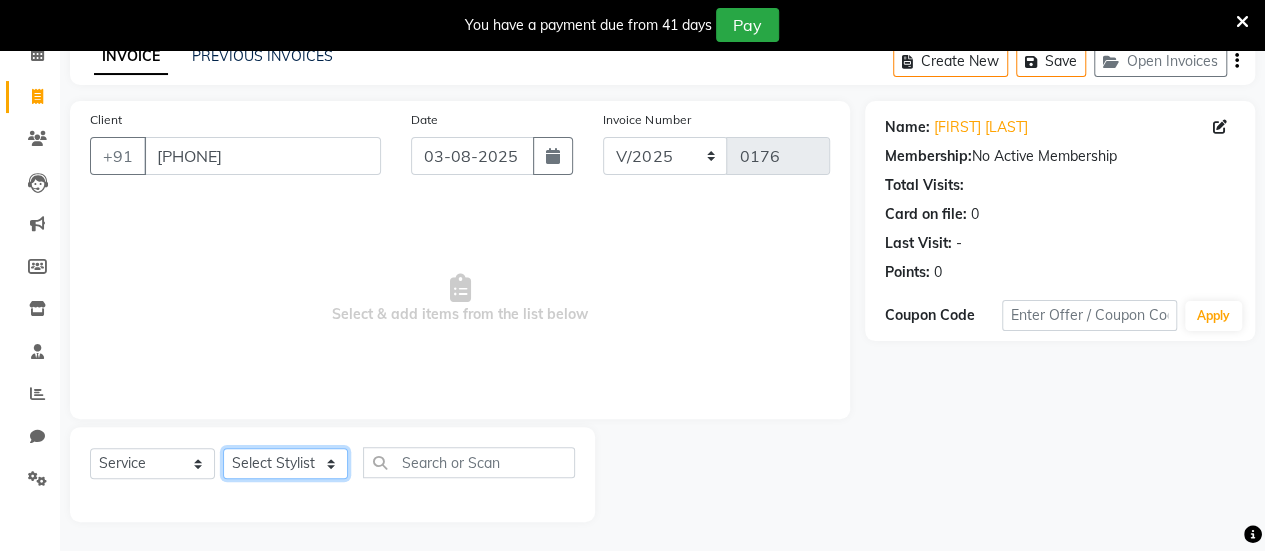 select on "82829" 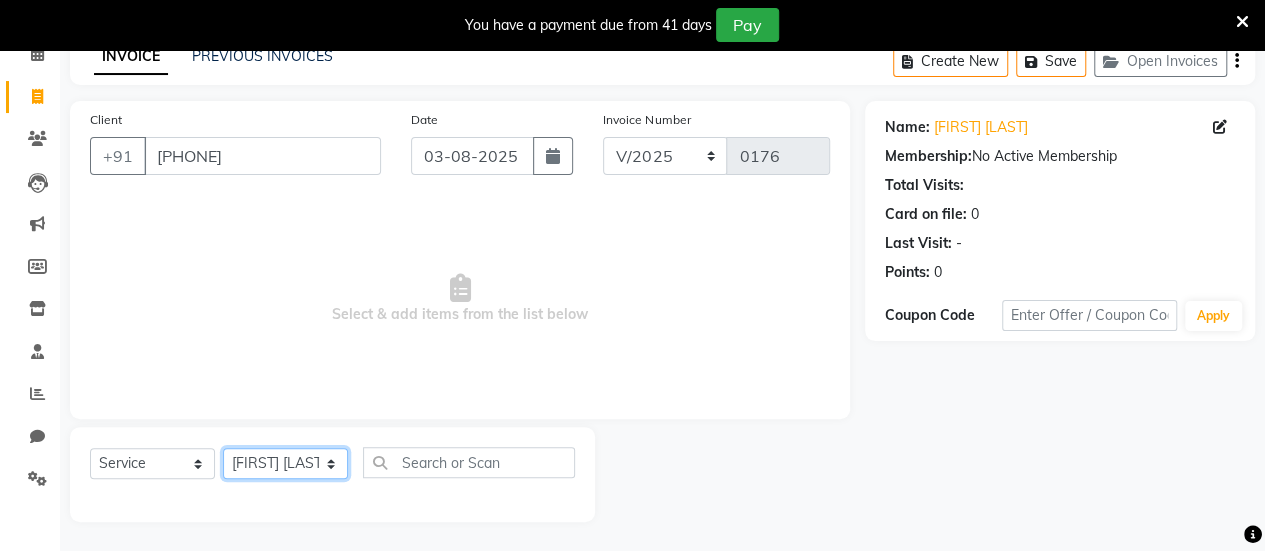 click on "Select Stylist ARBAAZ SHAIKH Farzana shaikh RAFID KAZI ROMIKHA HAROLD BORGES Sanjana  rathore SHIVAM BIBRA SUCHITRA TAMANG Sushila Parmar Swapnil chavan" 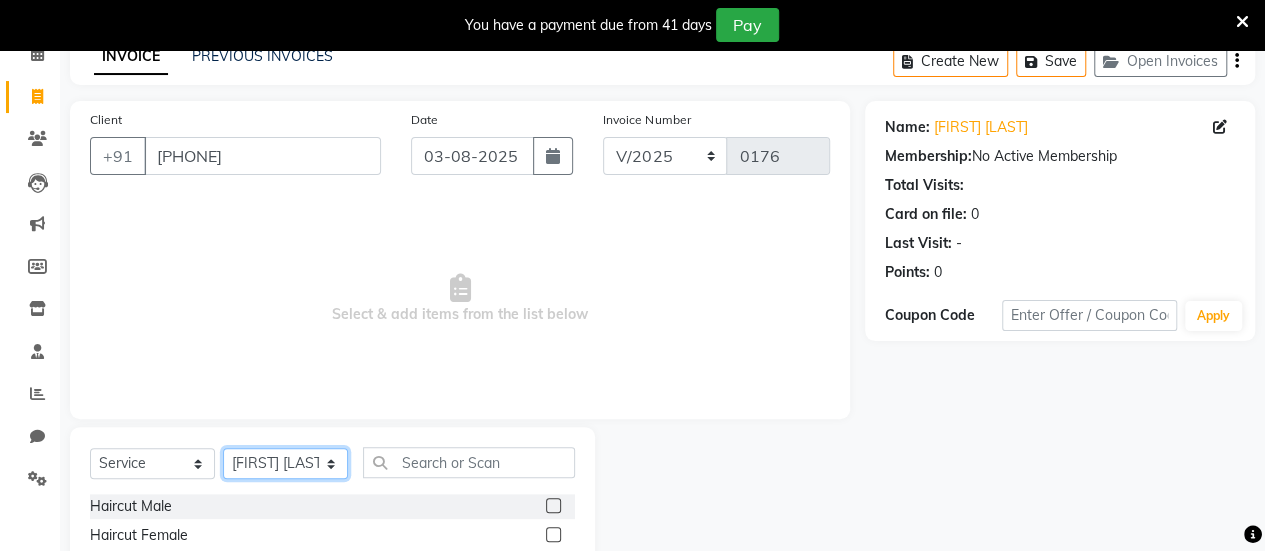 scroll, scrollTop: 298, scrollLeft: 0, axis: vertical 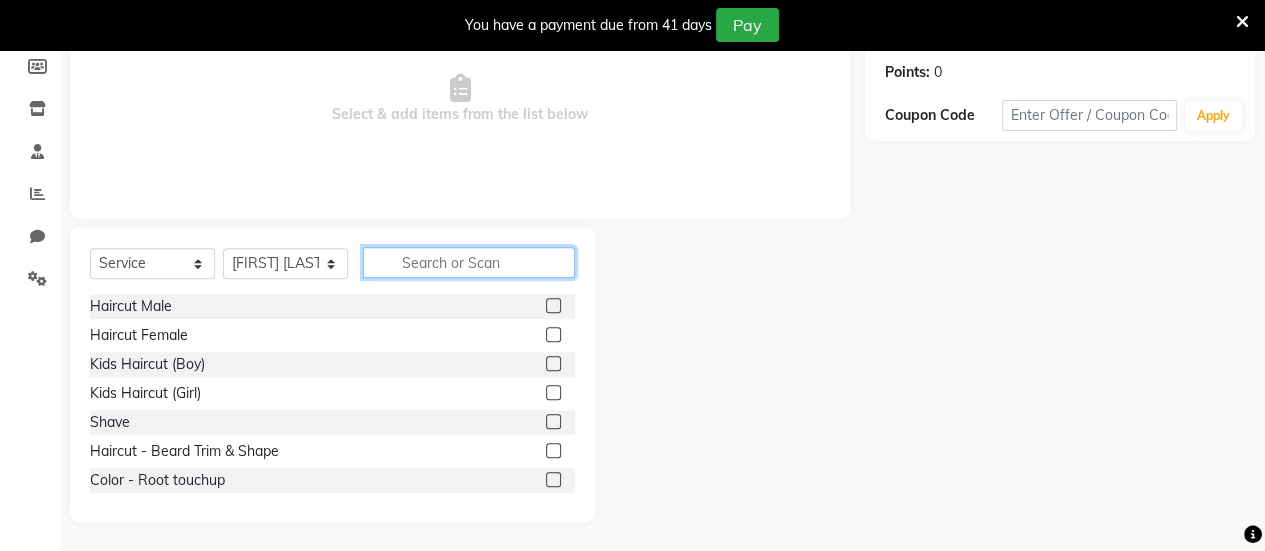 click 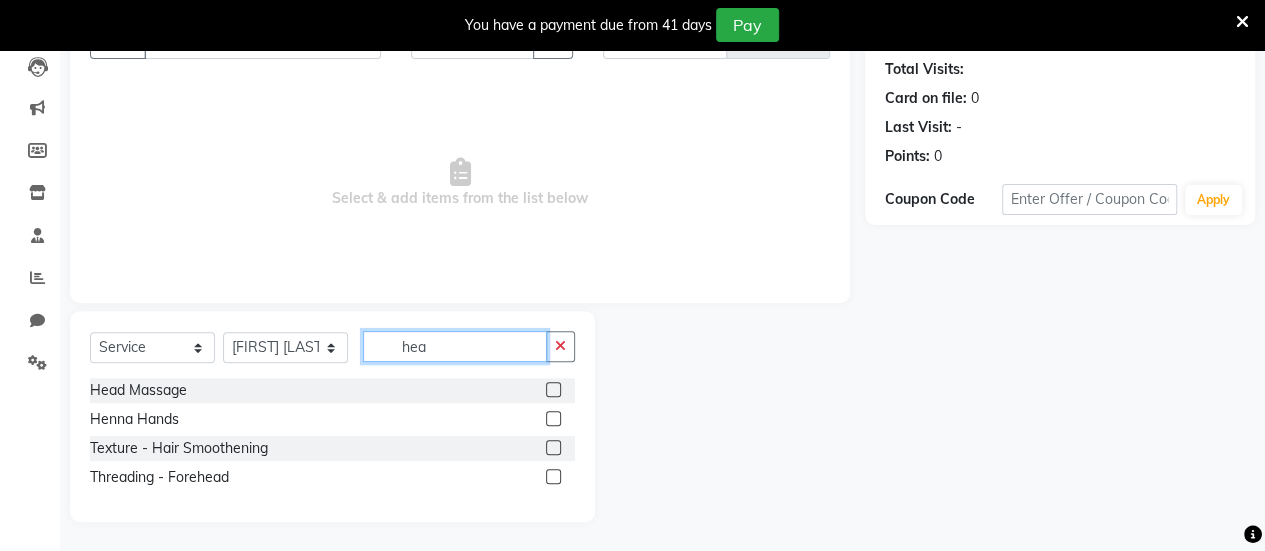 scroll, scrollTop: 156, scrollLeft: 0, axis: vertical 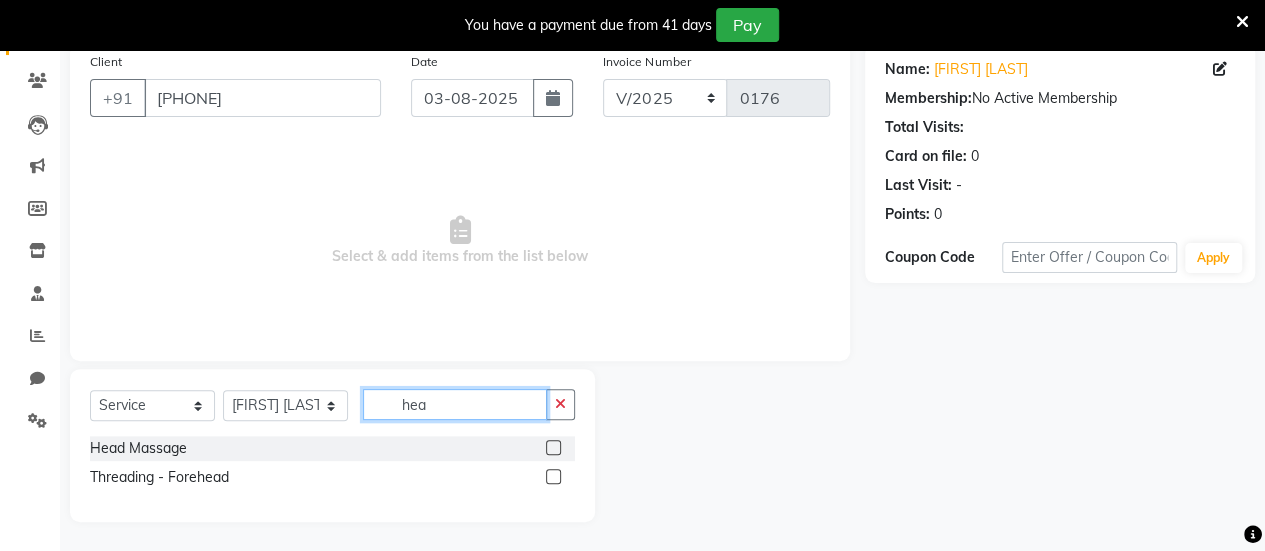 type on "hea" 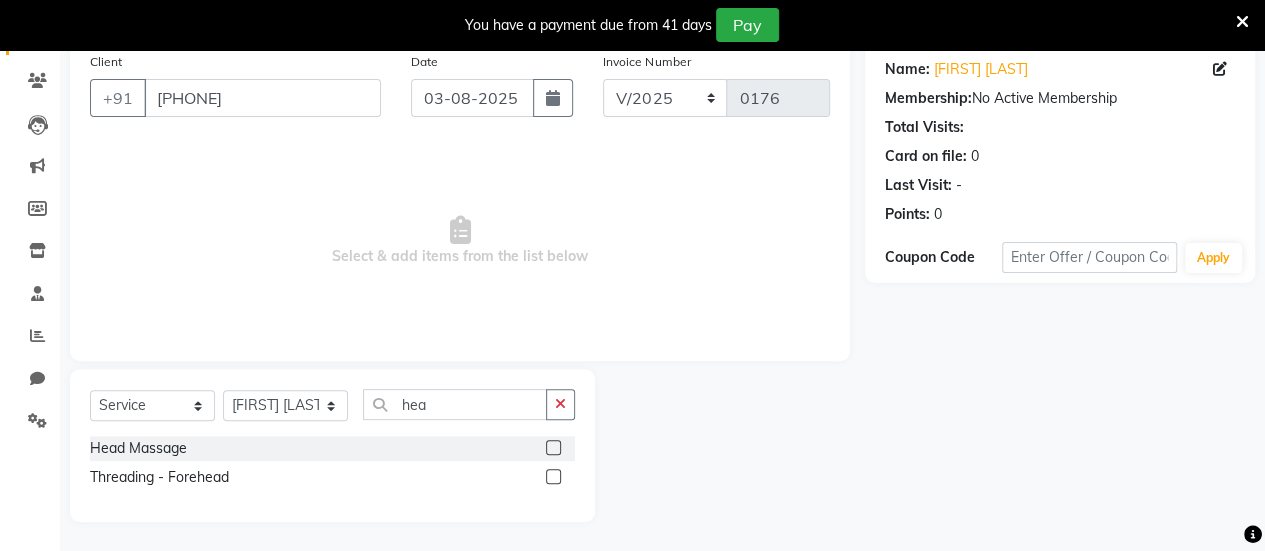 click 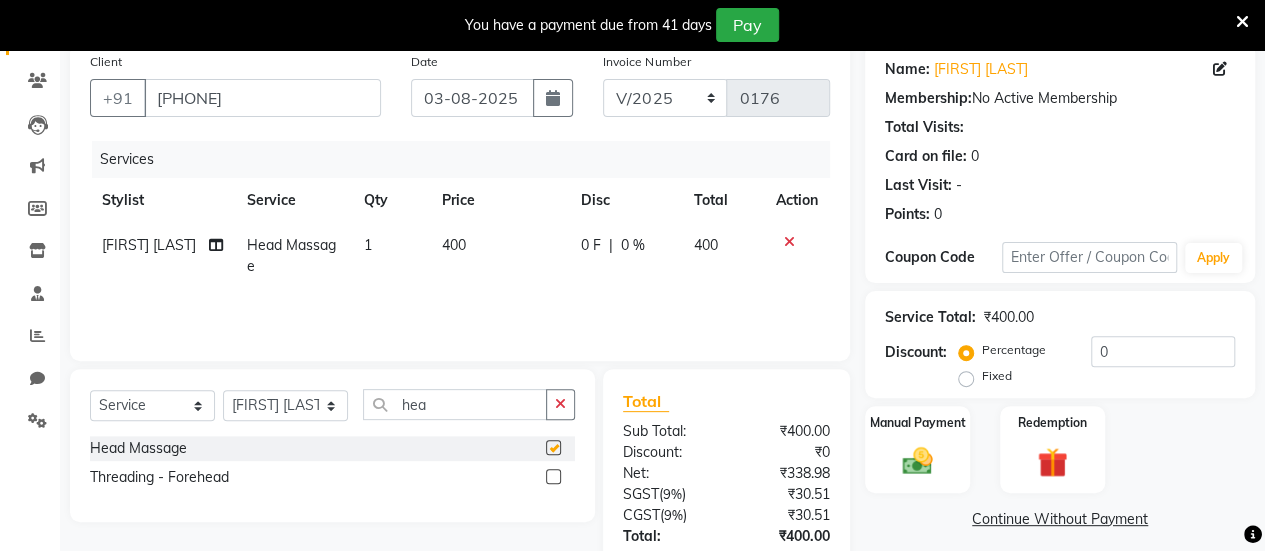 checkbox on "false" 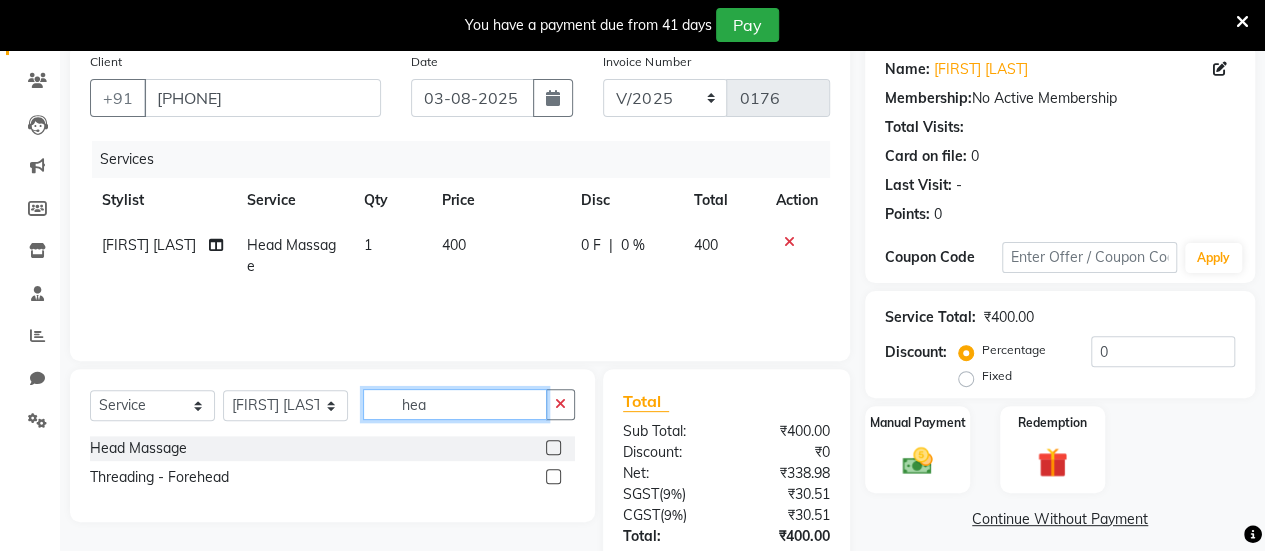 click on "hea" 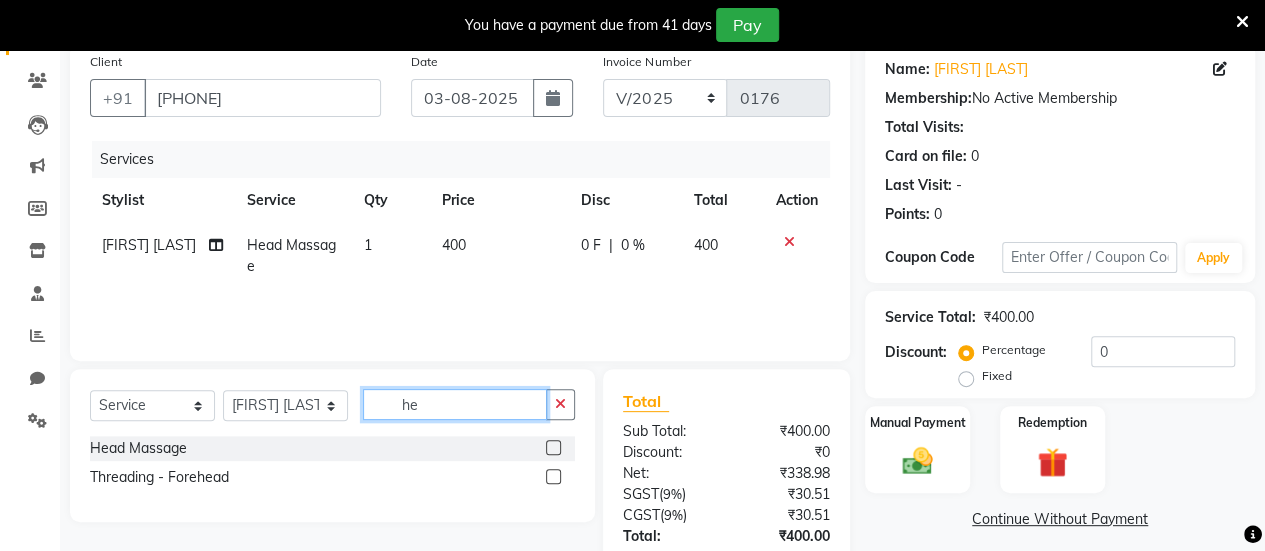 type on "h" 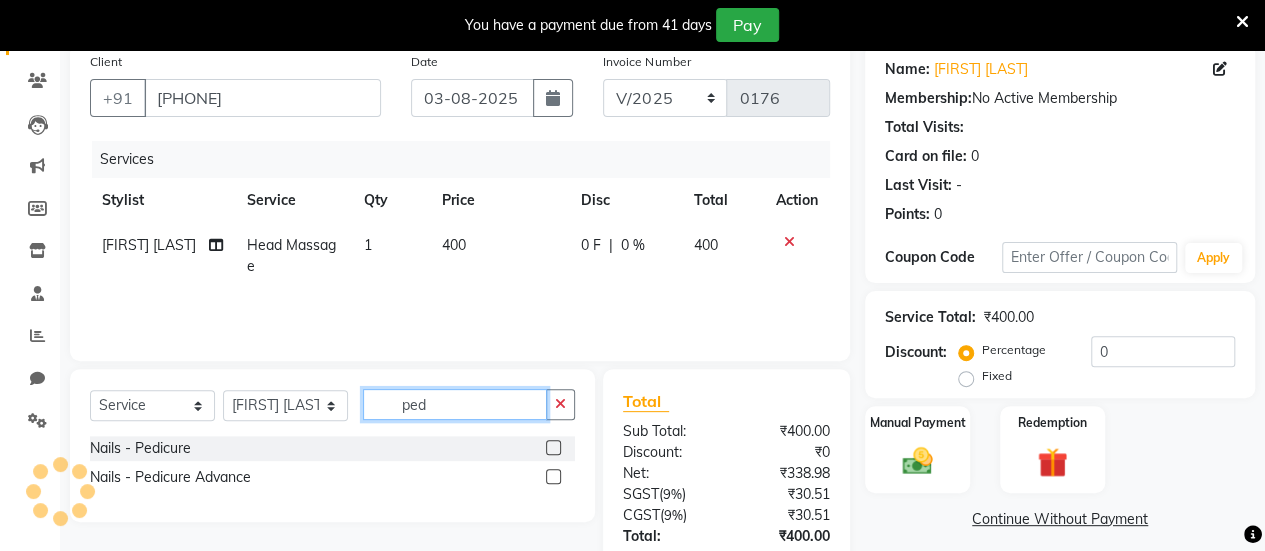 type on "ped" 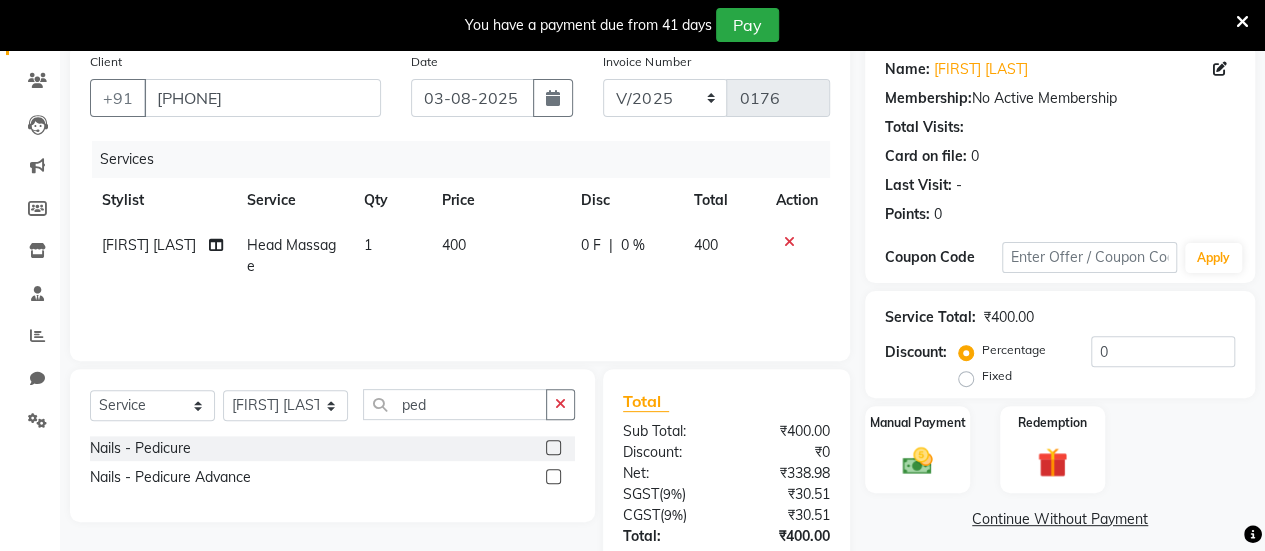 click 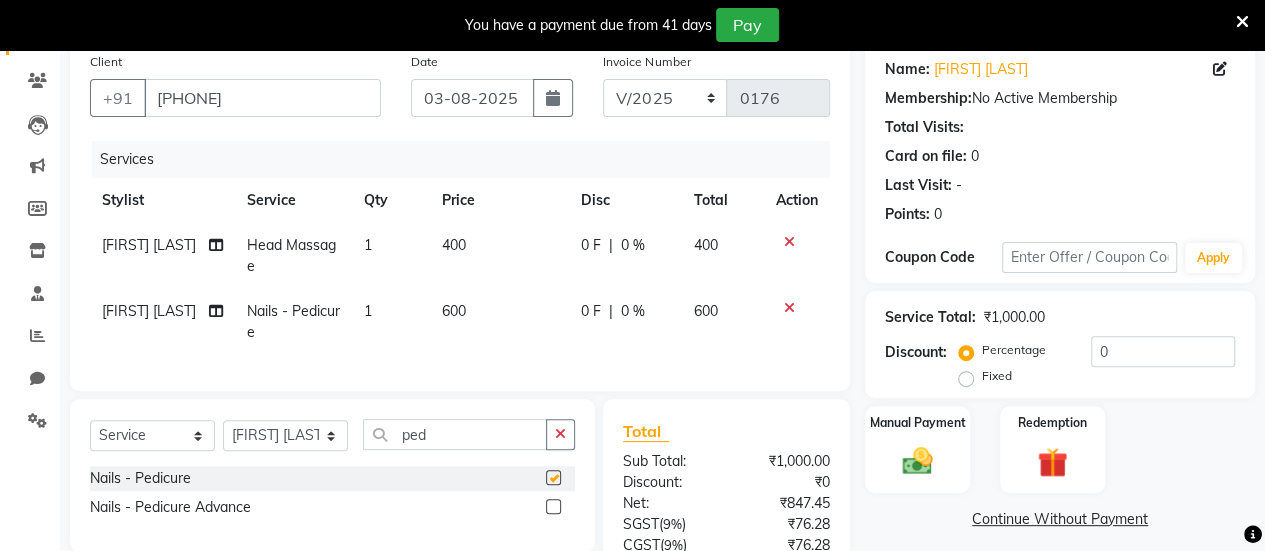 checkbox on "false" 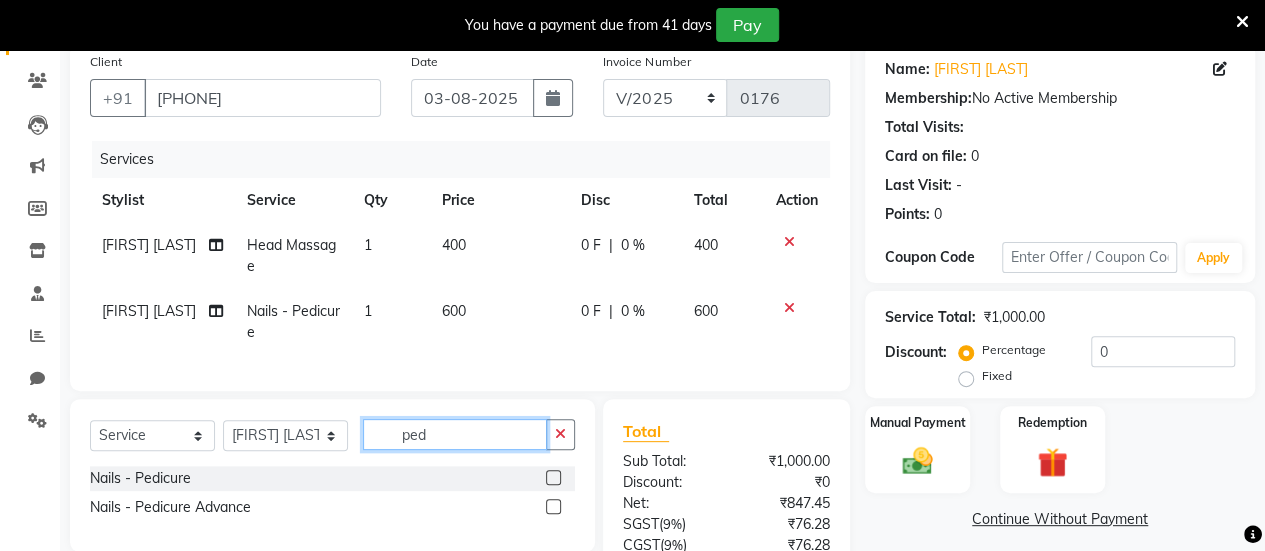 click on "ped" 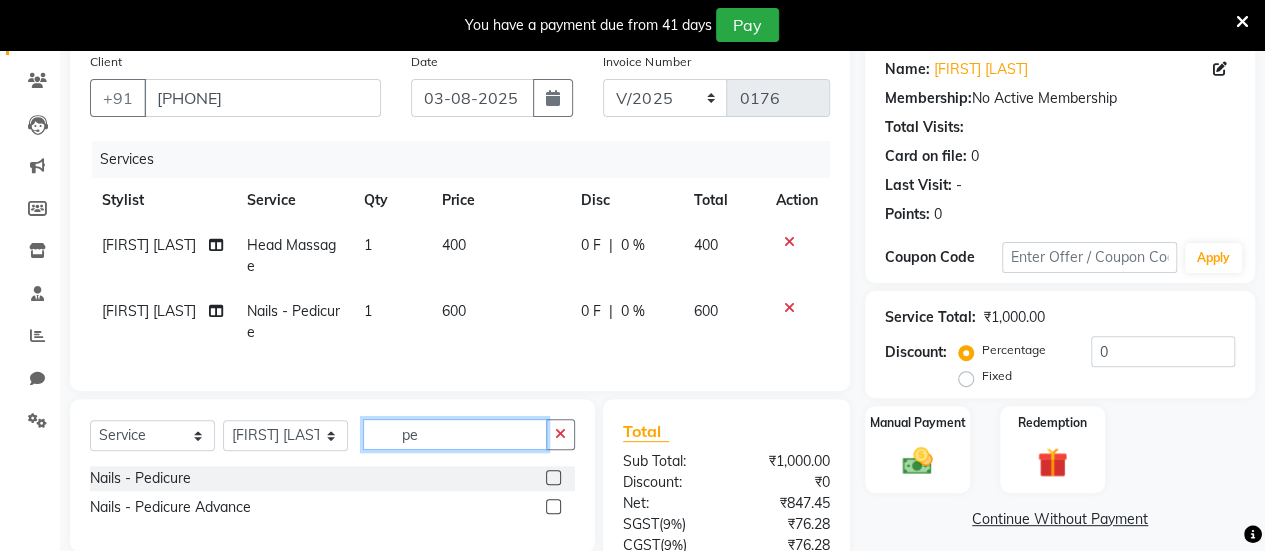 type on "p" 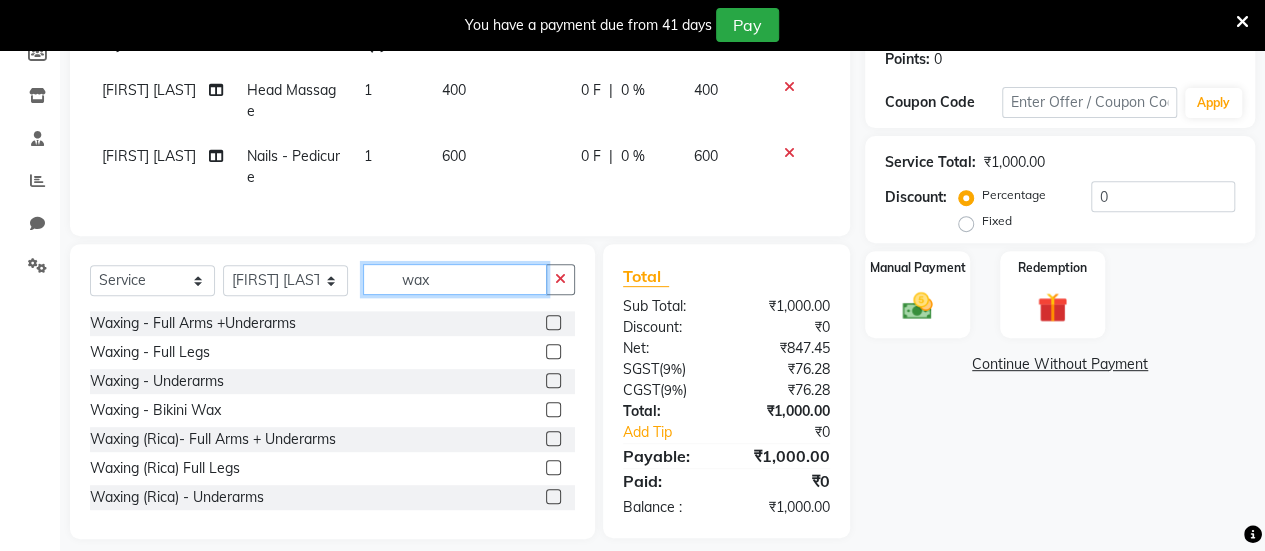 scroll, scrollTop: 314, scrollLeft: 0, axis: vertical 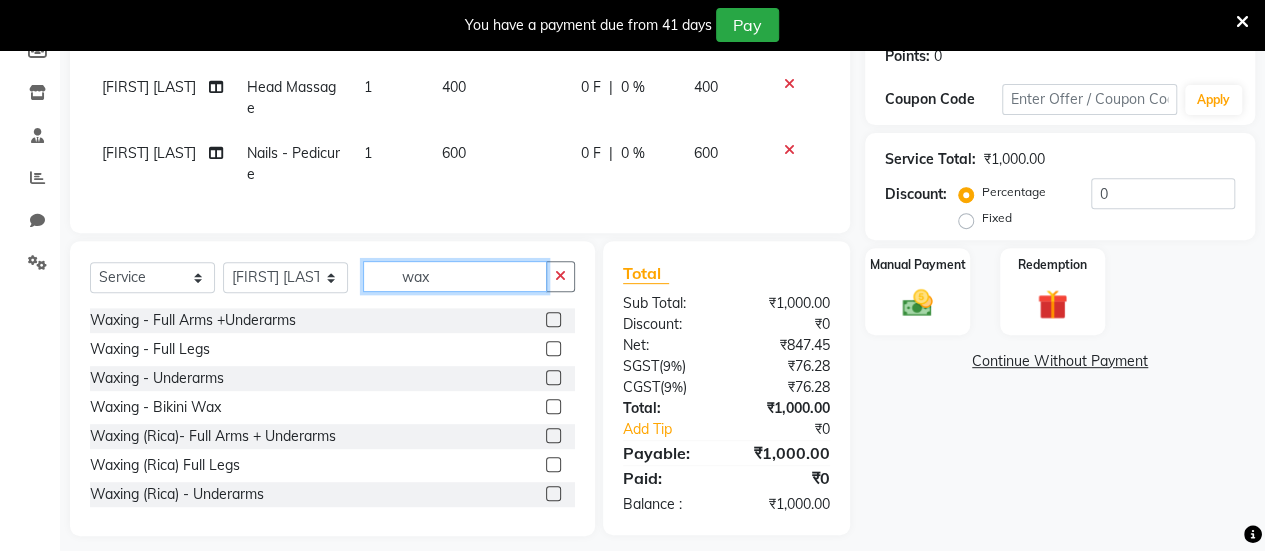 type on "wax" 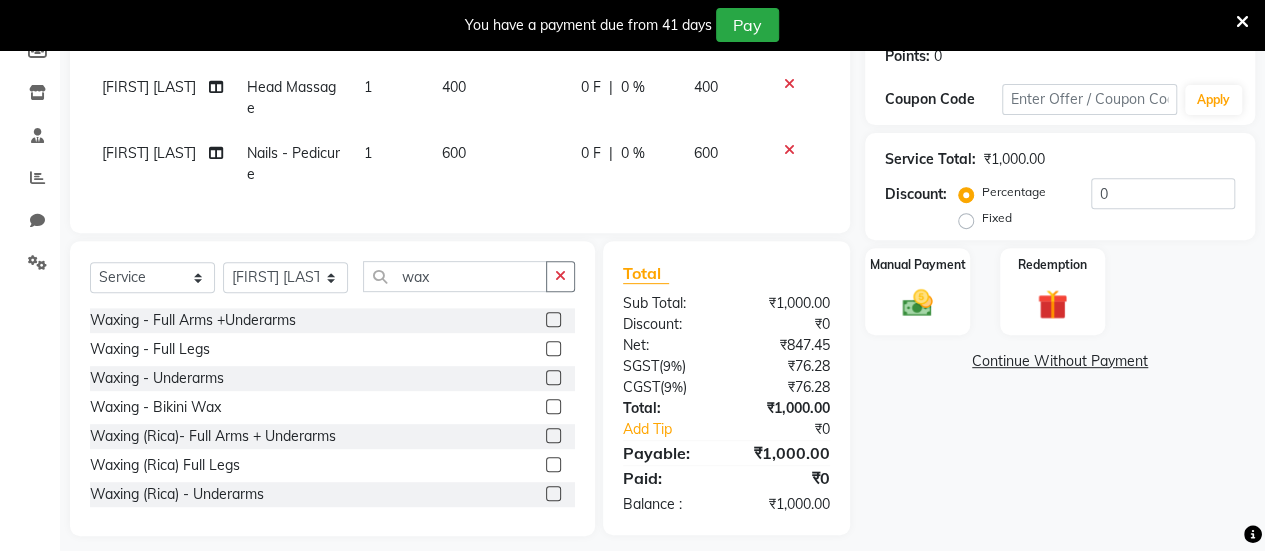 click 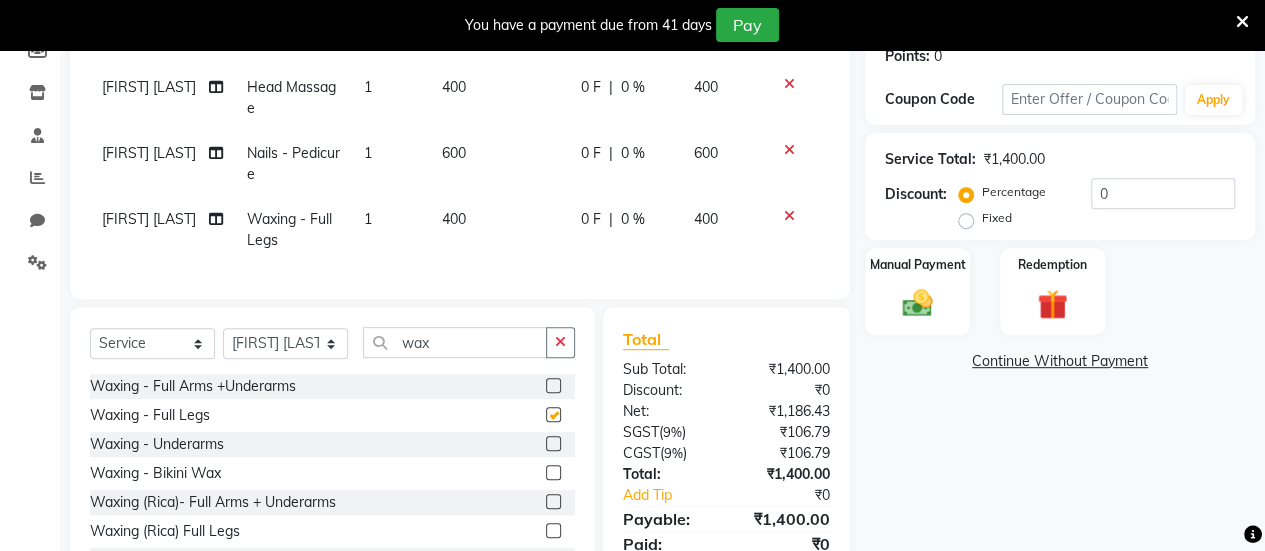 checkbox on "false" 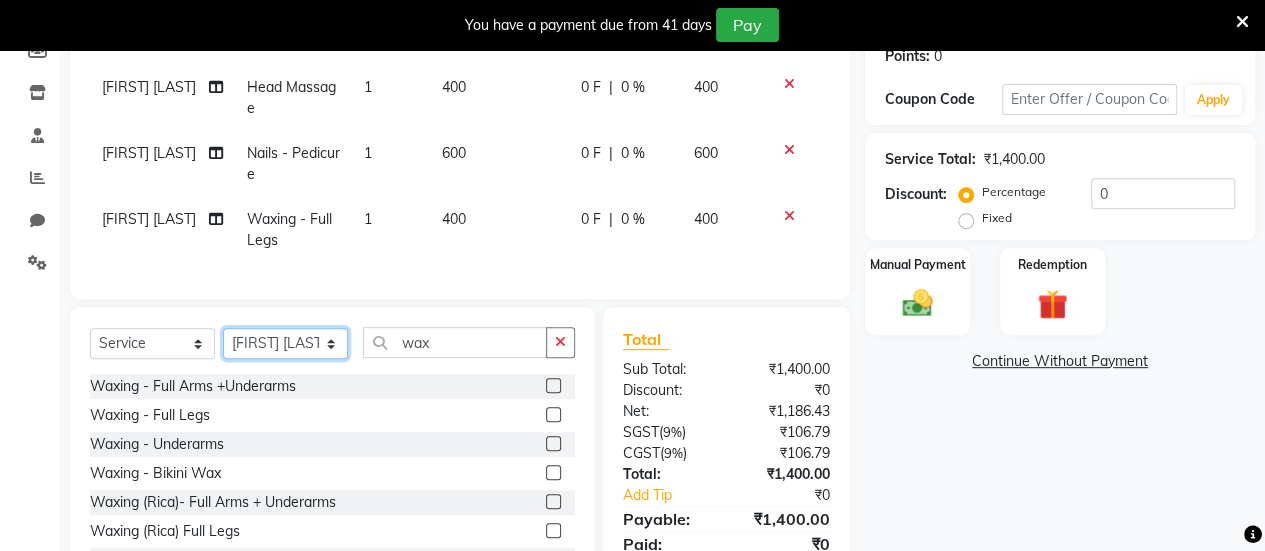 click on "Select Stylist ARBAAZ SHAIKH Farzana shaikh RAFID KAZI ROMIKHA HAROLD BORGES Sanjana  rathore SHIVAM BIBRA SUCHITRA TAMANG Sushila Parmar Swapnil chavan" 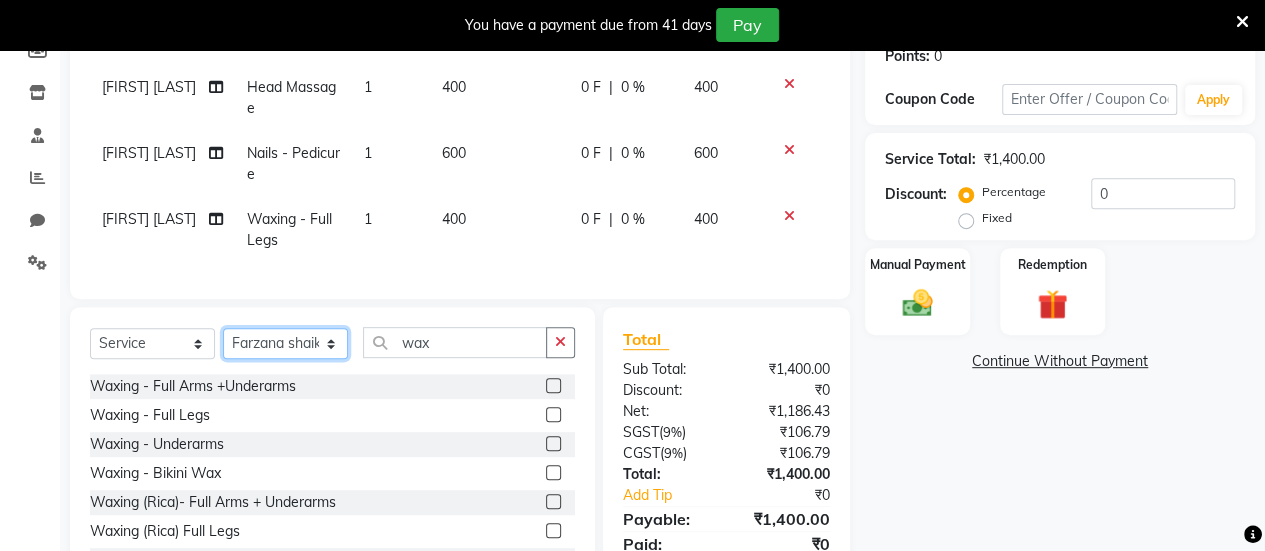 click on "Select Stylist ARBAAZ SHAIKH Farzana shaikh RAFID KAZI ROMIKHA HAROLD BORGES Sanjana  rathore SHIVAM BIBRA SUCHITRA TAMANG Sushila Parmar Swapnil chavan" 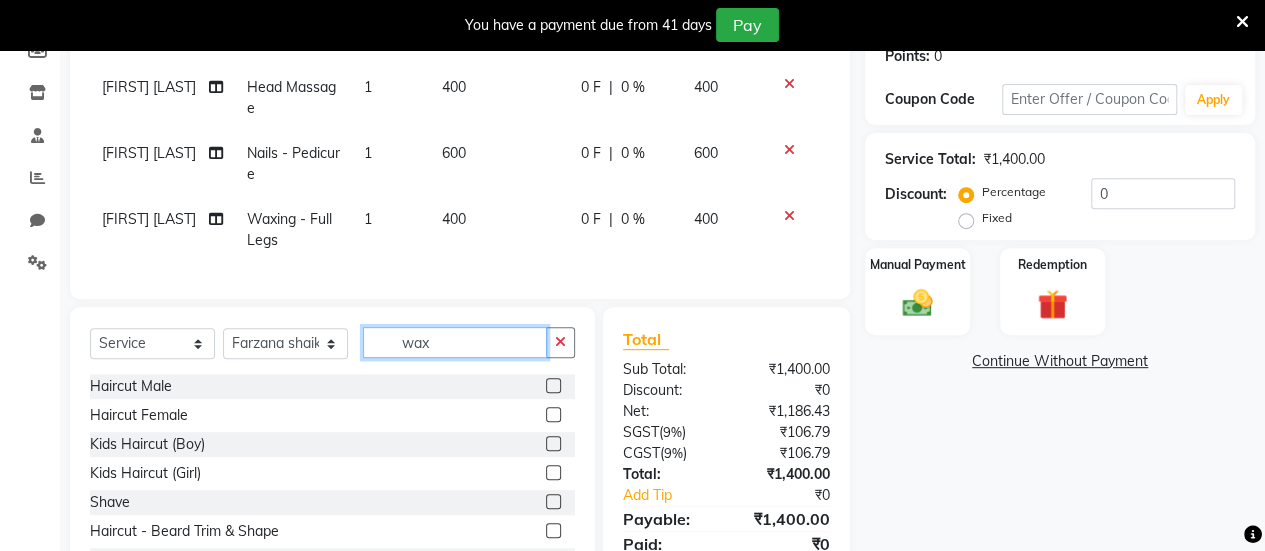 click on "wax" 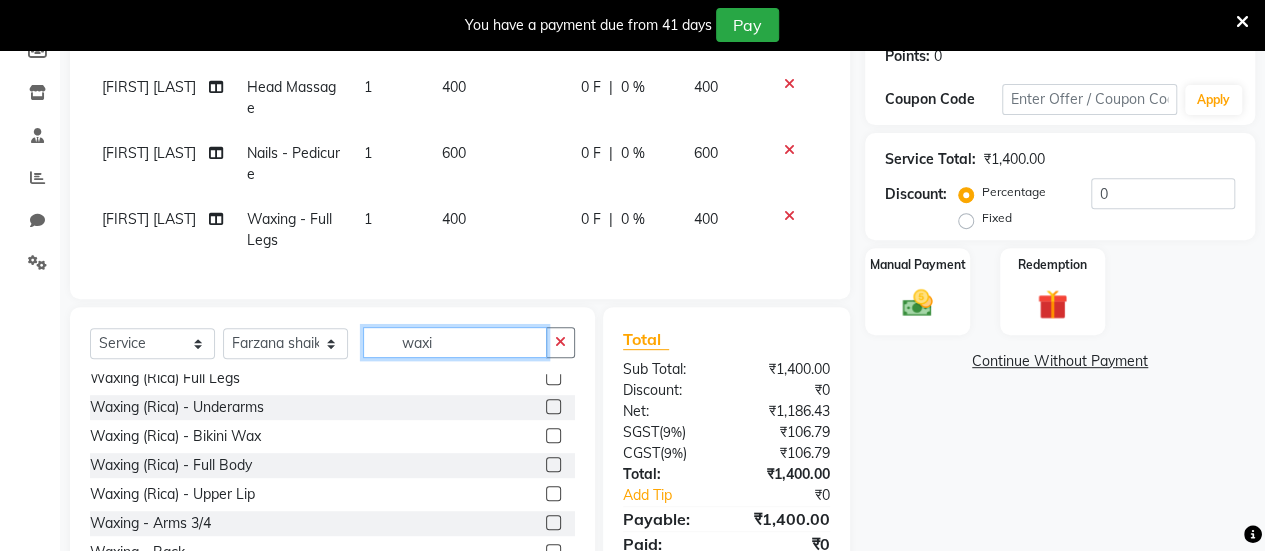 scroll, scrollTop: 177, scrollLeft: 0, axis: vertical 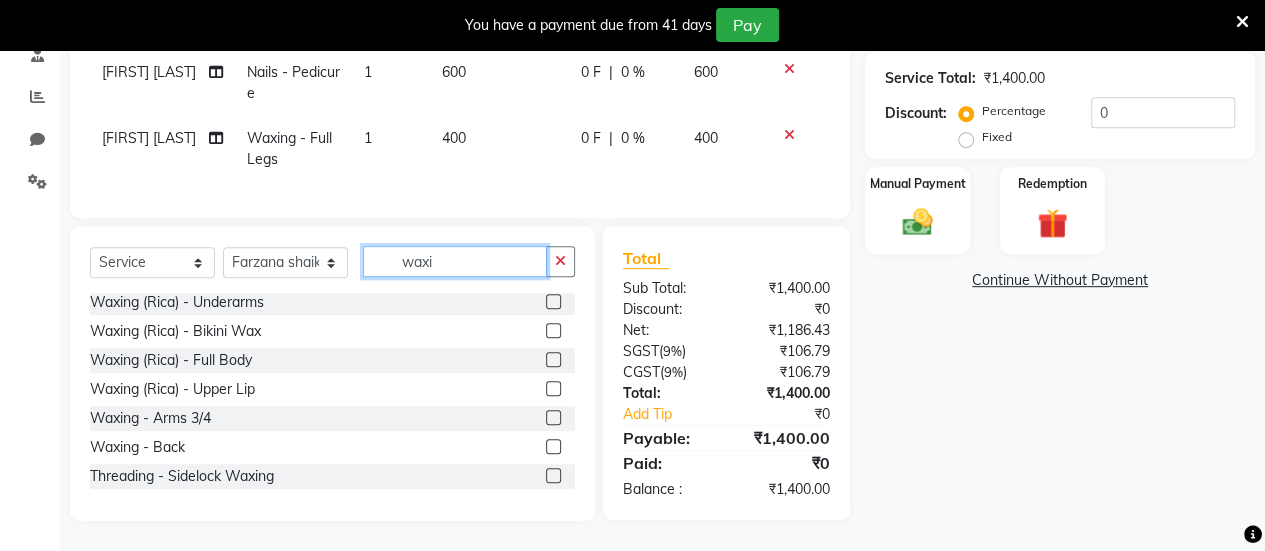 type on "waxi" 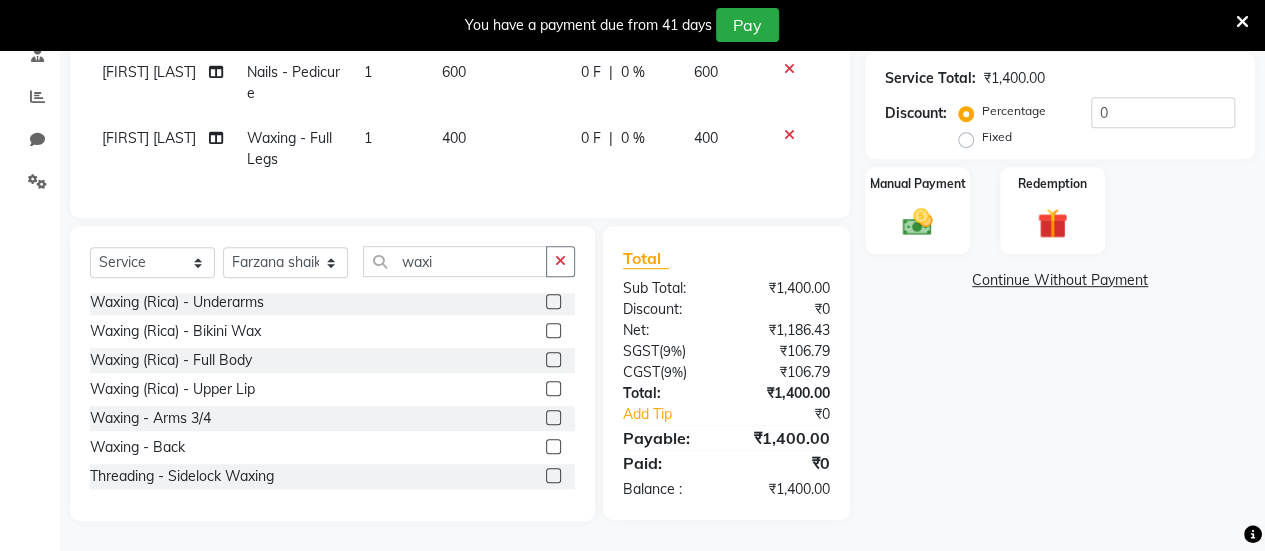 click 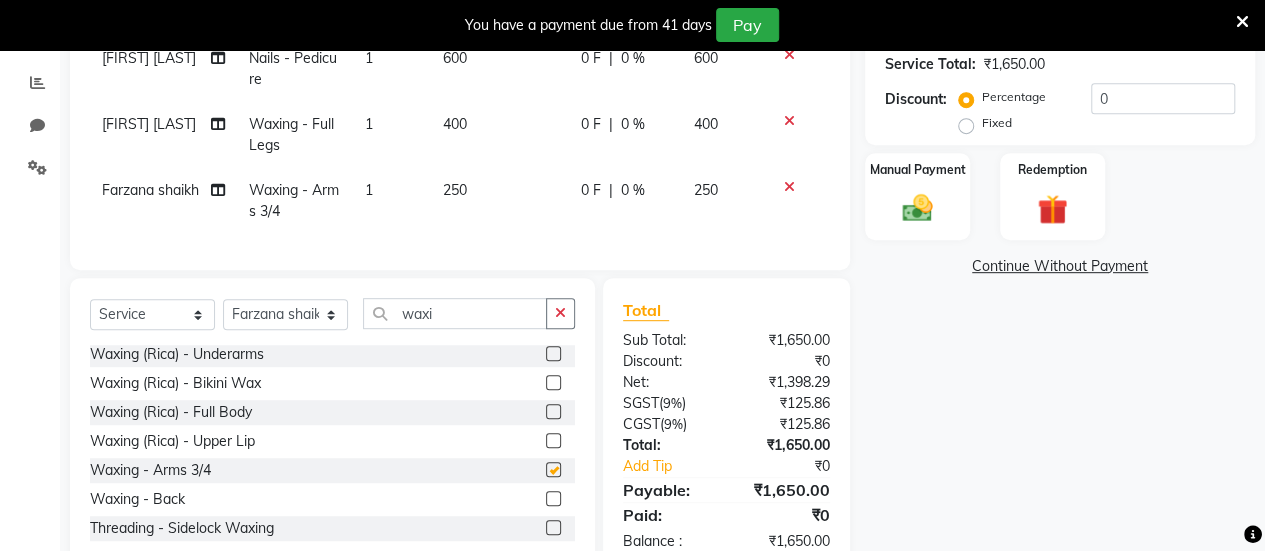 checkbox on "false" 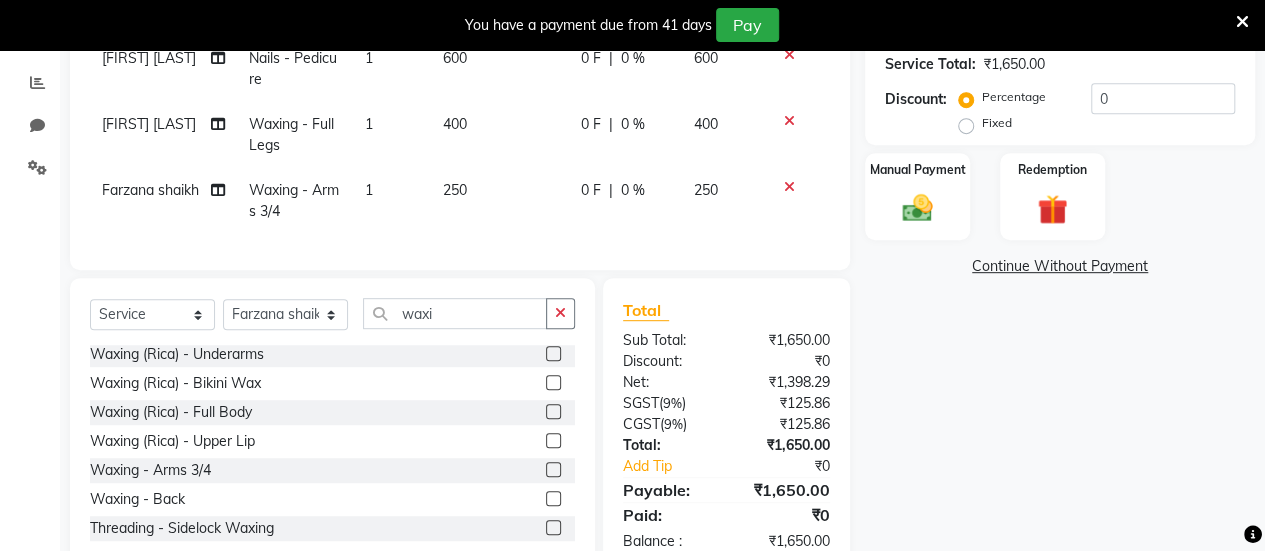 click on "250" 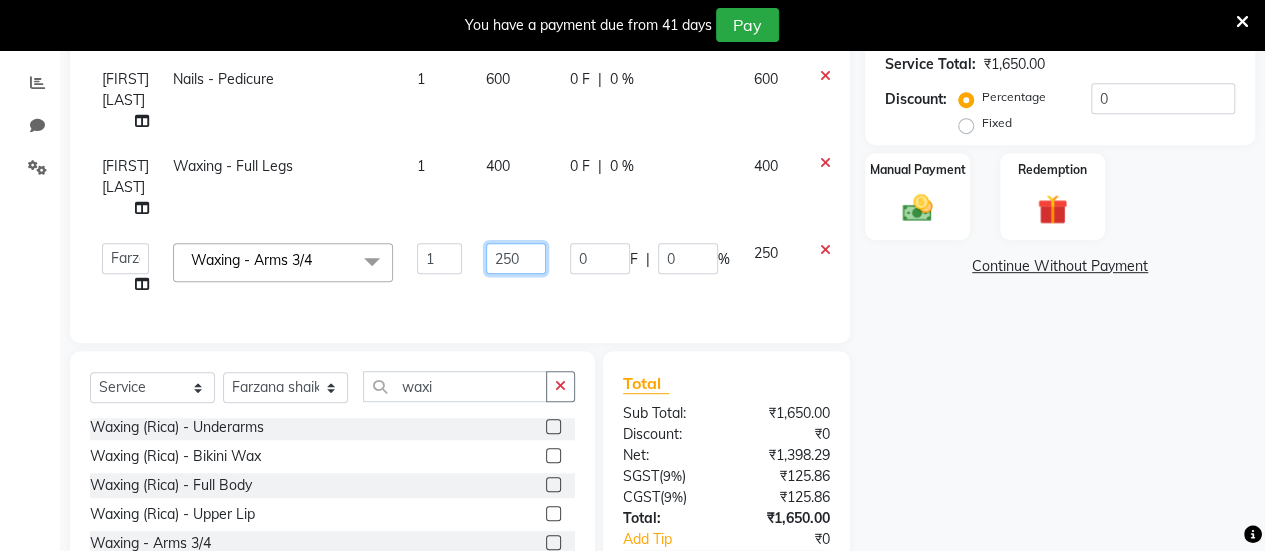 click on "250" 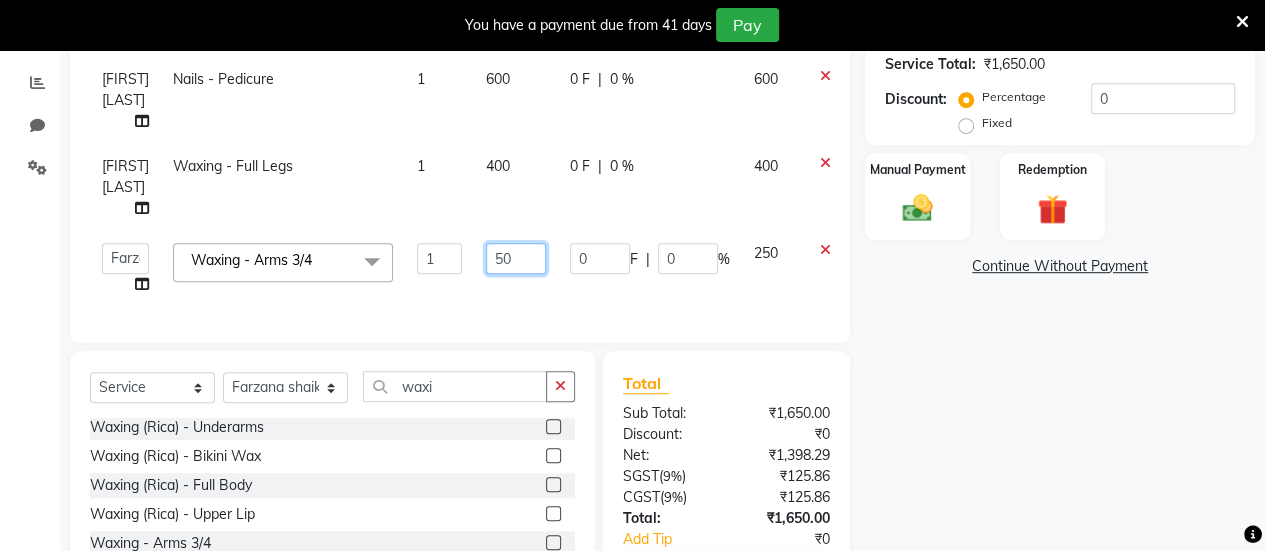 click on "50" 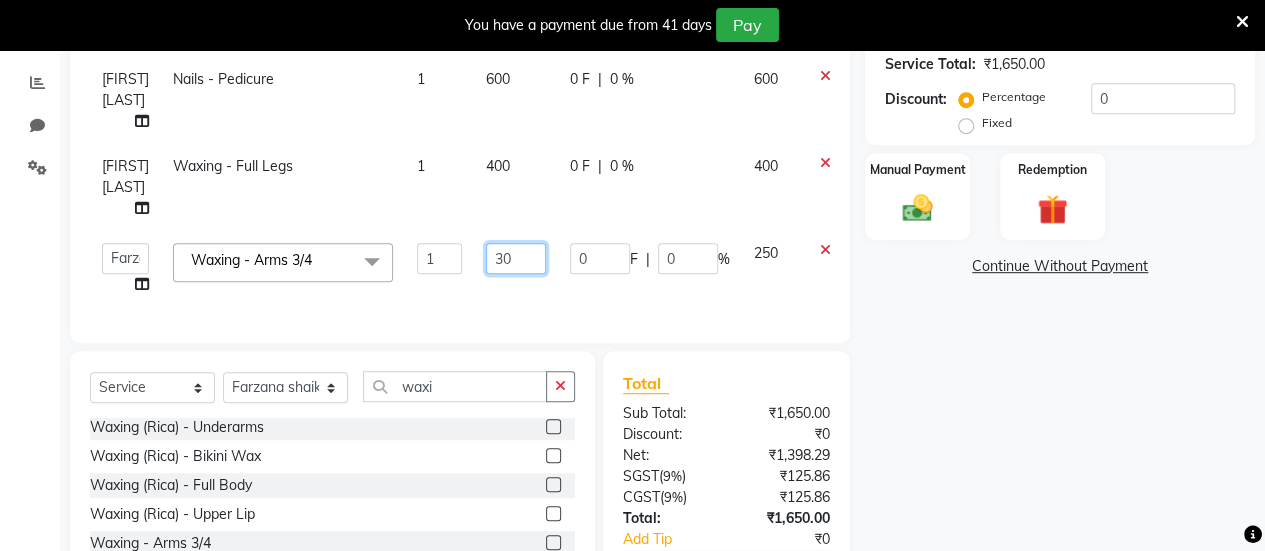 type on "300" 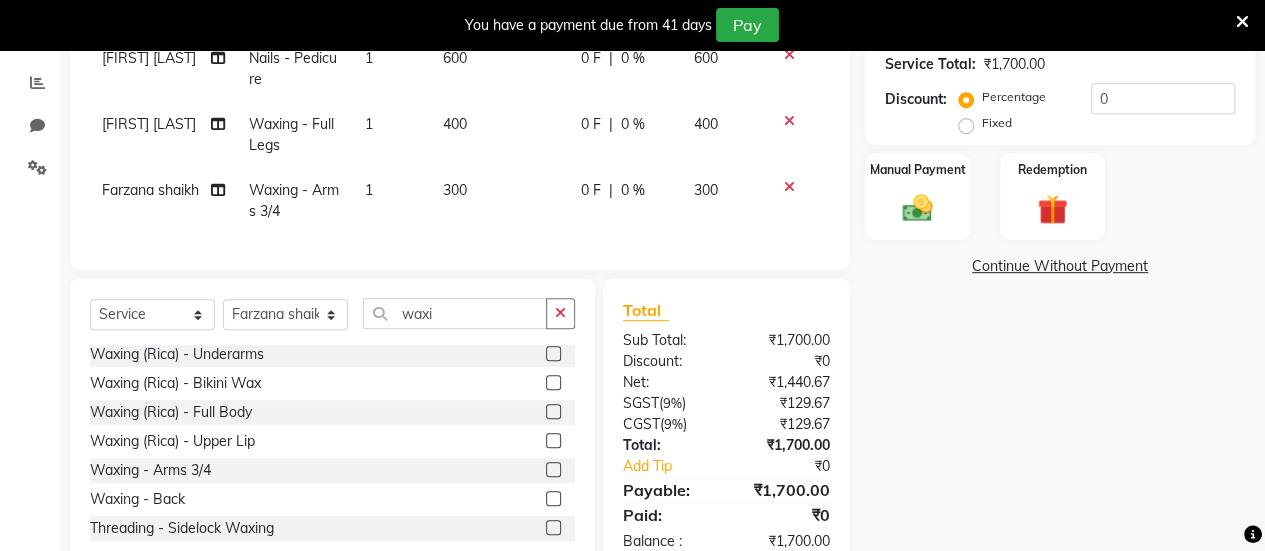click on "Client +[COUNTRY CODE] [PHONE] Date [DATE] Invoice Number V/2025 V/2025-26 0176 Services Stylist Service Qty Price Disc Total Action SUCHITRA TAMANG Head Massage 1 400 0 F | 0 % 400 SUCHITRA TAMANG Nails - Pedicure 1 600 0 F | 0 % 600 SUCHITRA TAMANG Waxing - Full Legs 1 400 0 F | 0 % 400 Farzana shaikh Waxing - Arms 3/4  1 300 0 F | 0 % 300 Select  Service  Product  Membership  Package Voucher Prepaid Gift Card  Select Stylist ARBAAZ SHAIKH Farzana shaikh RAFID KAZI ROMIKHA HAROLD BORGES Sanjana  rathore SHIVAM BIBRA SUCHITRA TAMANG Sushila Parmar Swapnil chavan waxi Waxing - Full Arms +Underarms  Waxing - Full Legs  Waxing - Underarms  Waxing - Bikini Wax  Waxing (Rica)- Full Arms + Underarms   Waxing (Rica) Full Legs  Waxing (Rica) - Underarms  Waxing (Rica) - Bikini  Wax  Waxing (Rica) - Full Body  Waxing (Rica) - Upper Lip  Waxing - Arms 3/4   Waxing - Back  Threading - Sidelock Waxing  Total Sub Total: ₹1,700.00 Discount: ₹0 Net: ₹1,440.67 SGST  ( 9% ) ₹129.67 CGST  ( 9% ) ₹129.67 Total: Add Tip  :" 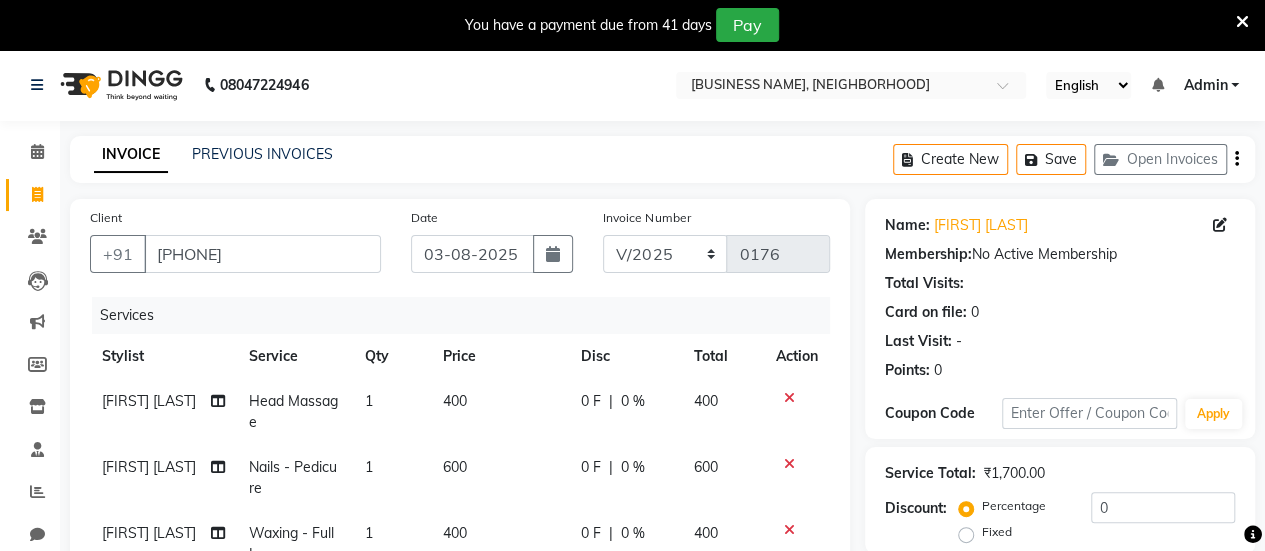 click 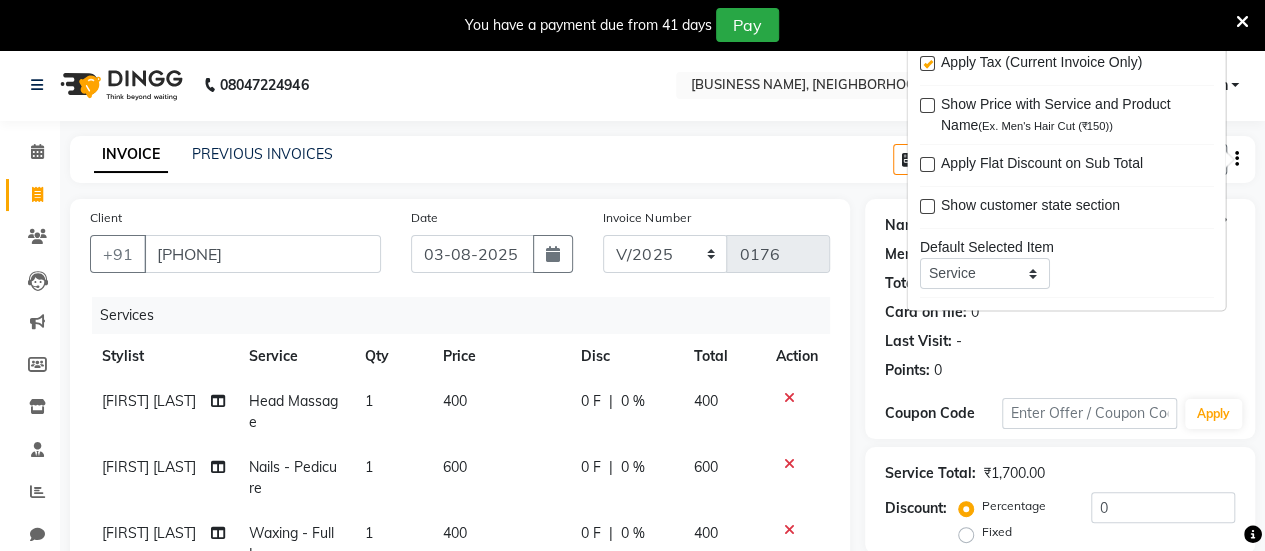 click at bounding box center [926, 64] 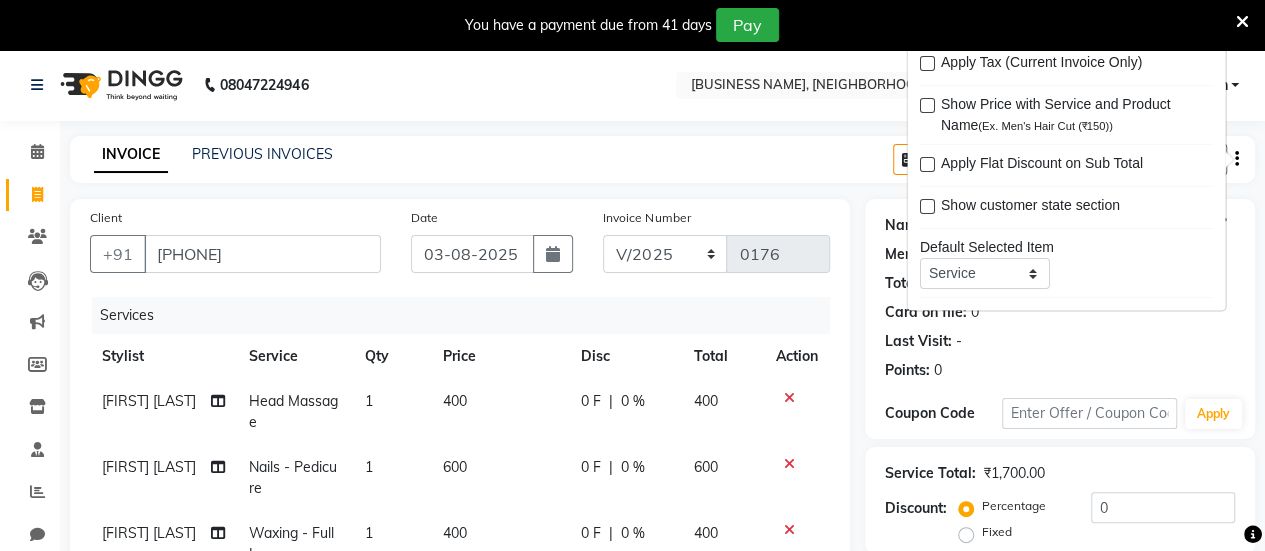 click on "INVOICE PREVIOUS INVOICES Create New   Save   Open Invoices" 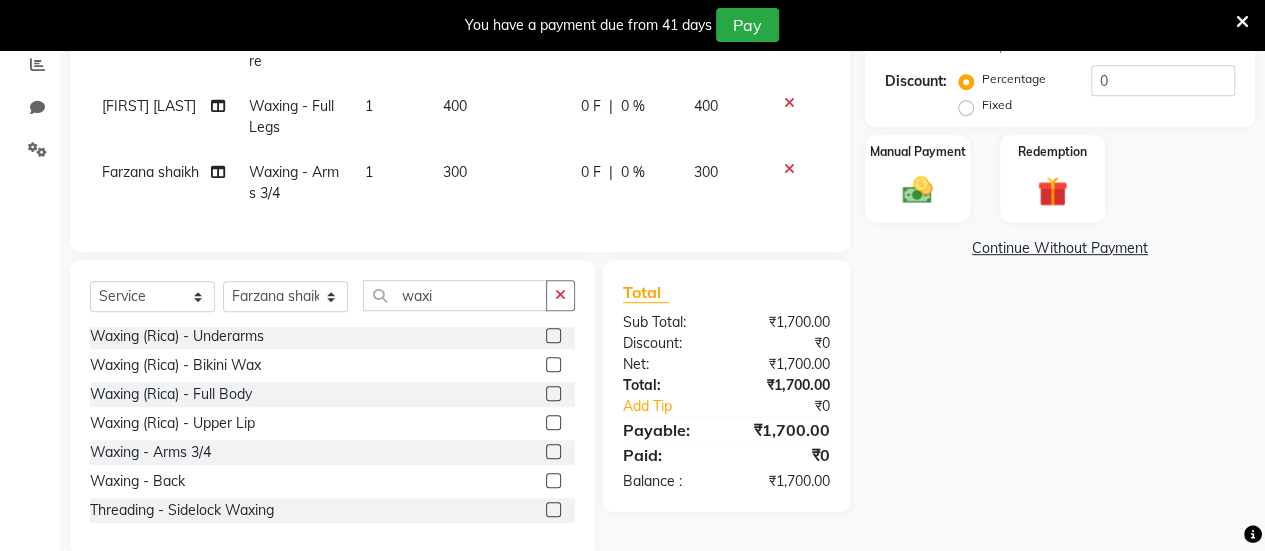 scroll, scrollTop: 428, scrollLeft: 0, axis: vertical 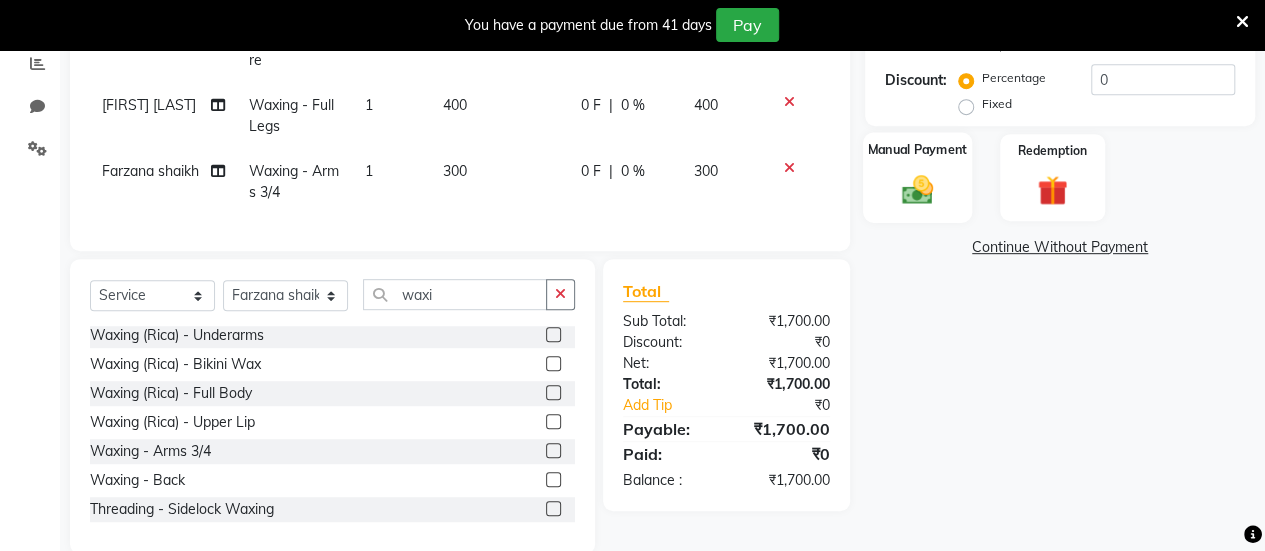 click 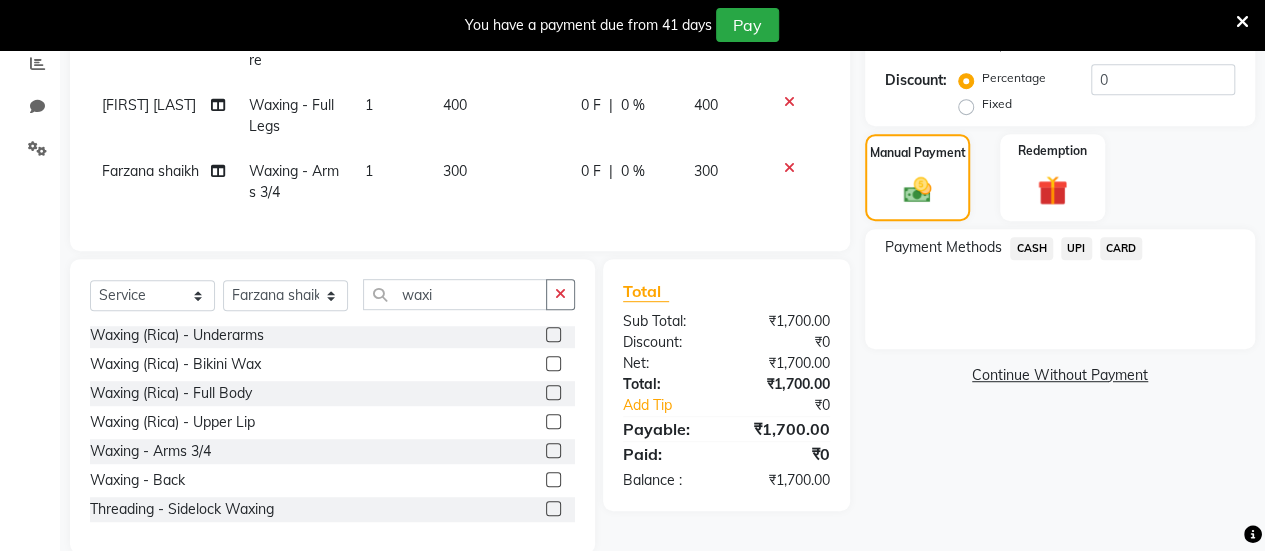 click on "UPI" 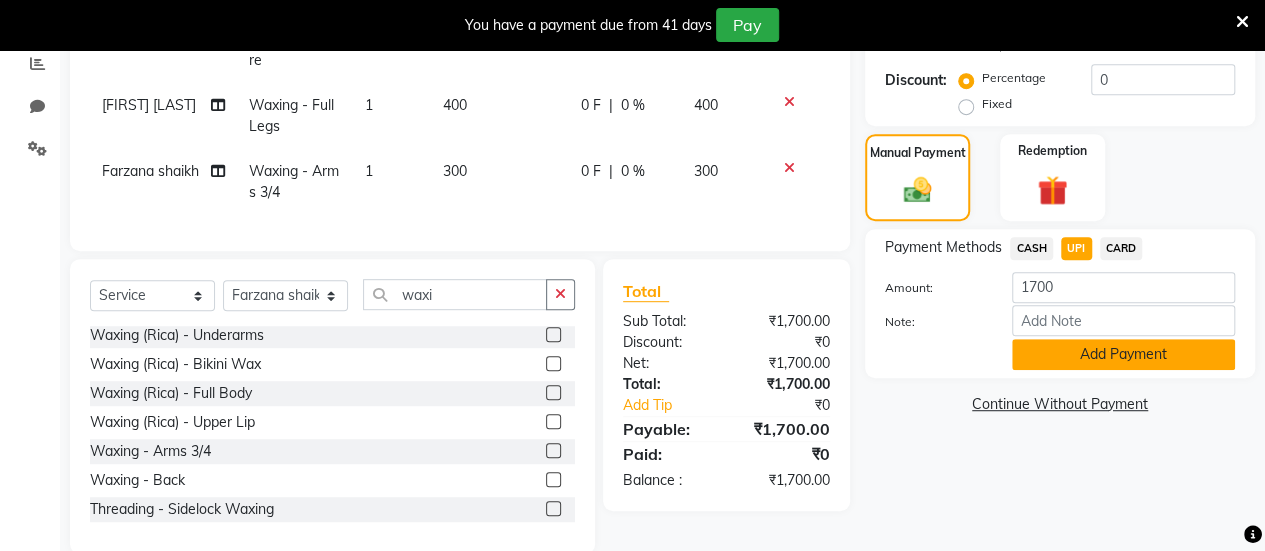 click on "Add Payment" 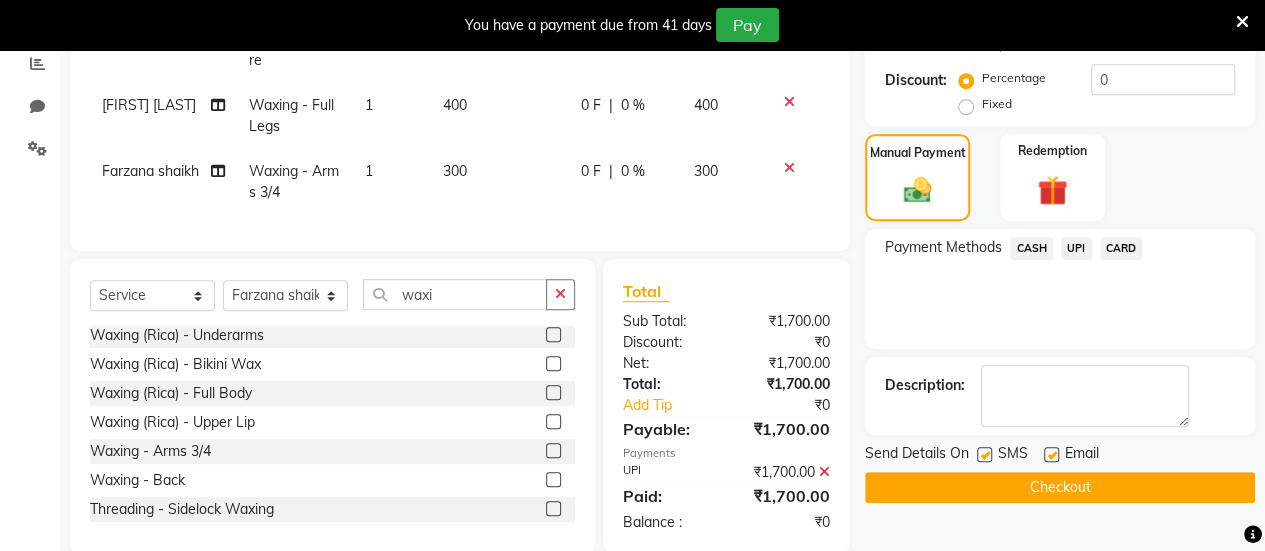 click 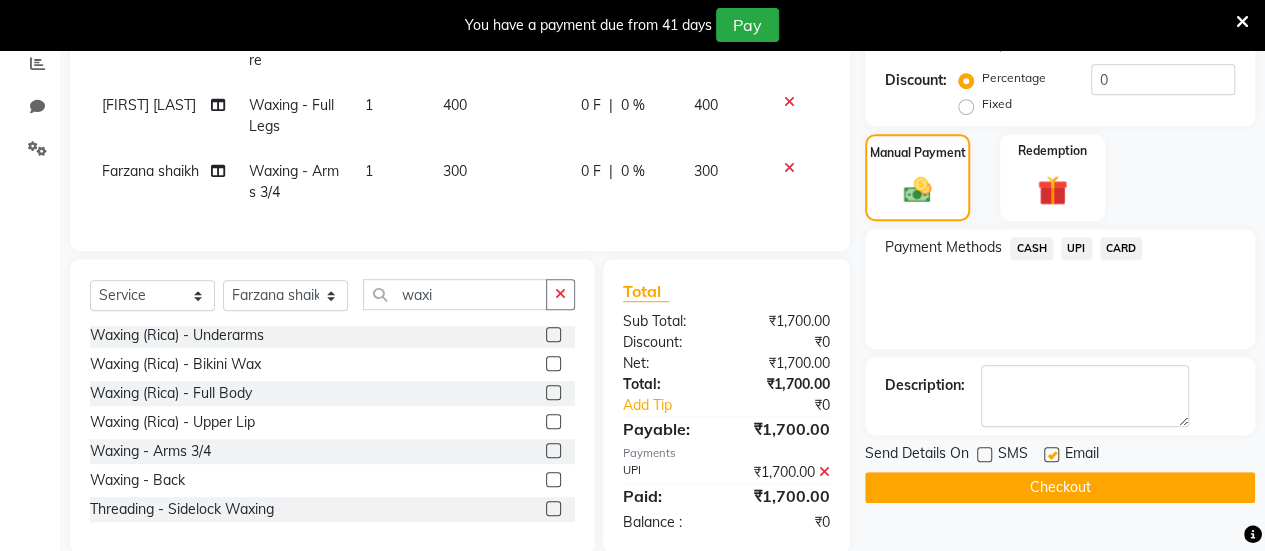 click 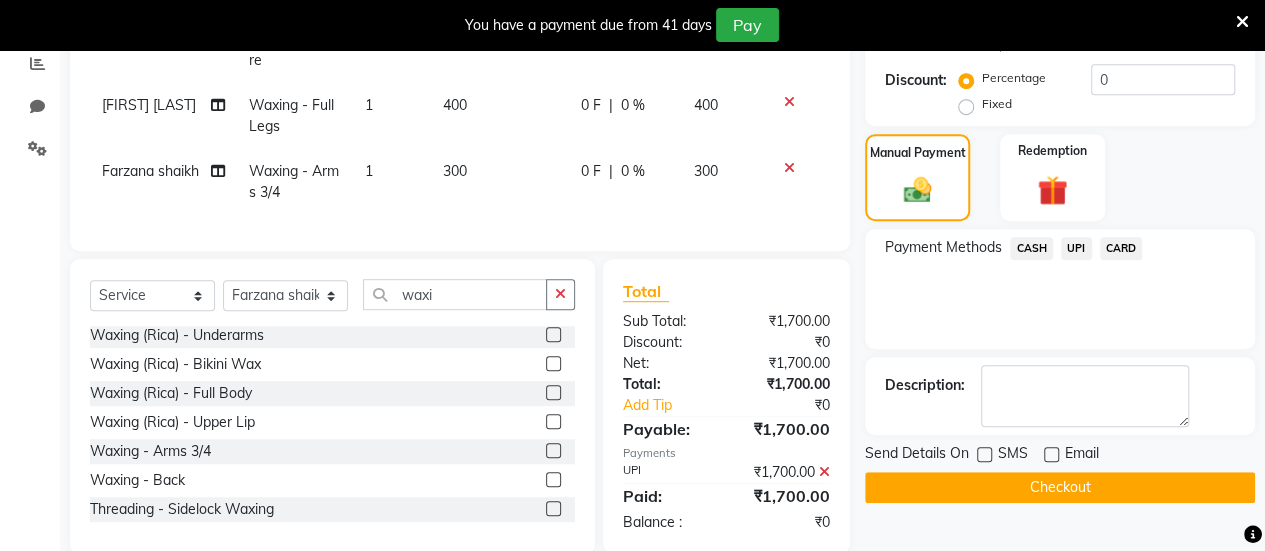 click on "Checkout" 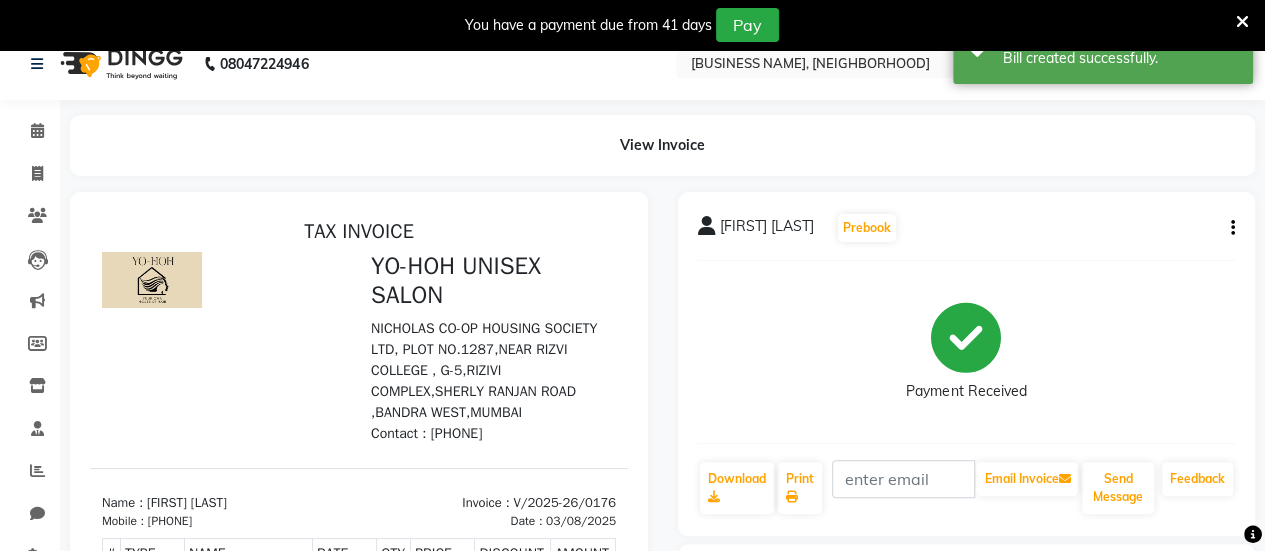 scroll, scrollTop: 7, scrollLeft: 0, axis: vertical 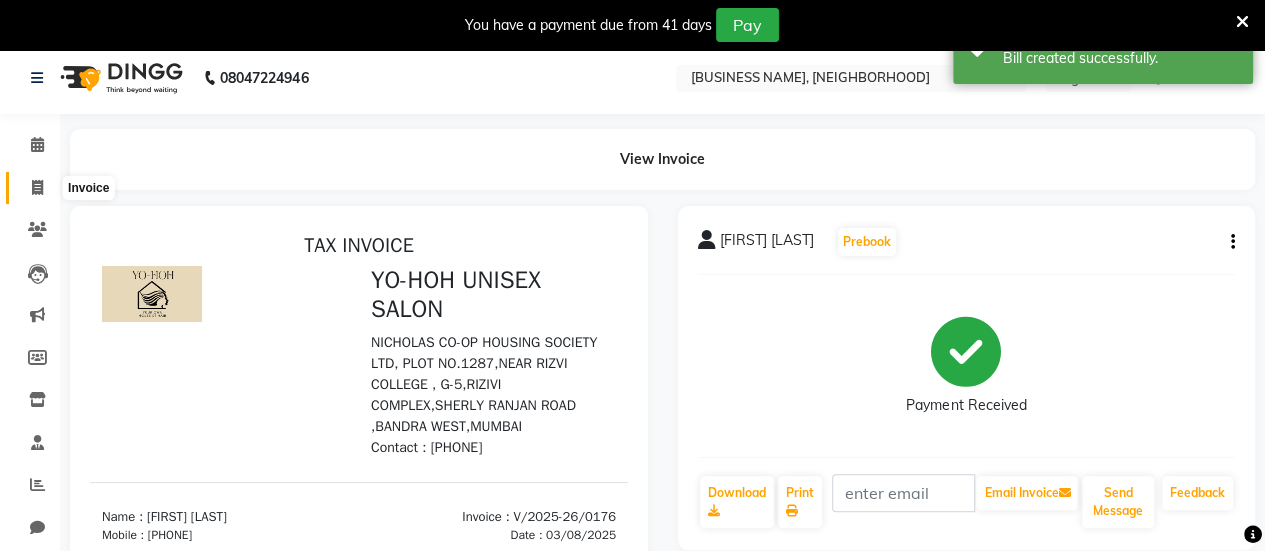 click 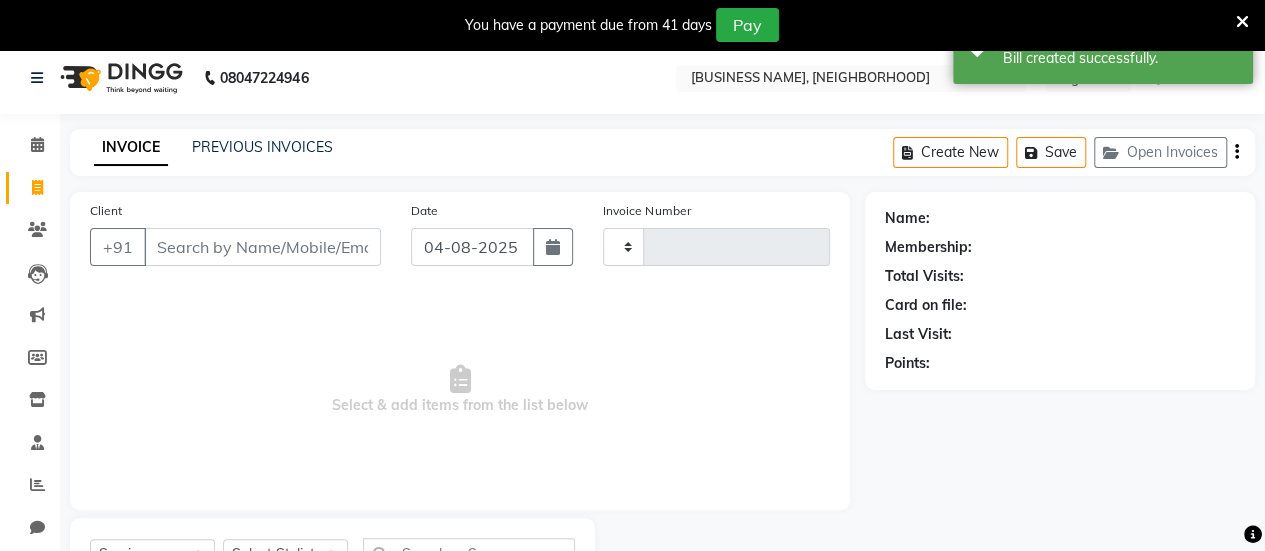 type on "0177" 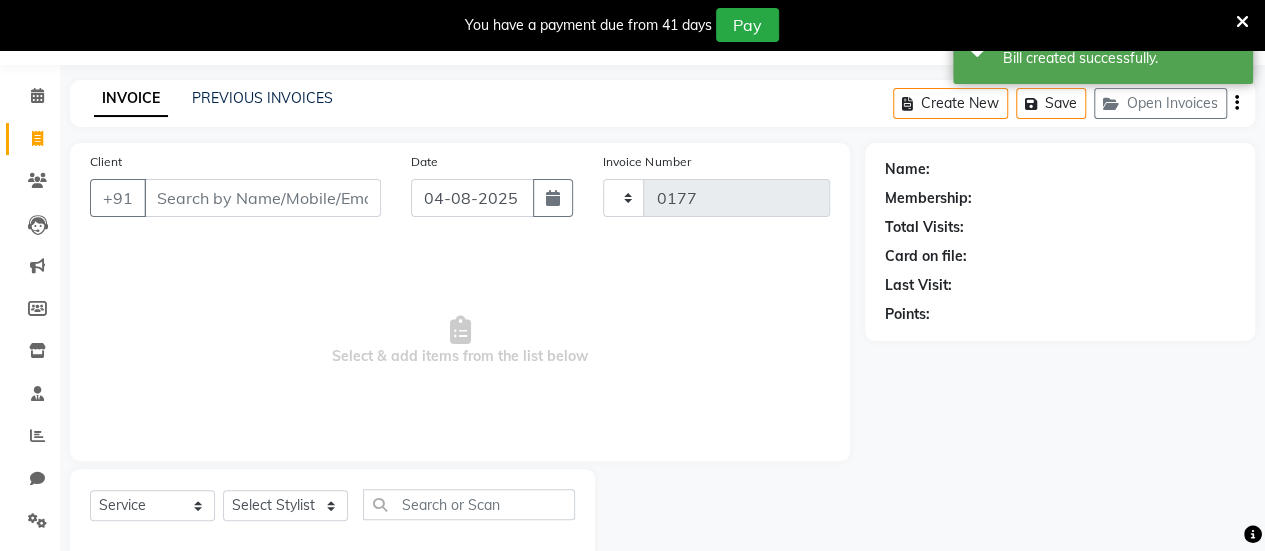 select on "8364" 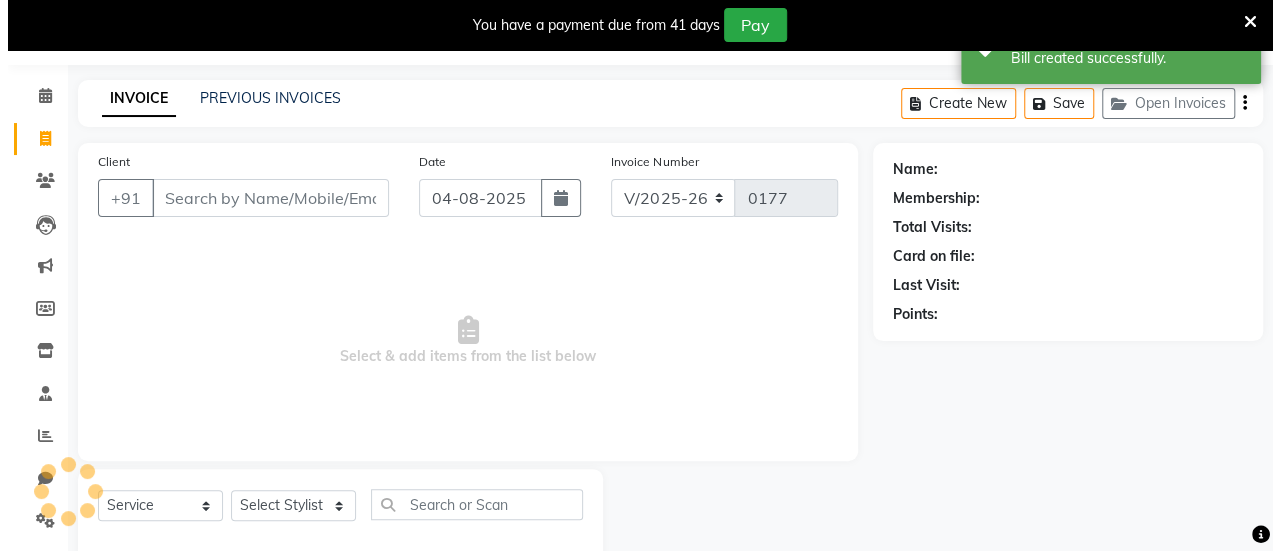 scroll, scrollTop: 98, scrollLeft: 0, axis: vertical 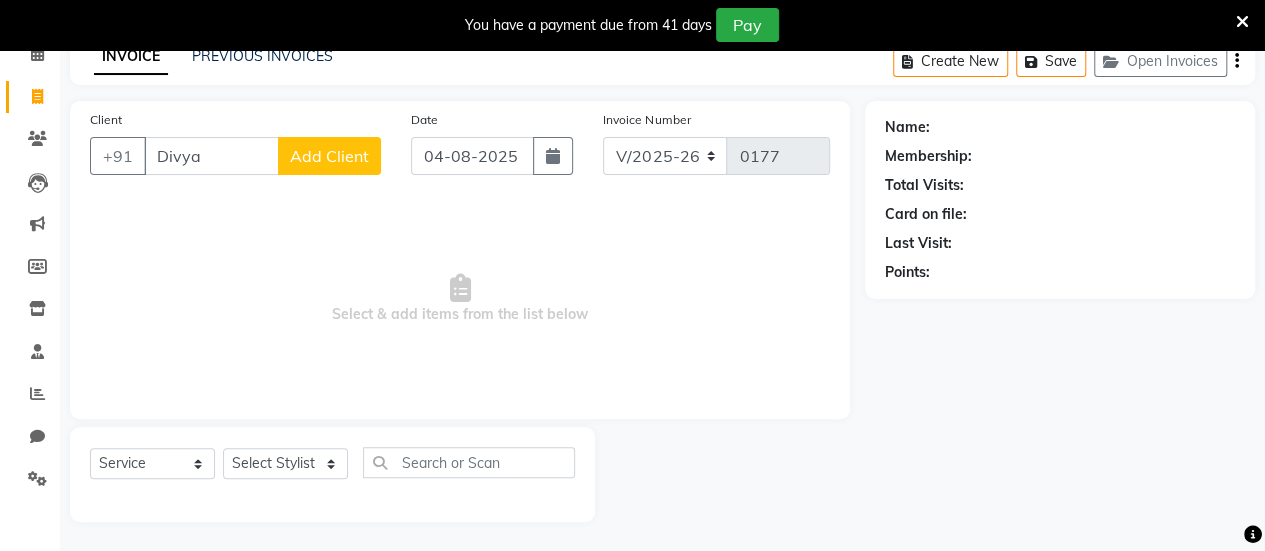 type on "Divya" 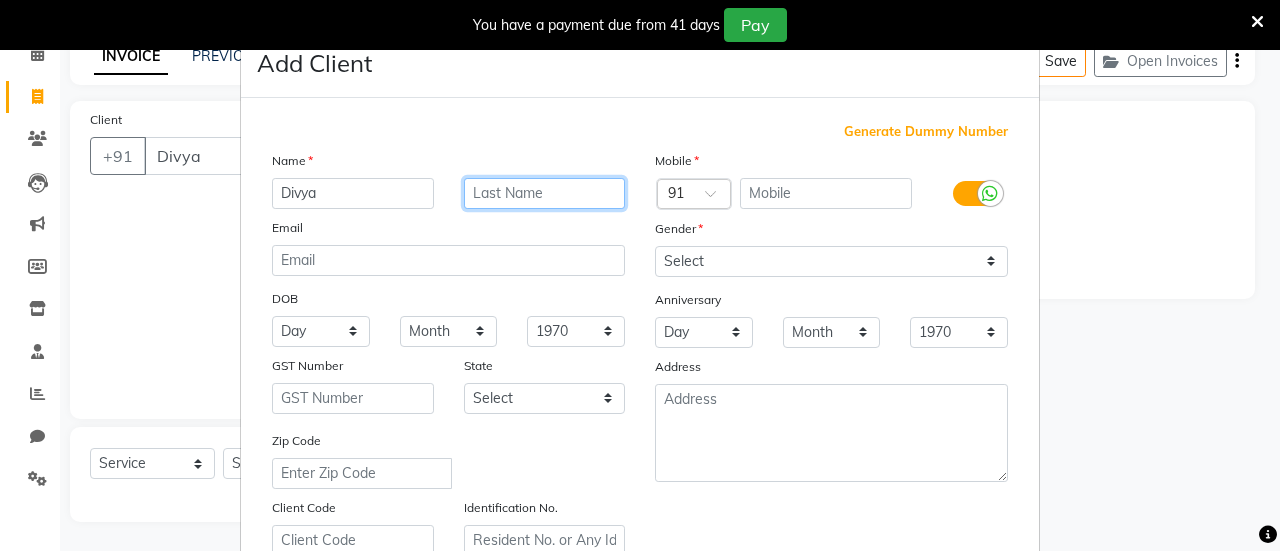 click at bounding box center (545, 193) 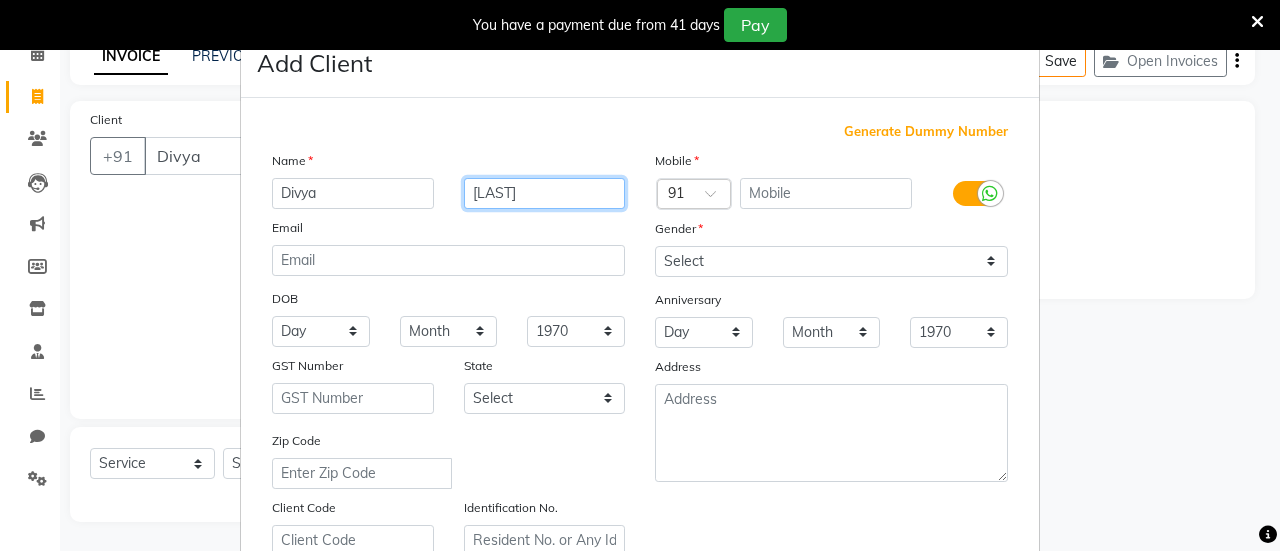 type on "[LAST]" 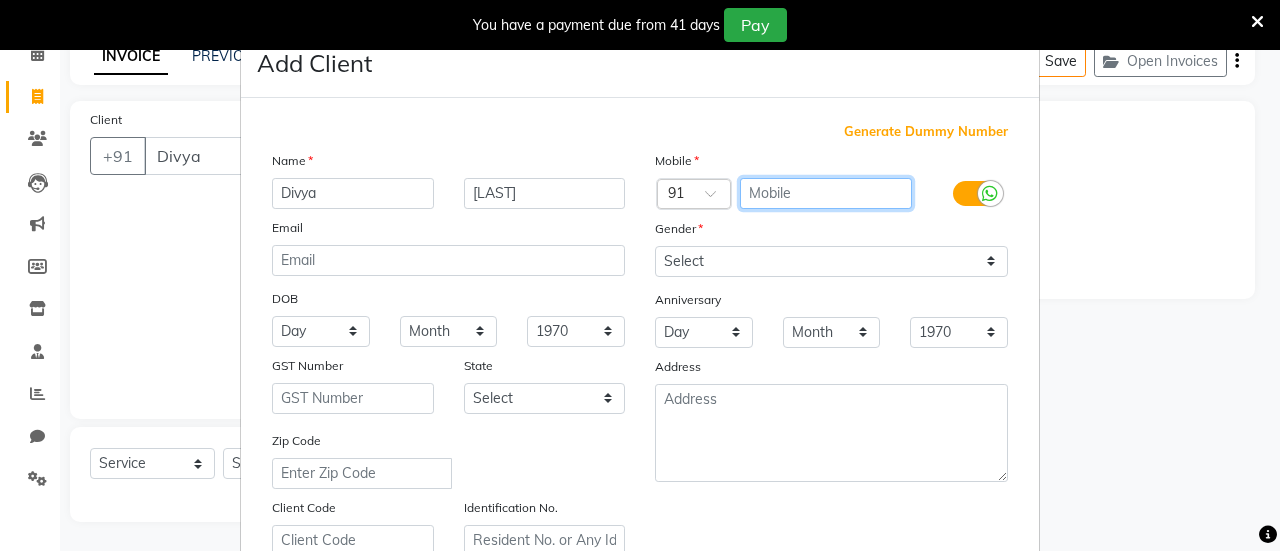 click at bounding box center [826, 193] 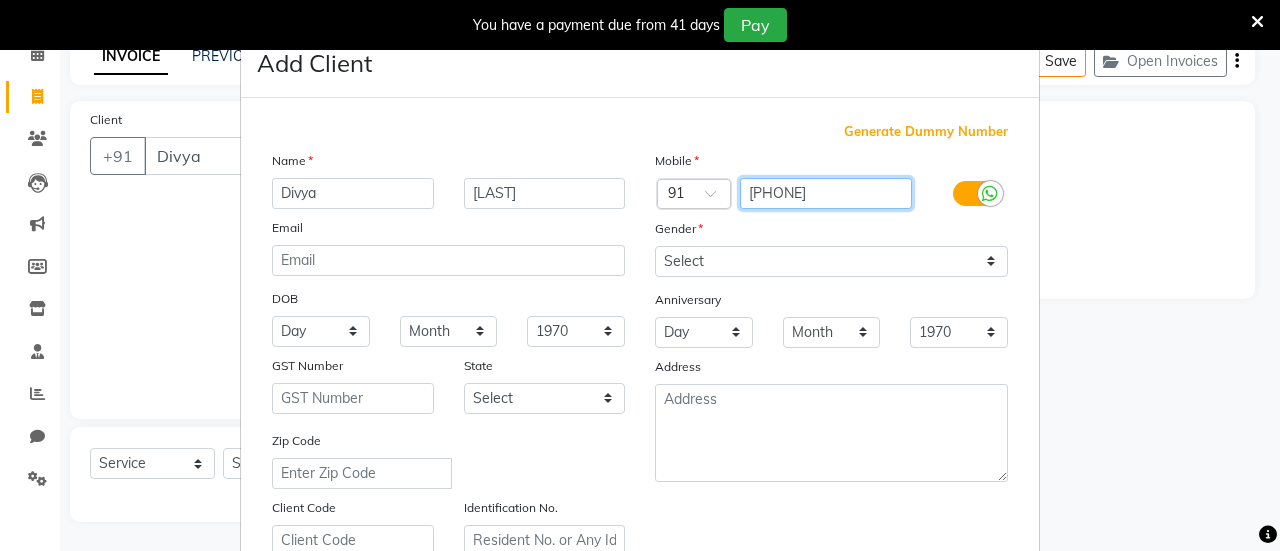 type on "[PHONE]" 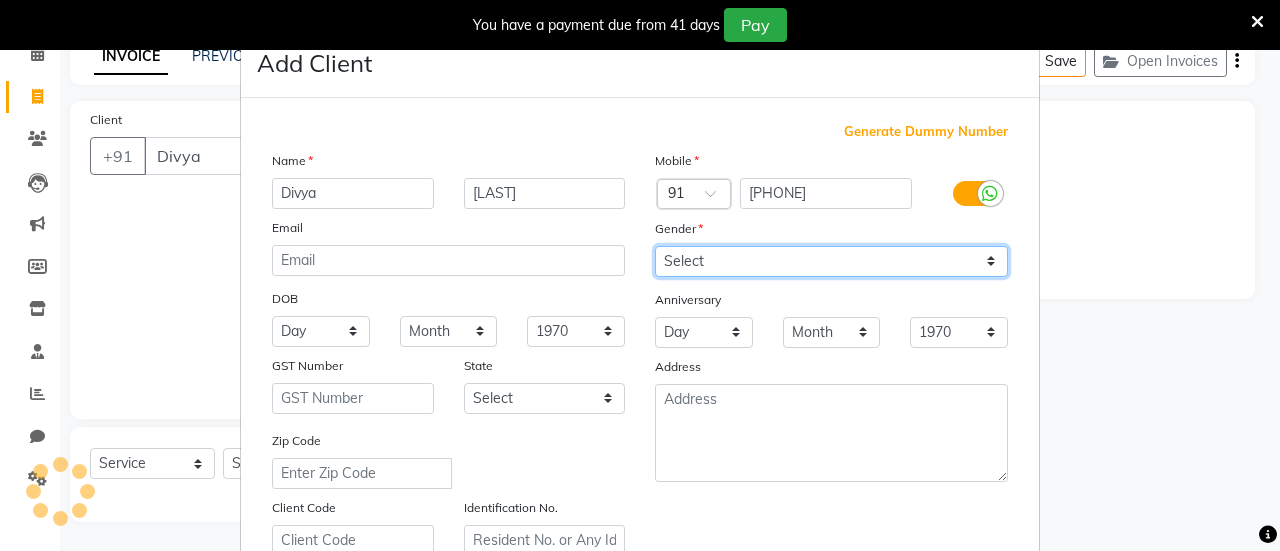click on "Select Male Female Other Prefer Not To Say" at bounding box center [831, 261] 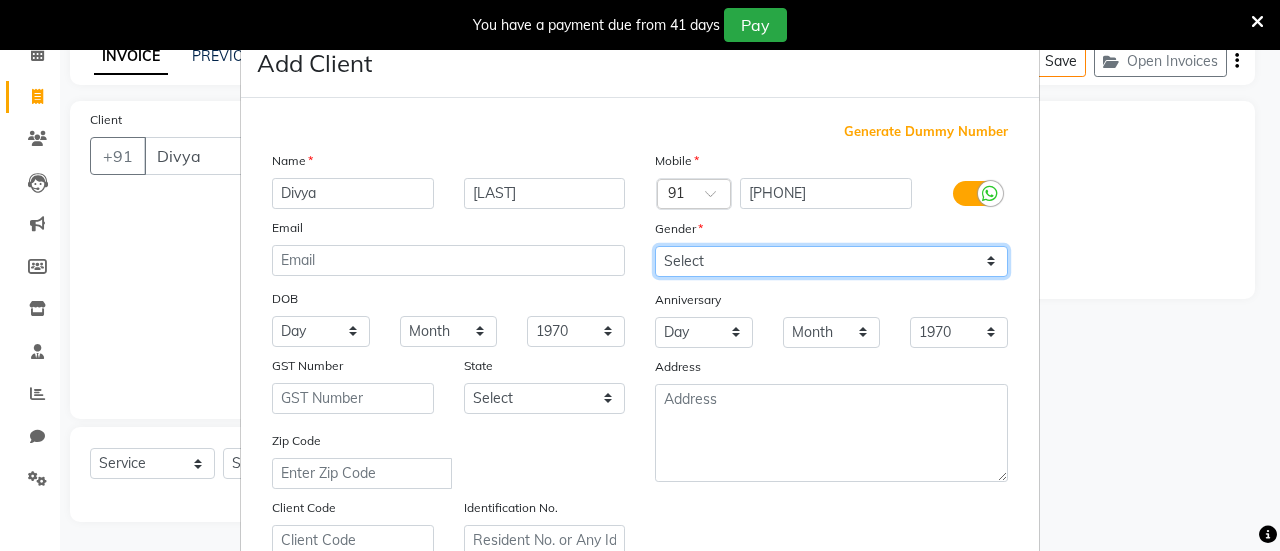 select on "female" 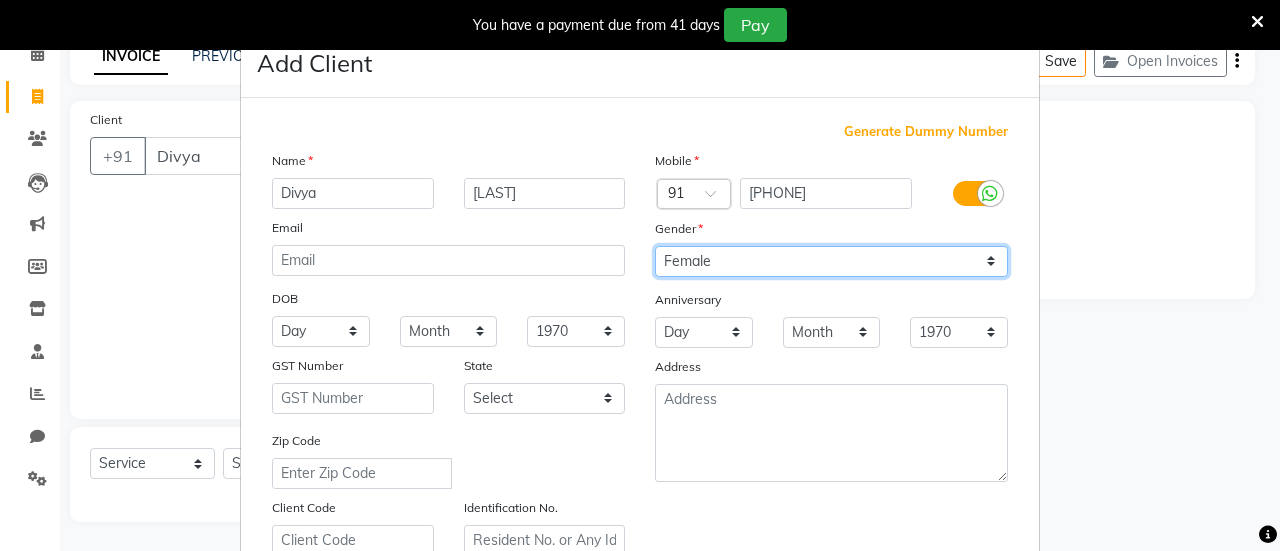 click on "Select Male Female Other Prefer Not To Say" at bounding box center [831, 261] 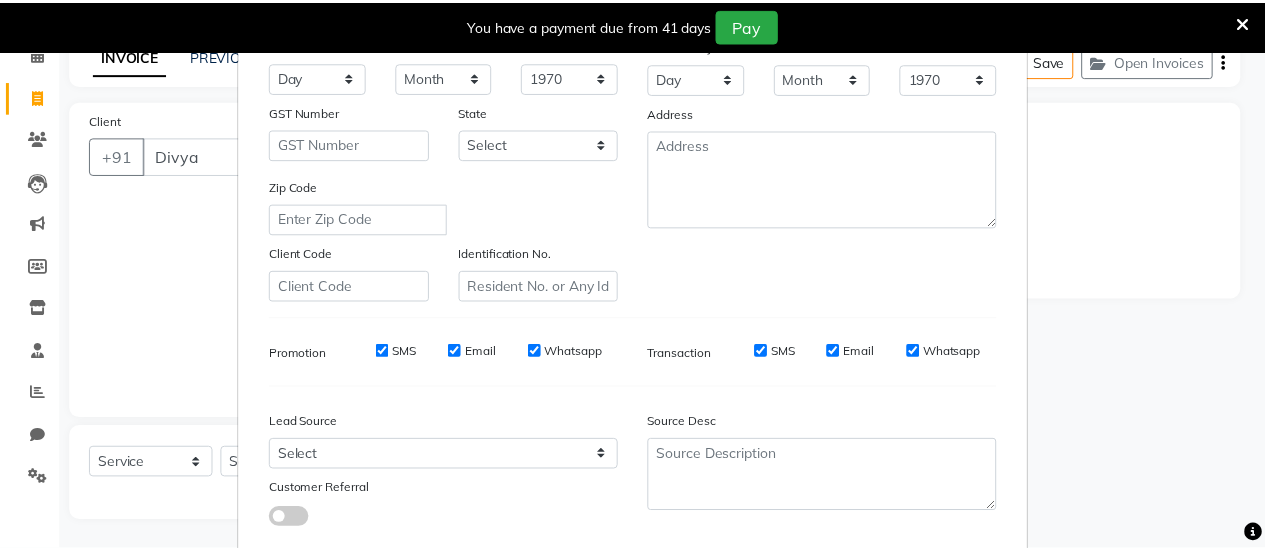 scroll, scrollTop: 368, scrollLeft: 0, axis: vertical 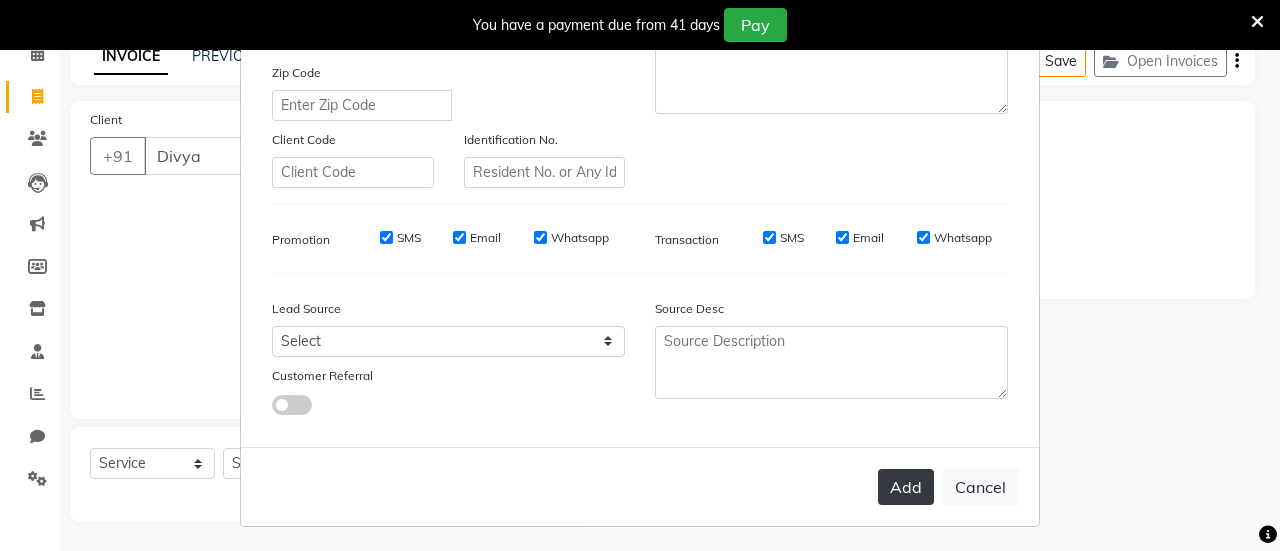 click on "Add" at bounding box center (906, 487) 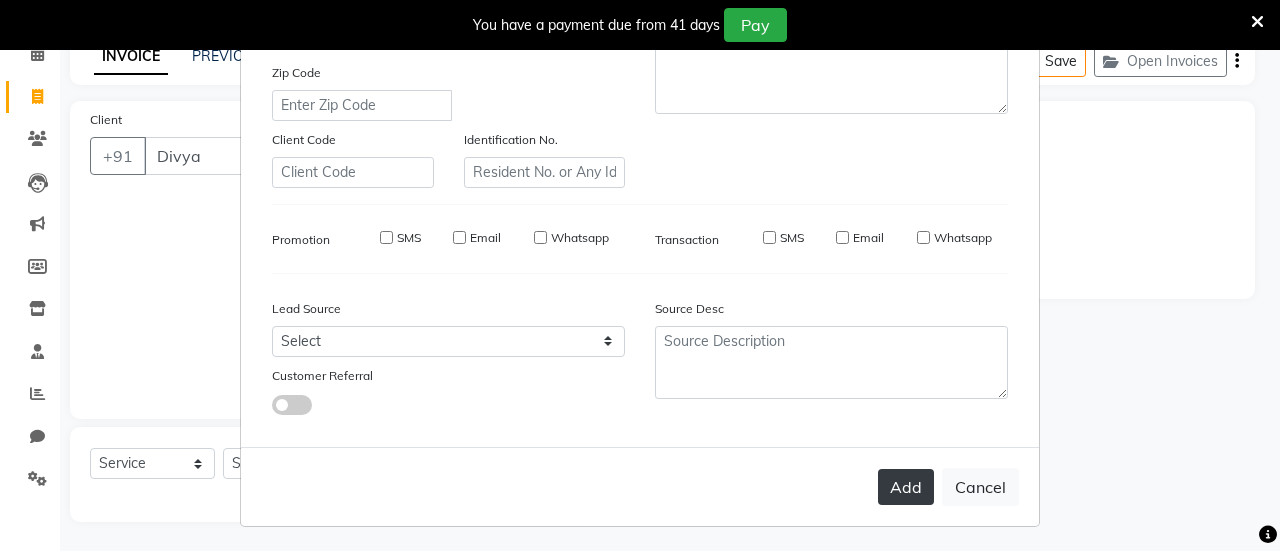 type on "[PHONE]" 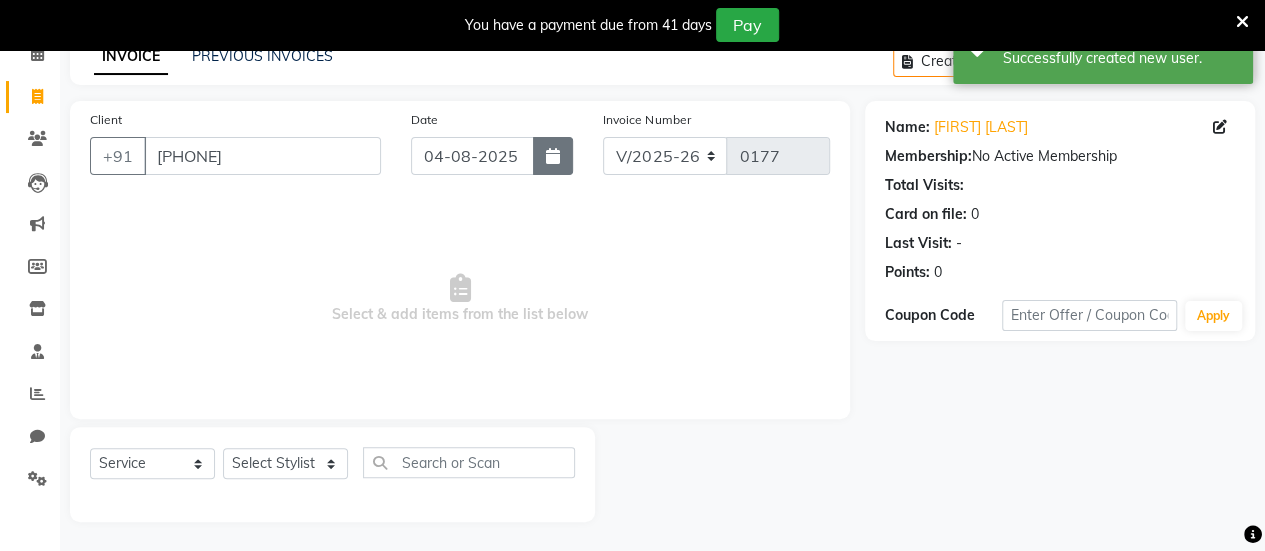 click 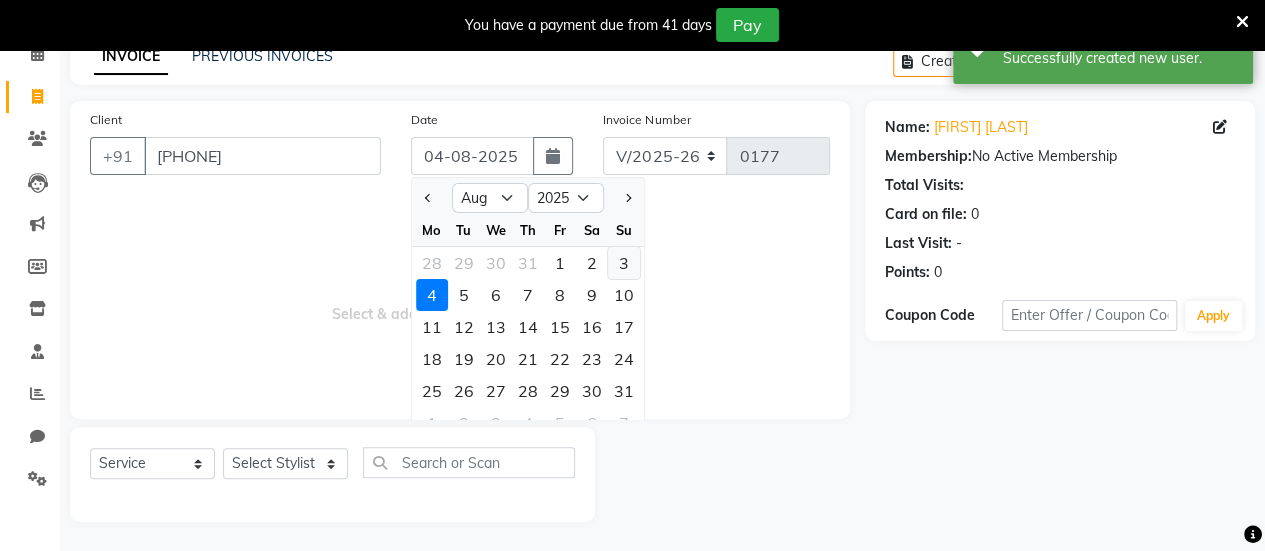 click on "3" 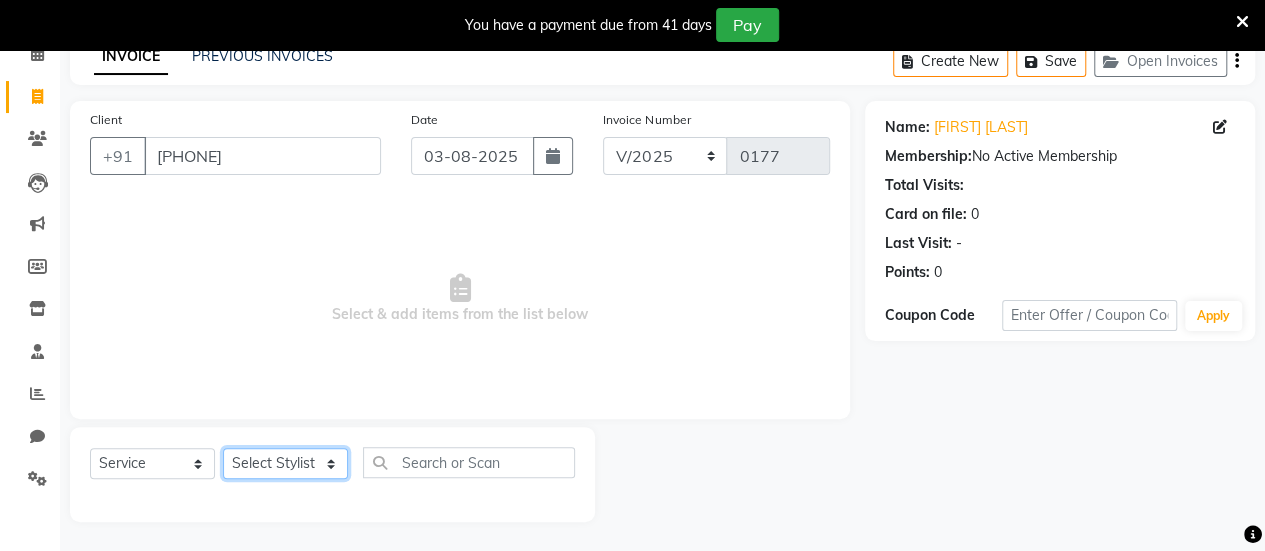 click on "Select Stylist ARBAAZ SHAIKH Farzana shaikh RAFID KAZI ROMIKHA HAROLD BORGES Sanjana  rathore SHIVAM BIBRA SUCHITRA TAMANG Sushila Parmar Swapnil chavan" 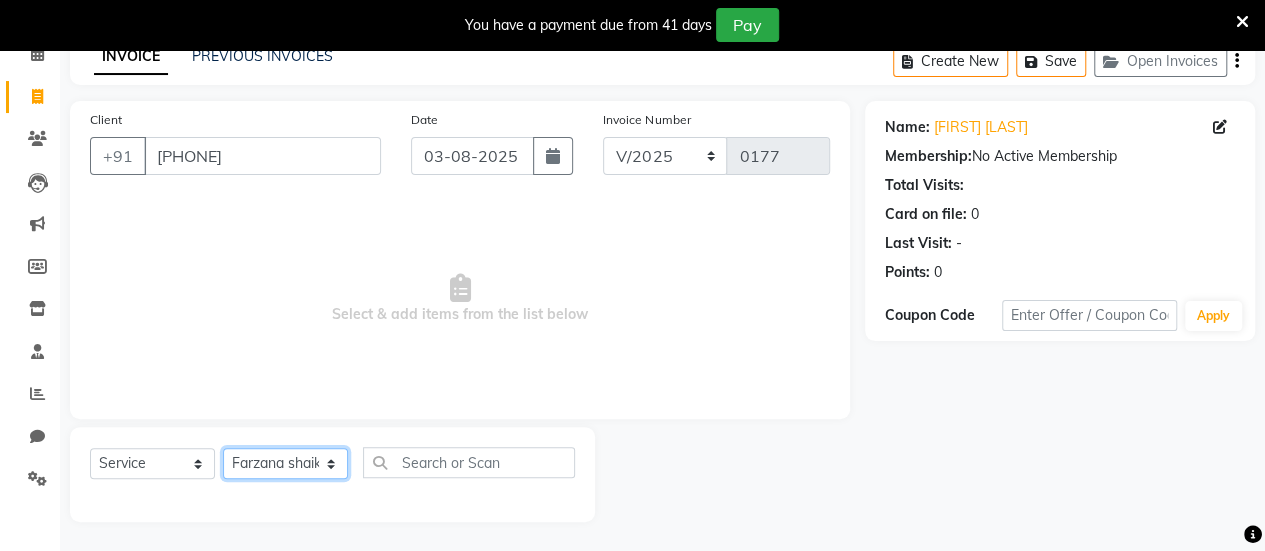 click on "Select Stylist ARBAAZ SHAIKH Farzana shaikh RAFID KAZI ROMIKHA HAROLD BORGES Sanjana  rathore SHIVAM BIBRA SUCHITRA TAMANG Sushila Parmar Swapnil chavan" 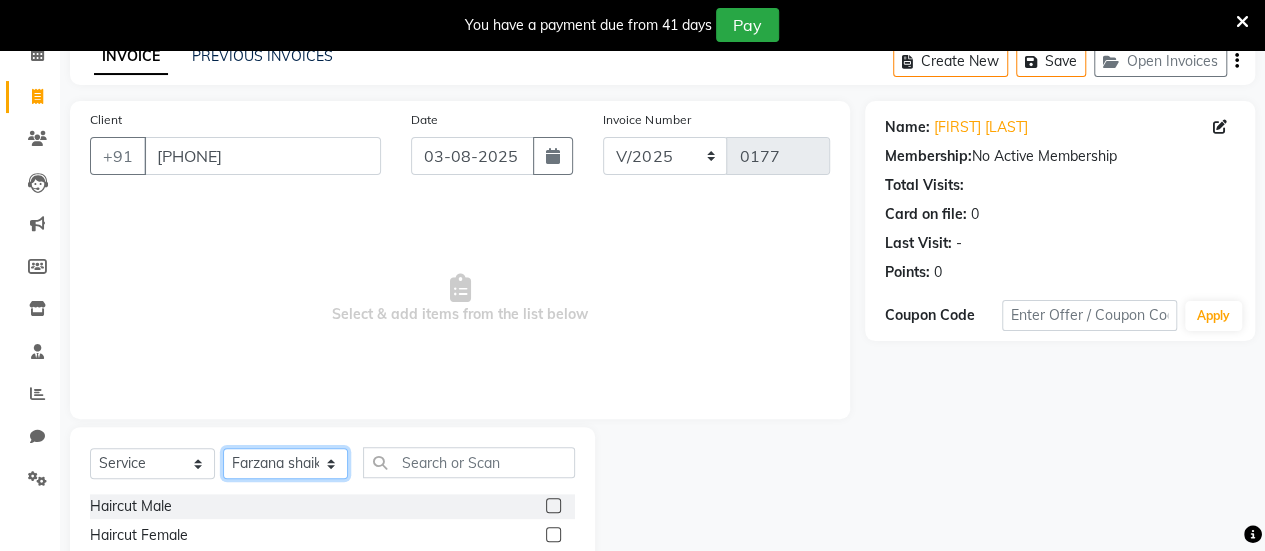 scroll, scrollTop: 298, scrollLeft: 0, axis: vertical 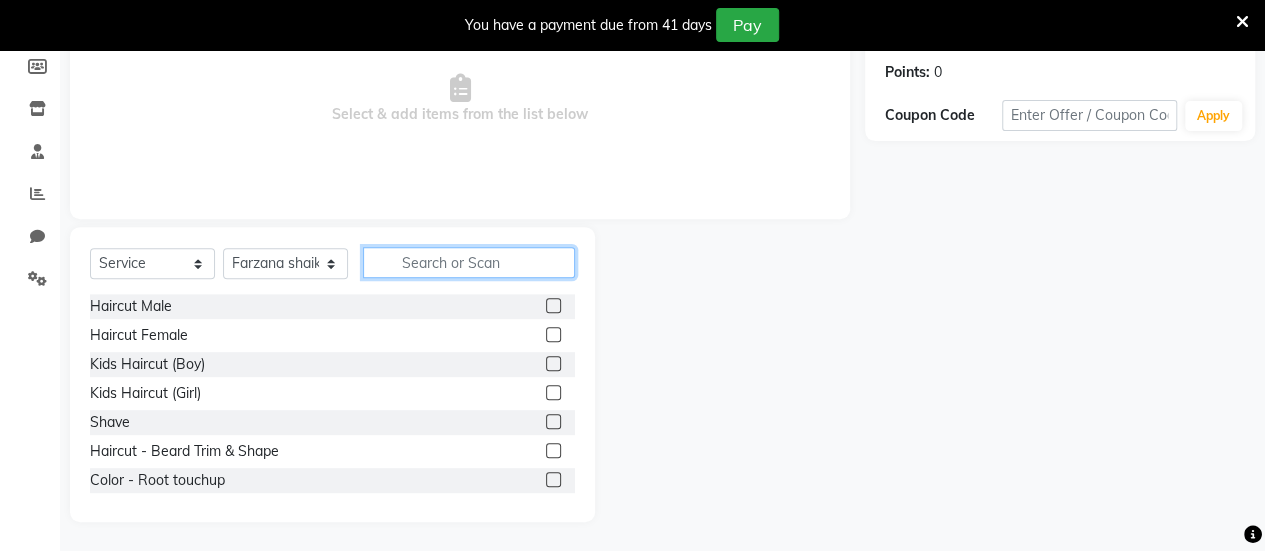 click 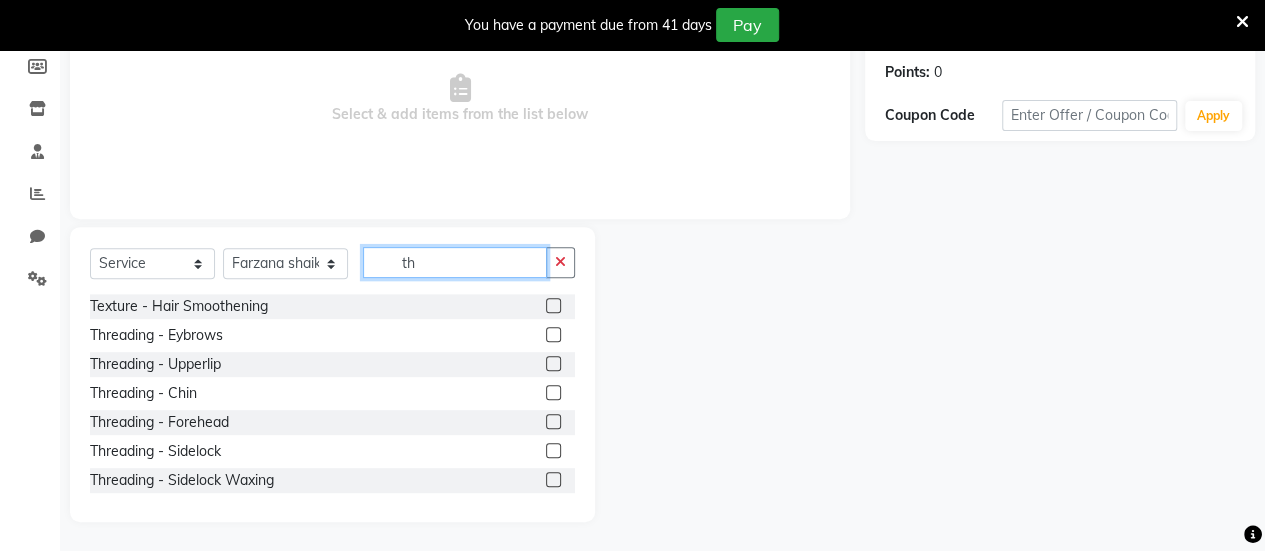 type on "th" 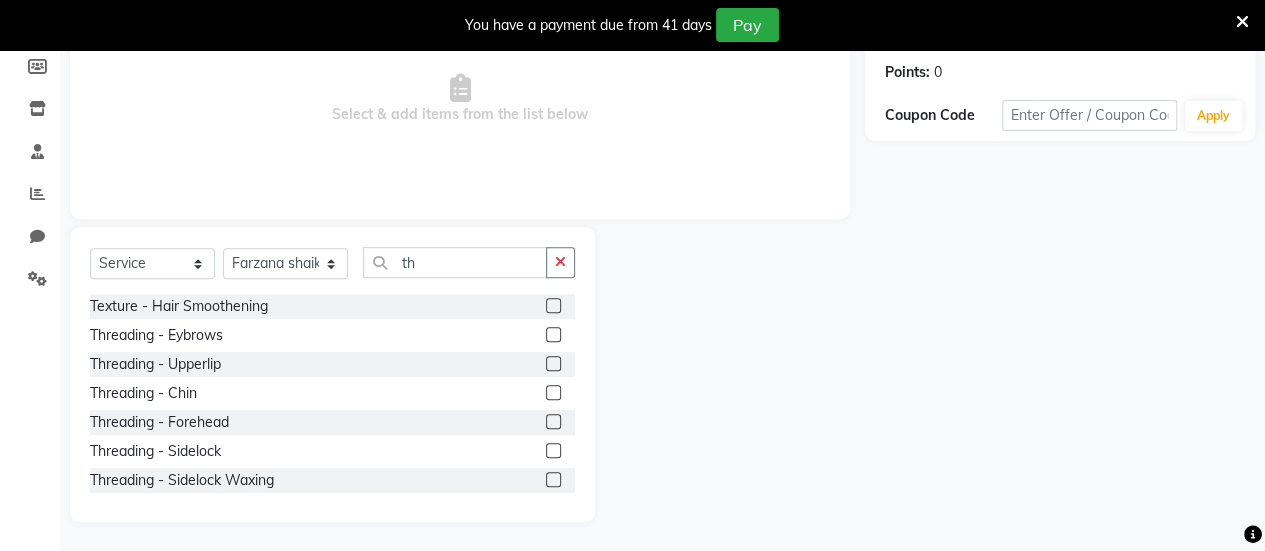 click 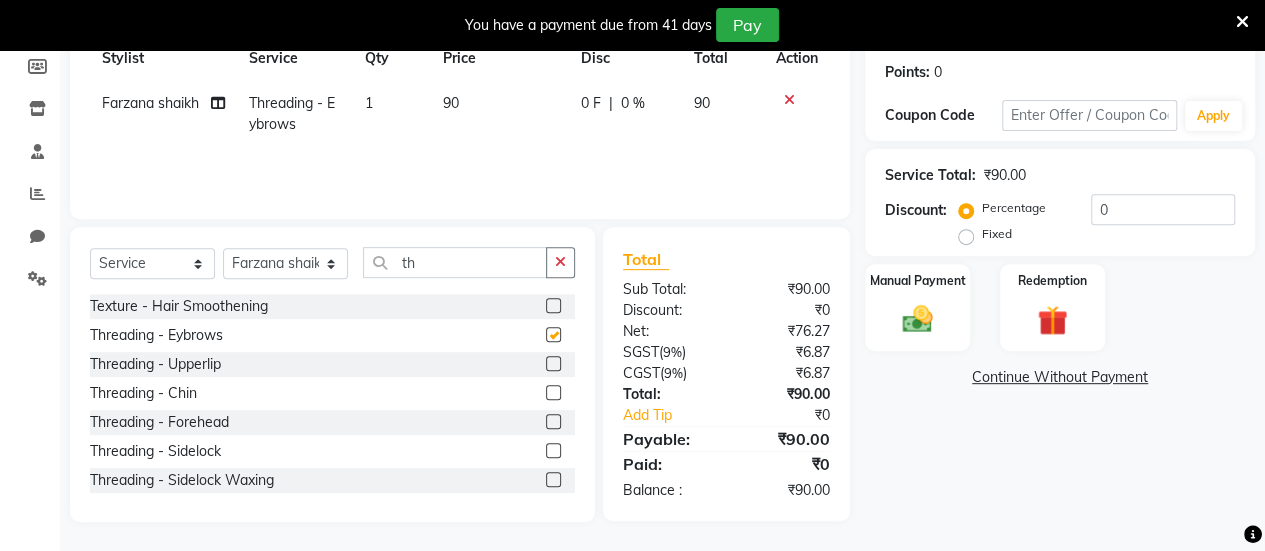 checkbox on "false" 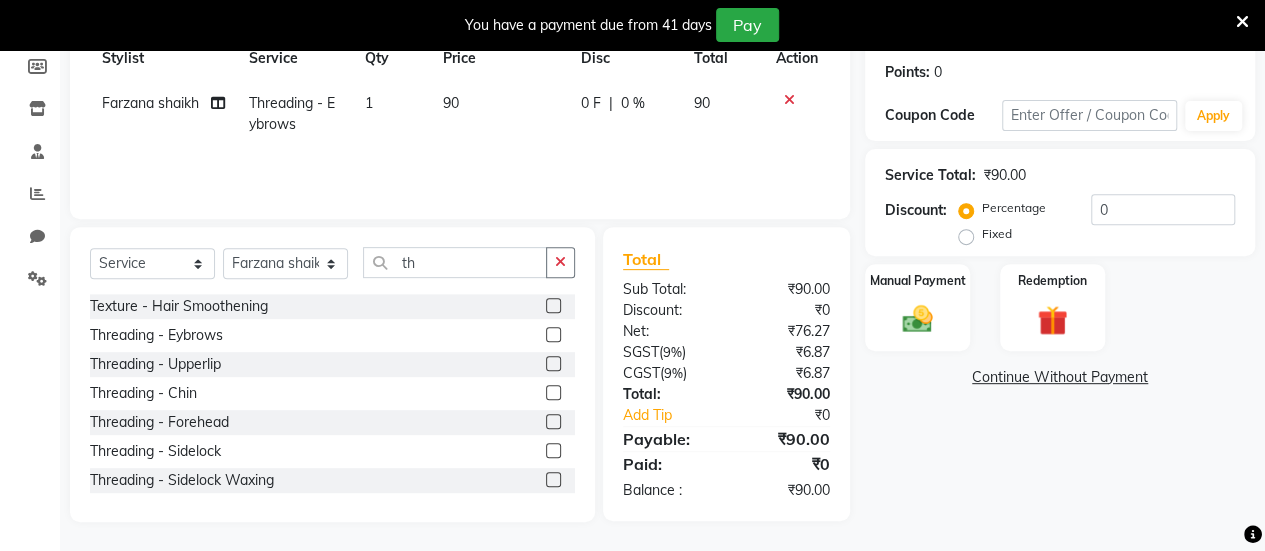 click 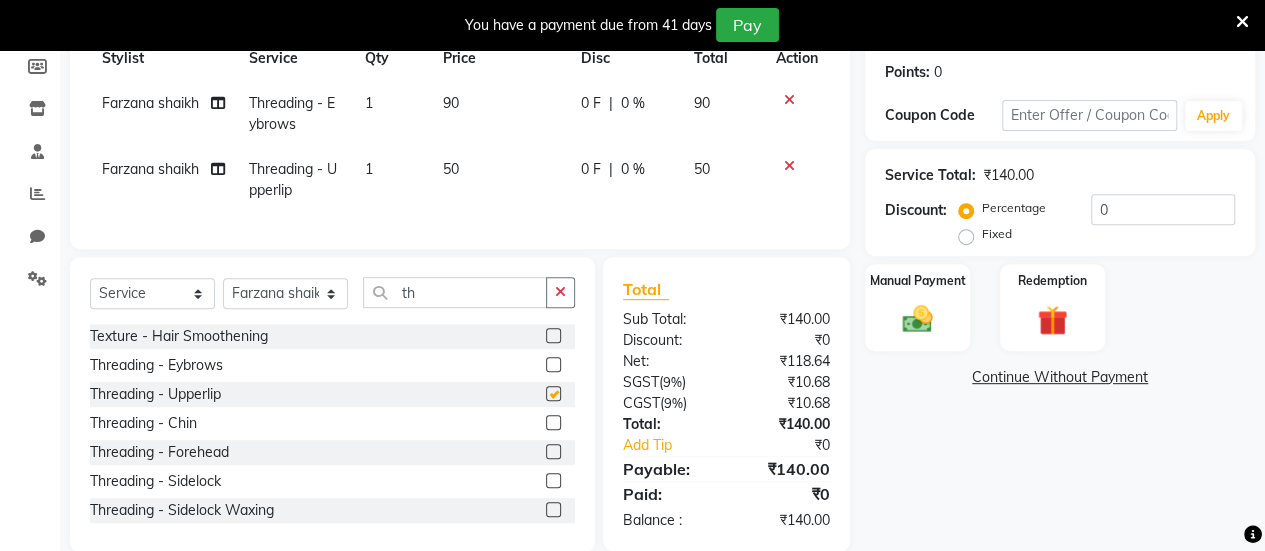 checkbox on "false" 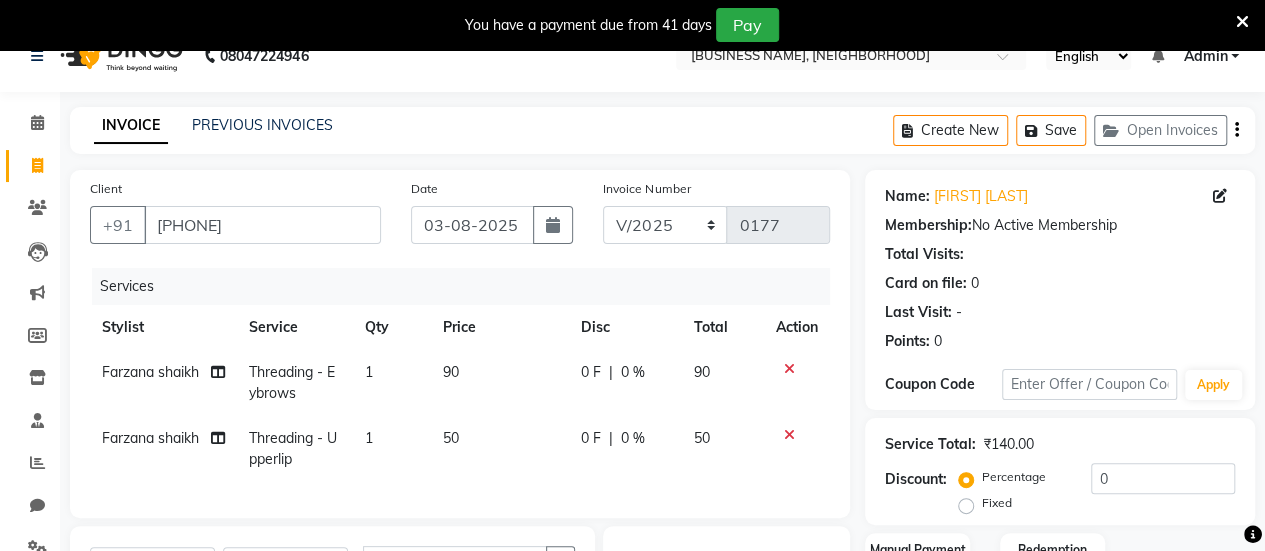 scroll, scrollTop: 0, scrollLeft: 0, axis: both 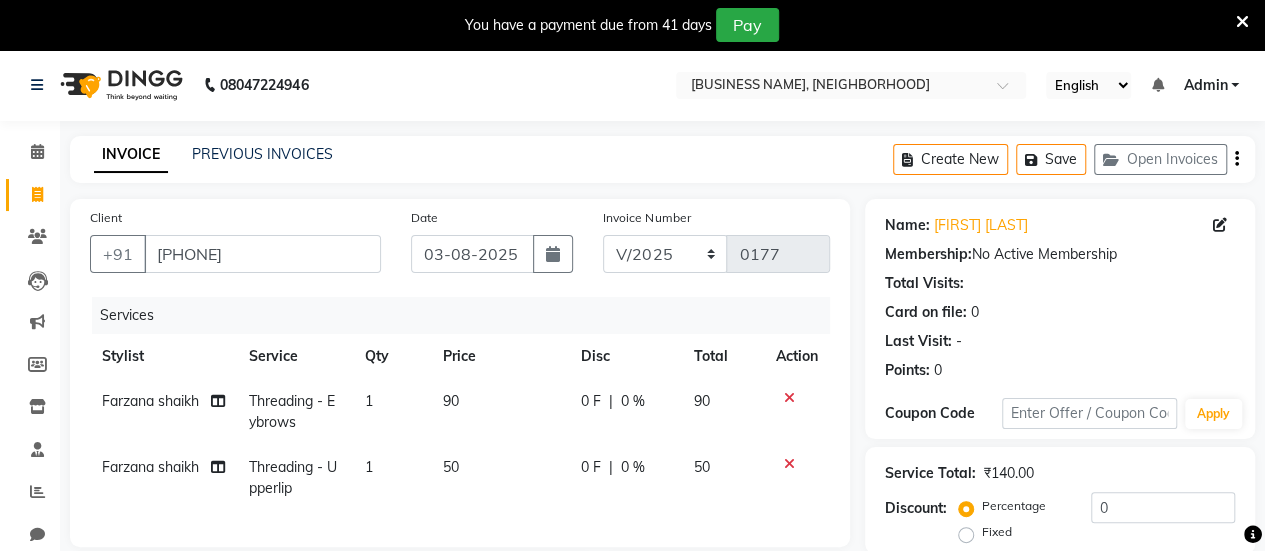 click 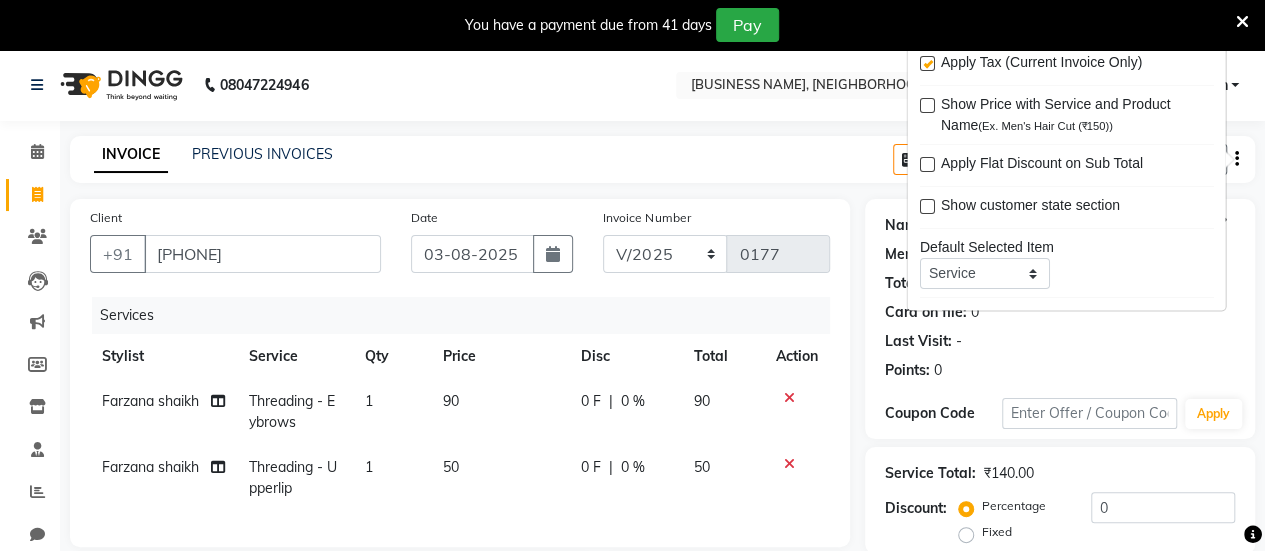 click at bounding box center (926, 64) 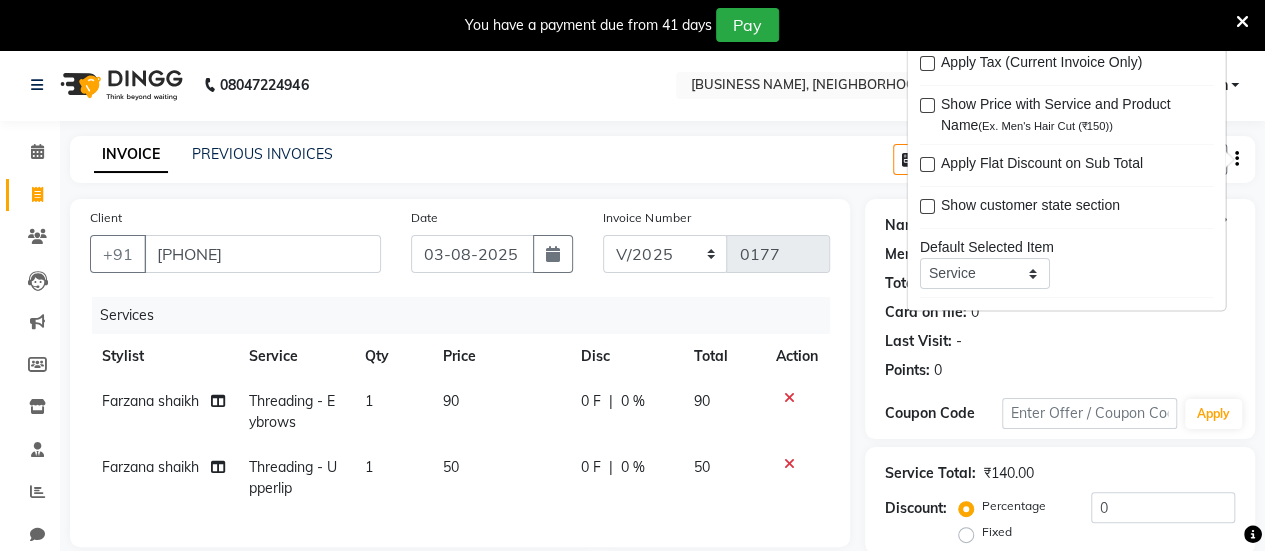 click on "INVOICE PREVIOUS INVOICES Create New   Save   Open Invoices" 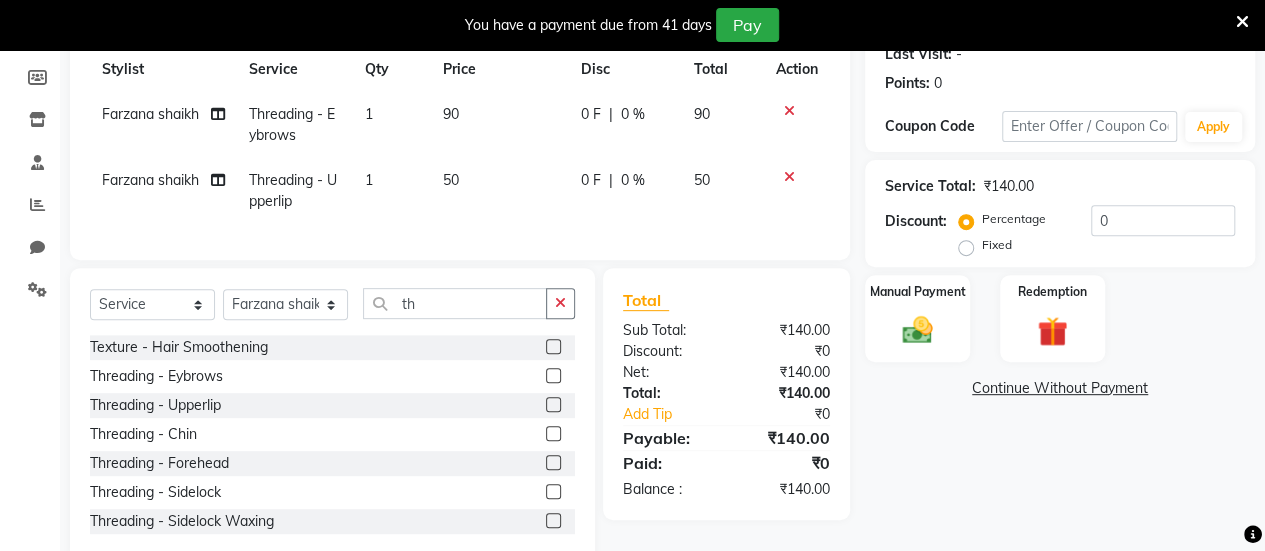 scroll, scrollTop: 343, scrollLeft: 0, axis: vertical 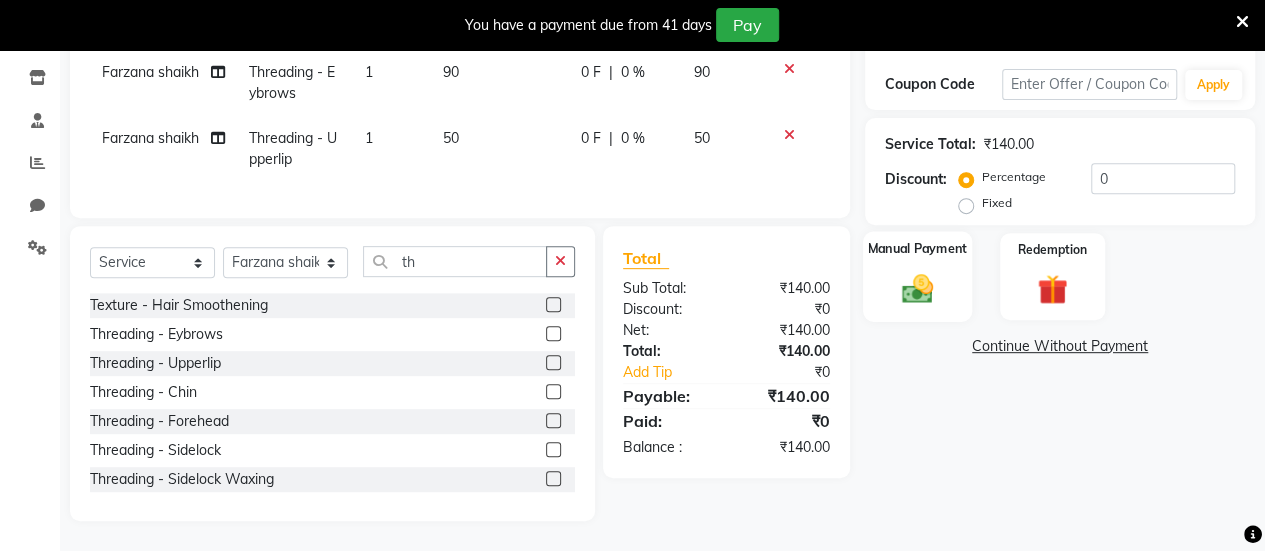 click on "Manual Payment" 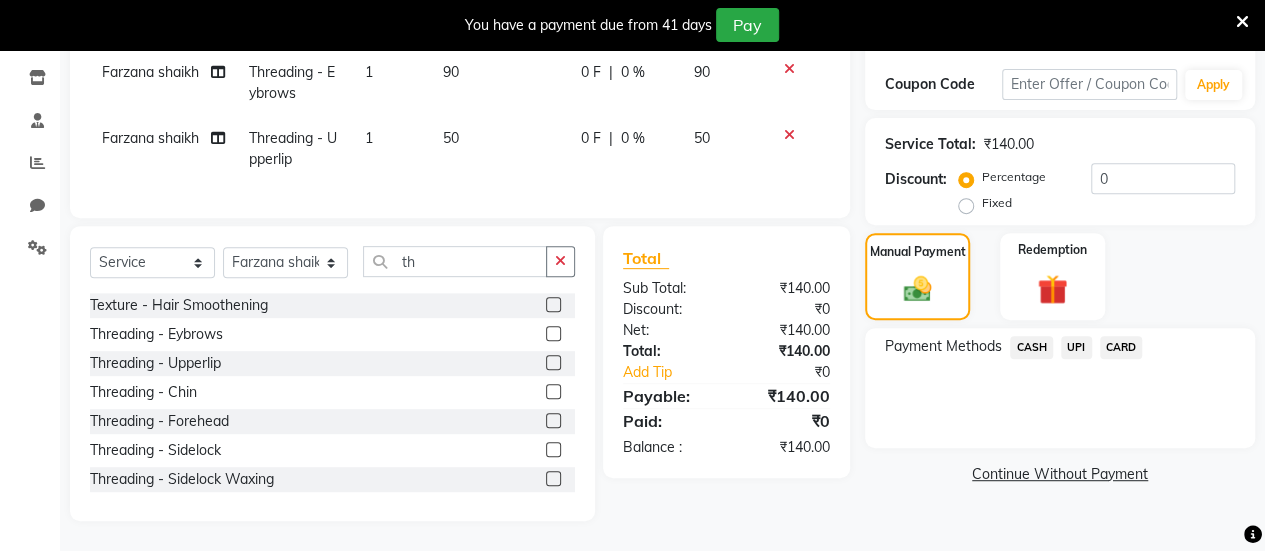 click on "UPI" 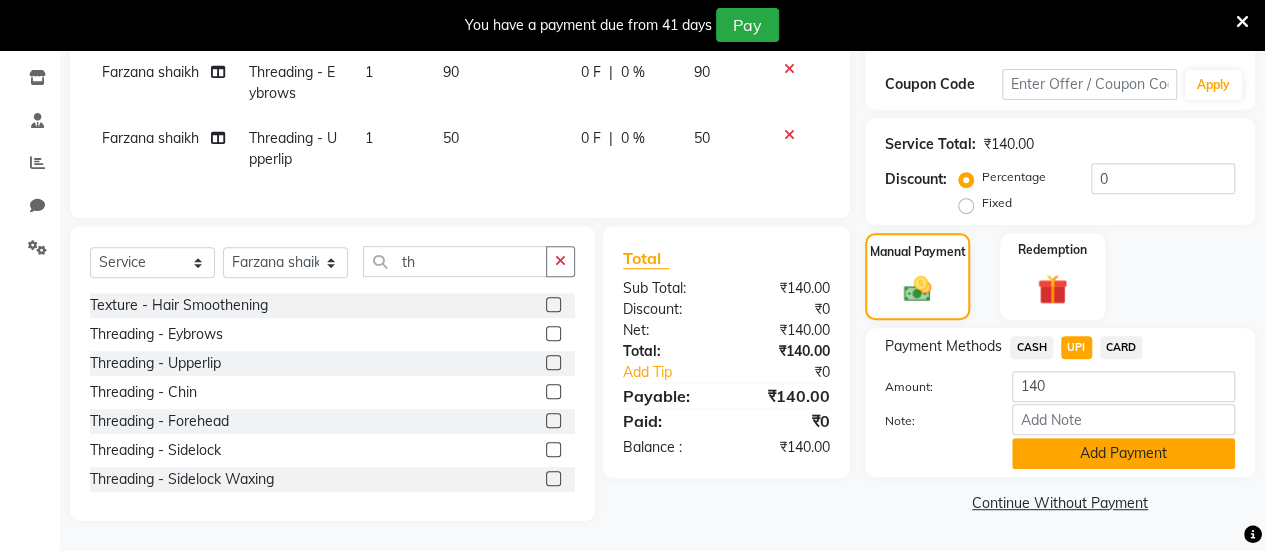 click on "Add Payment" 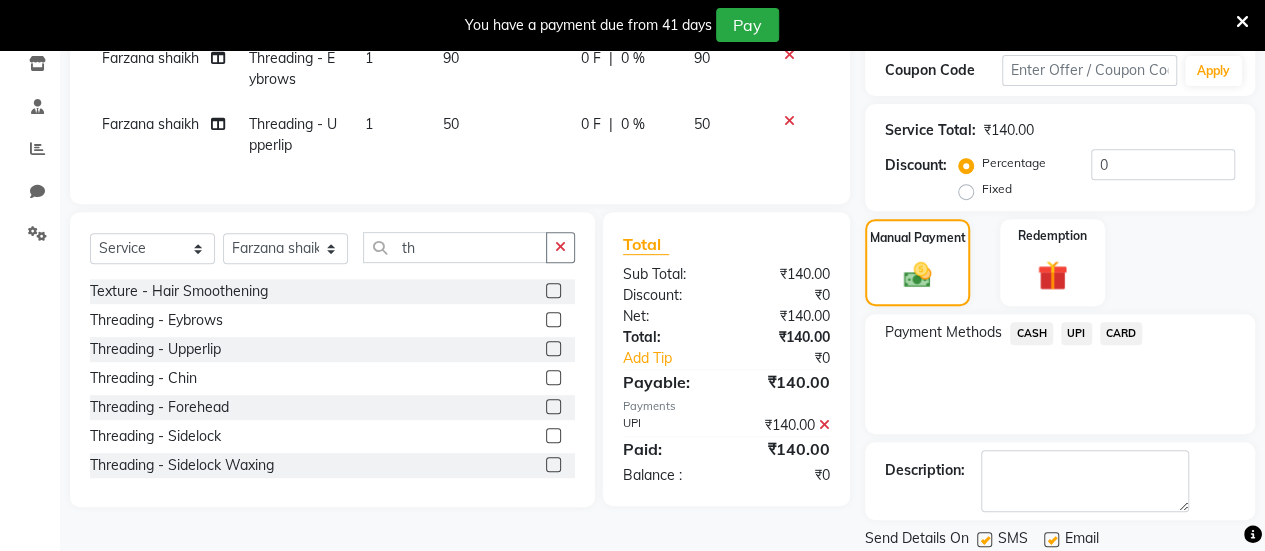 scroll, scrollTop: 408, scrollLeft: 0, axis: vertical 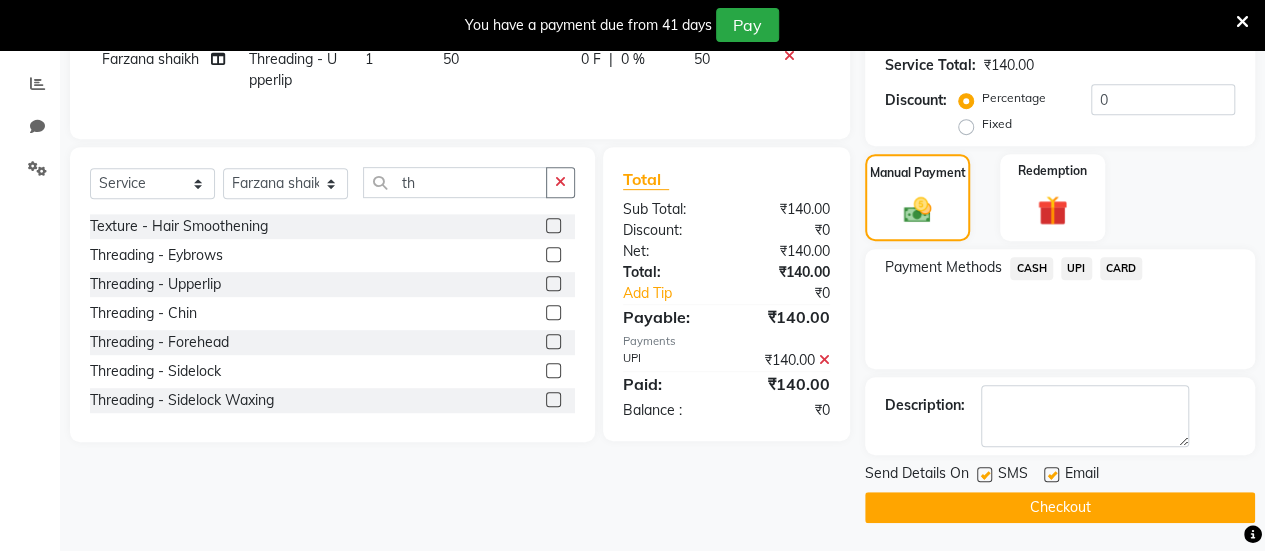 click 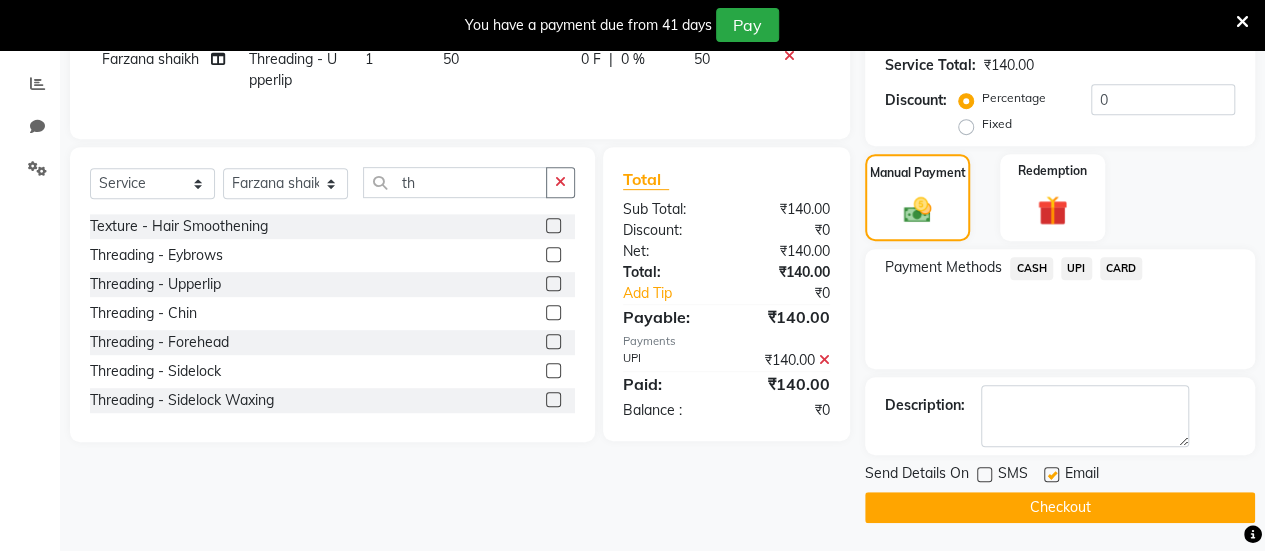 click 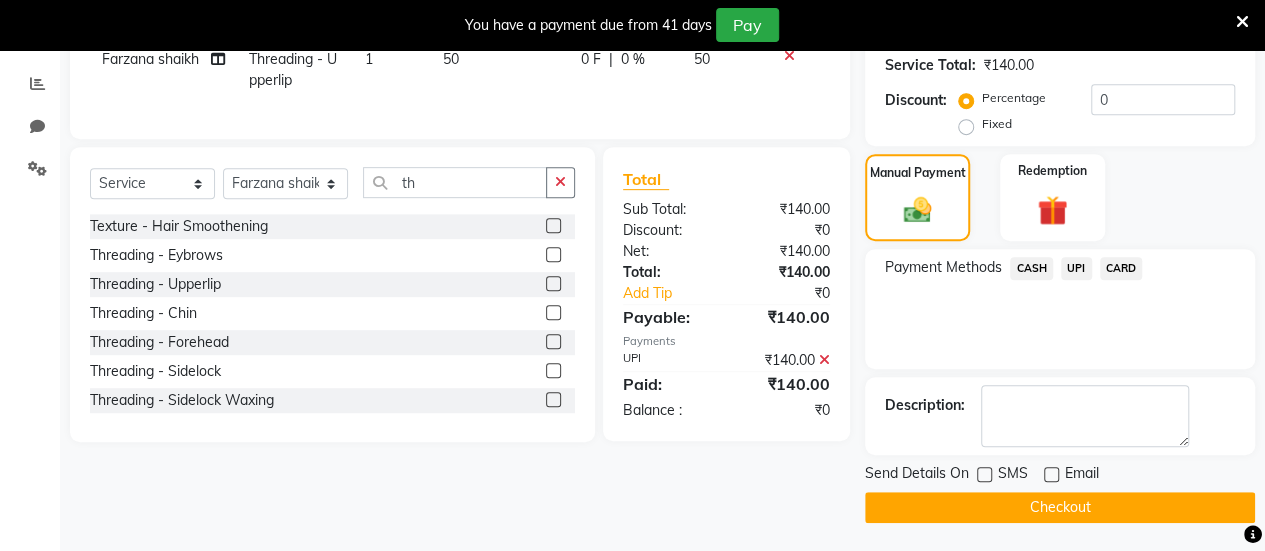 click on "Checkout" 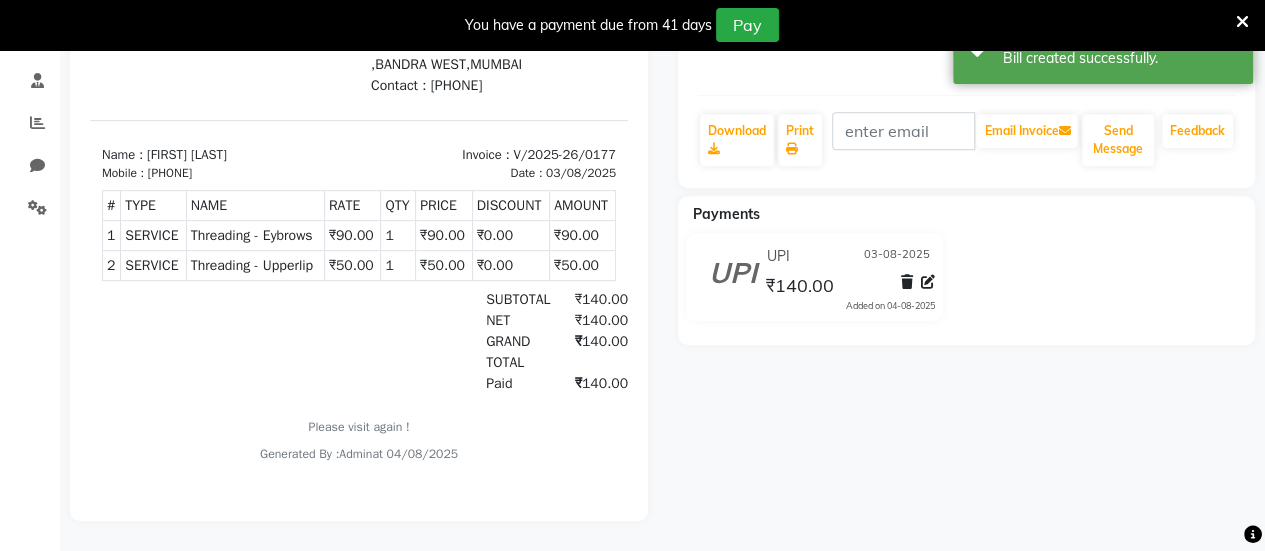 scroll, scrollTop: 0, scrollLeft: 0, axis: both 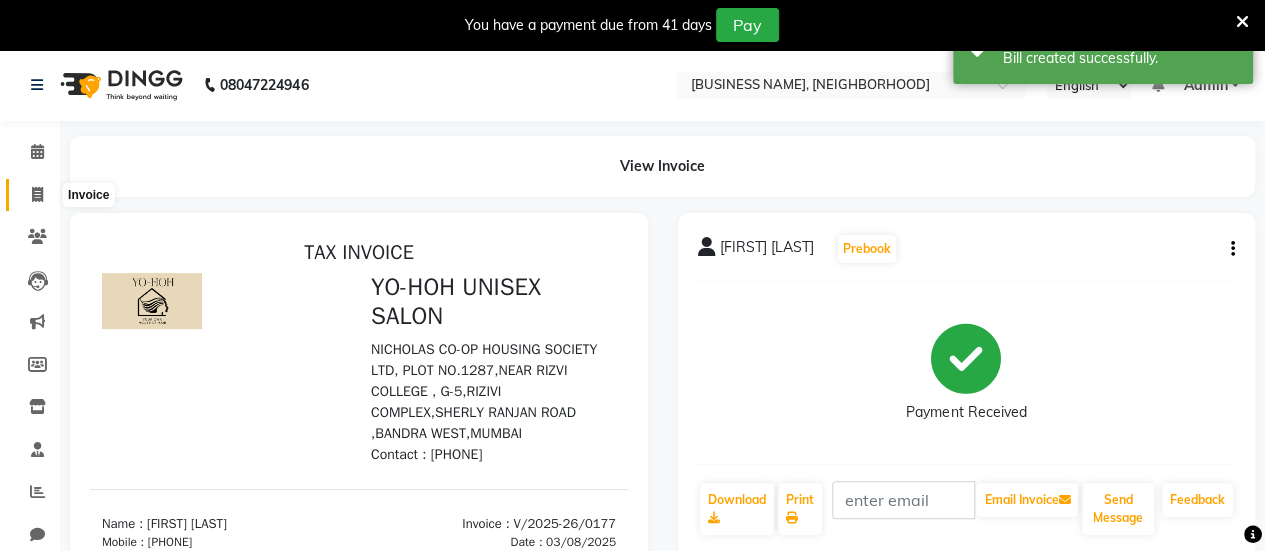 click 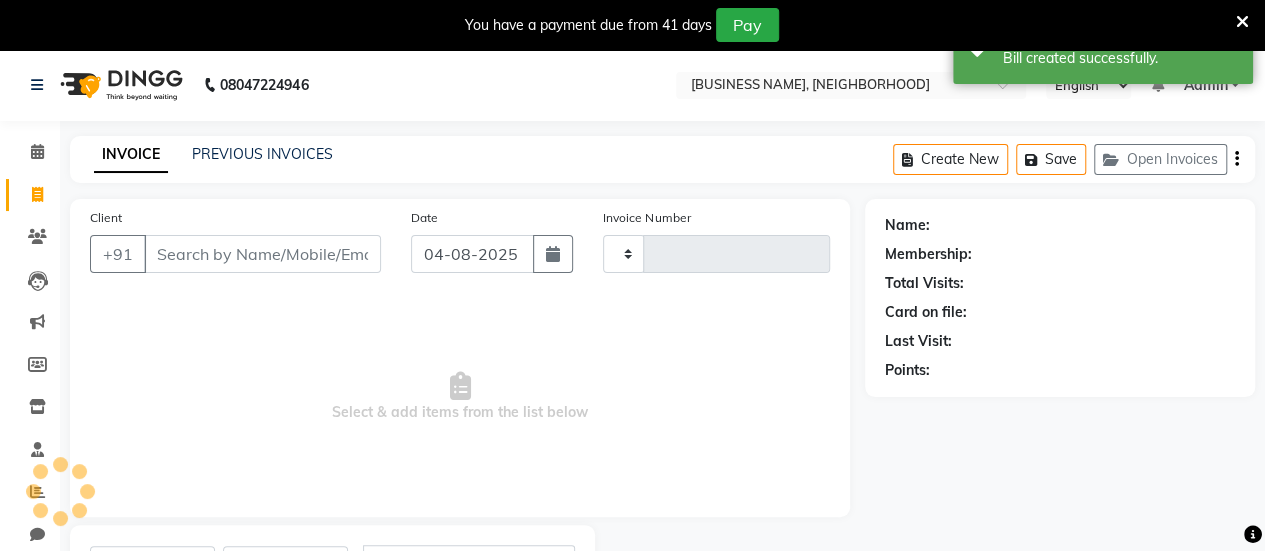 type on "0178" 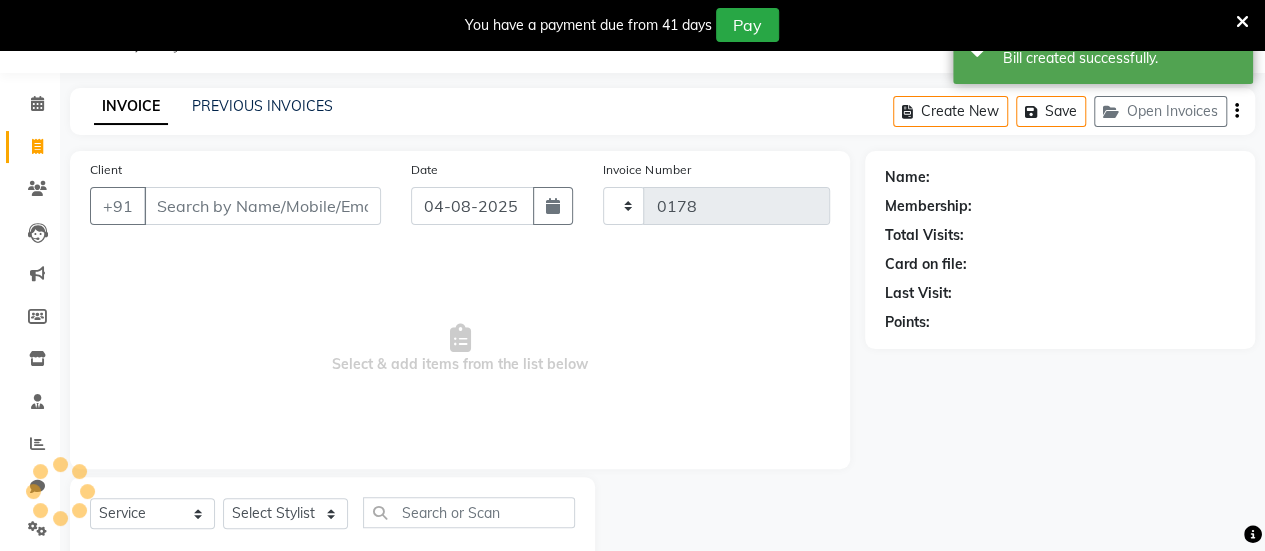 select on "8364" 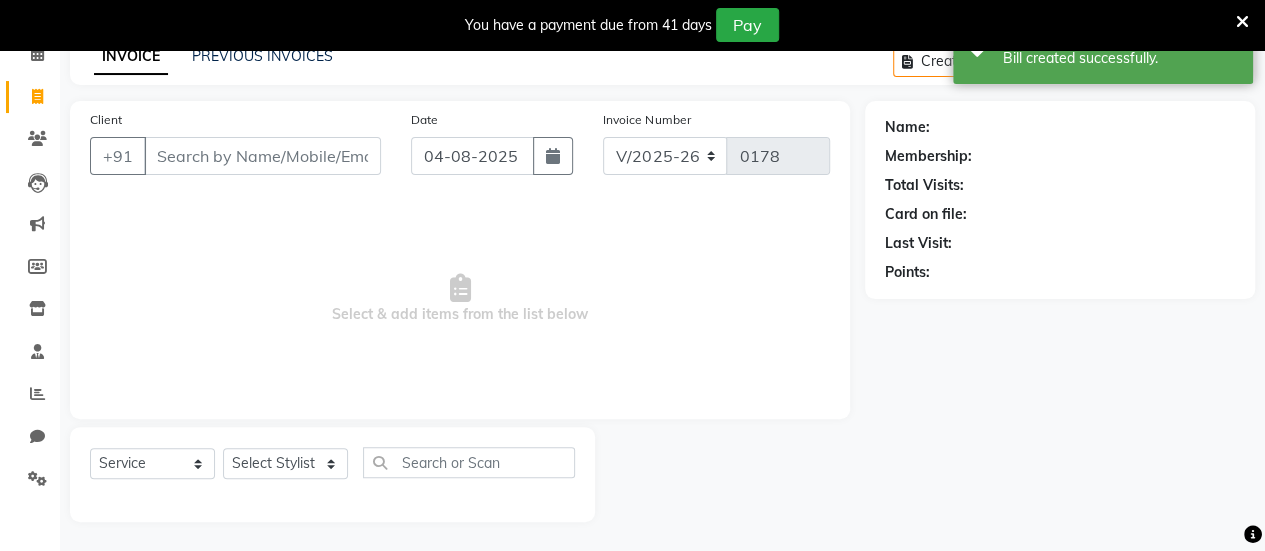 scroll, scrollTop: 0, scrollLeft: 0, axis: both 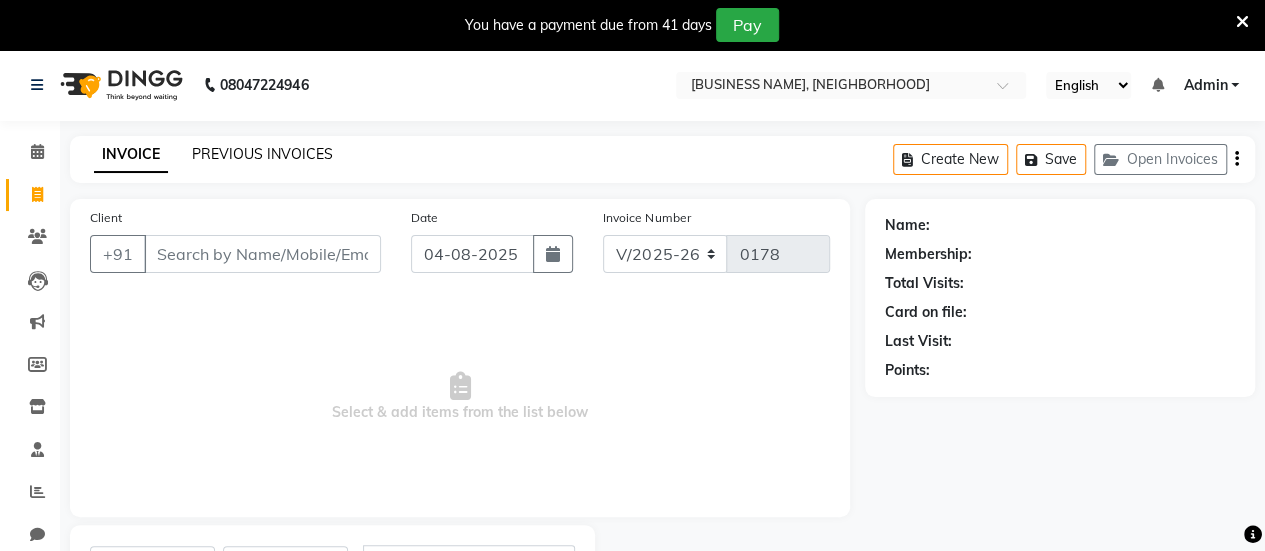 click on "PREVIOUS INVOICES" 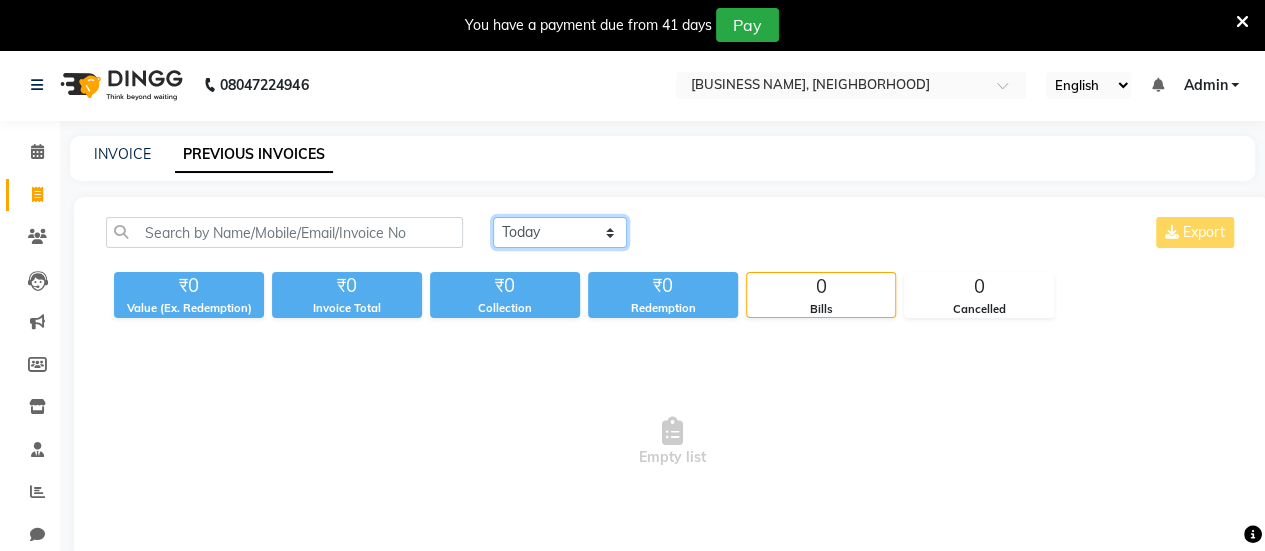 click on "Today Yesterday Custom Range" 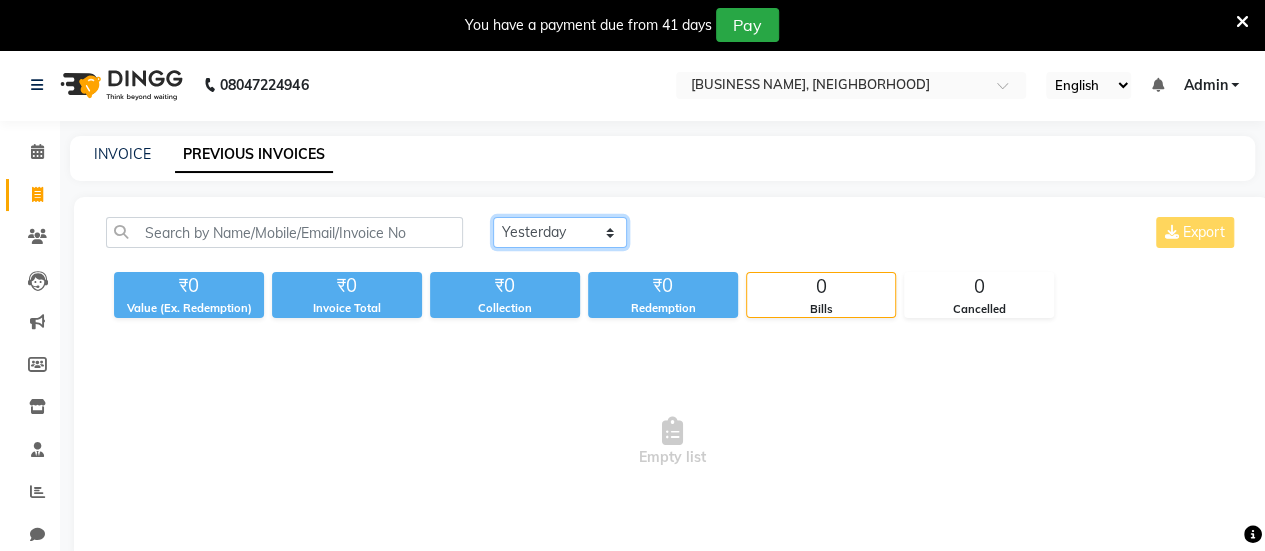 click on "Today Yesterday Custom Range" 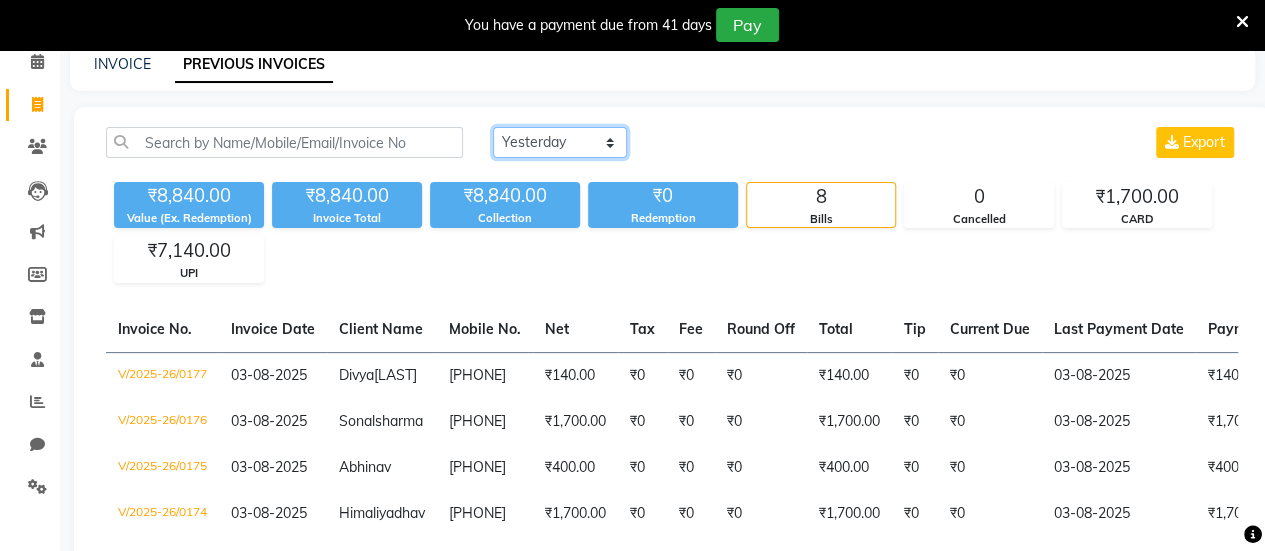 scroll, scrollTop: 95, scrollLeft: 0, axis: vertical 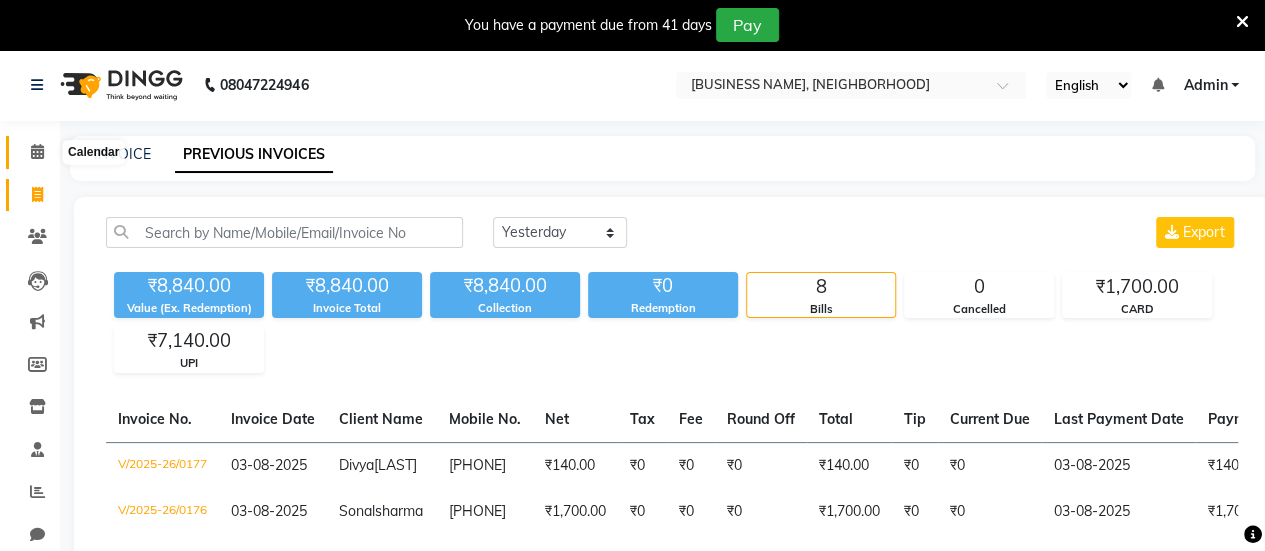 click 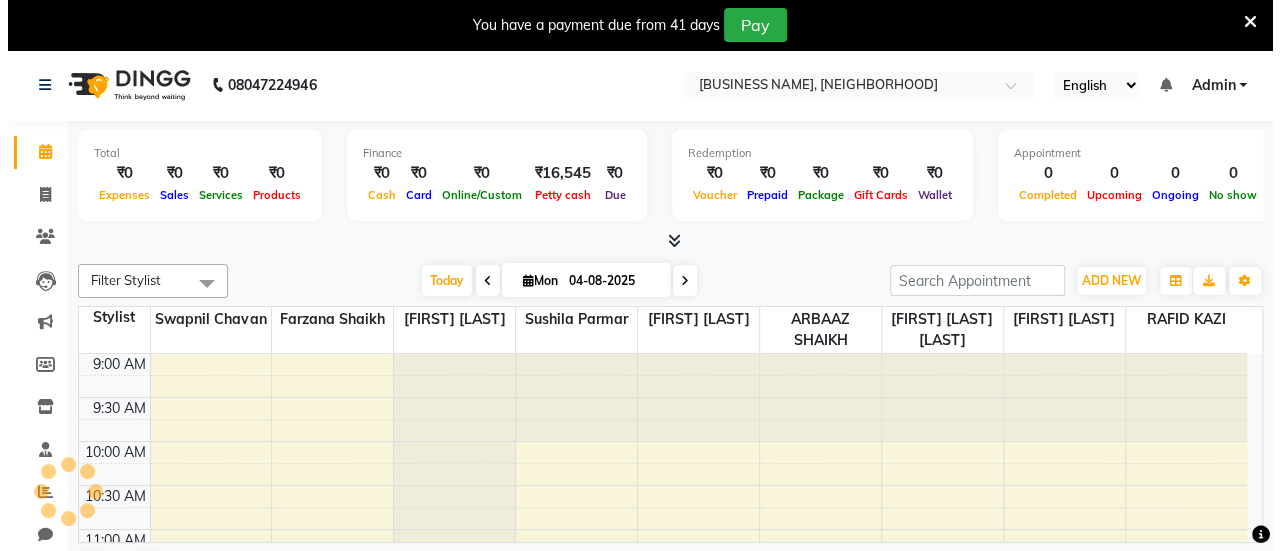 scroll, scrollTop: 261, scrollLeft: 0, axis: vertical 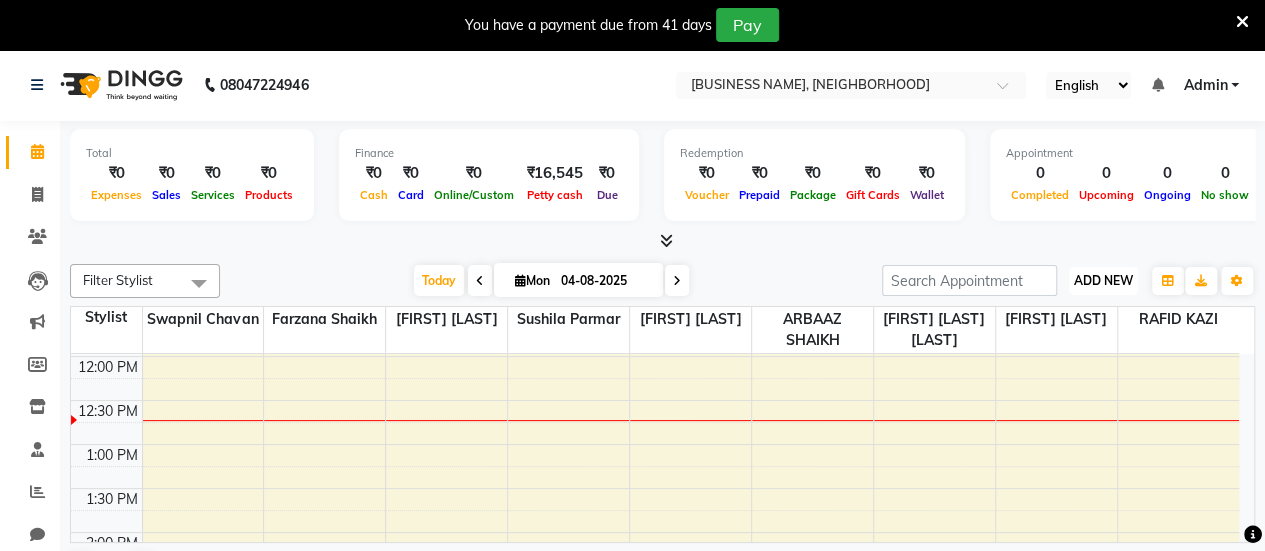 click on "ADD NEW Toggle Dropdown" at bounding box center (1103, 281) 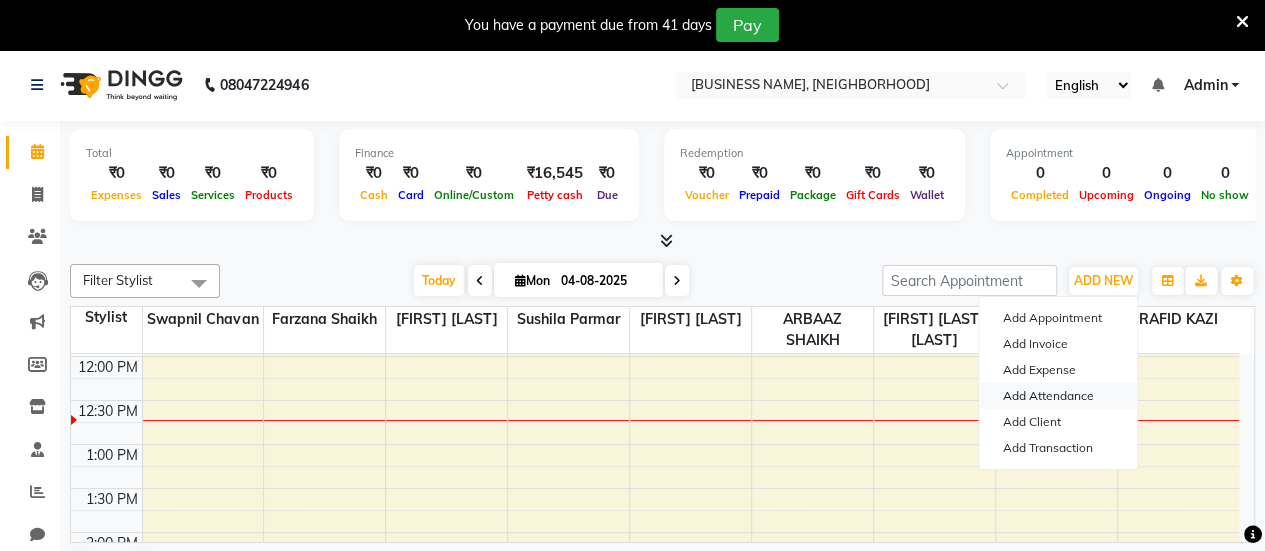 click on "Add Attendance" at bounding box center (1058, 396) 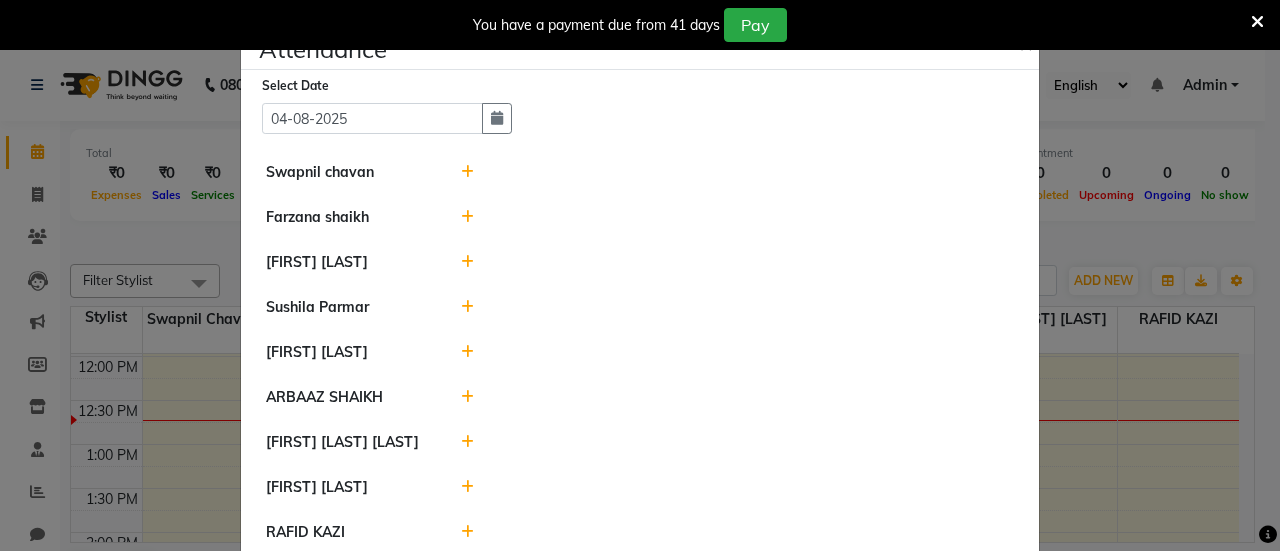 click 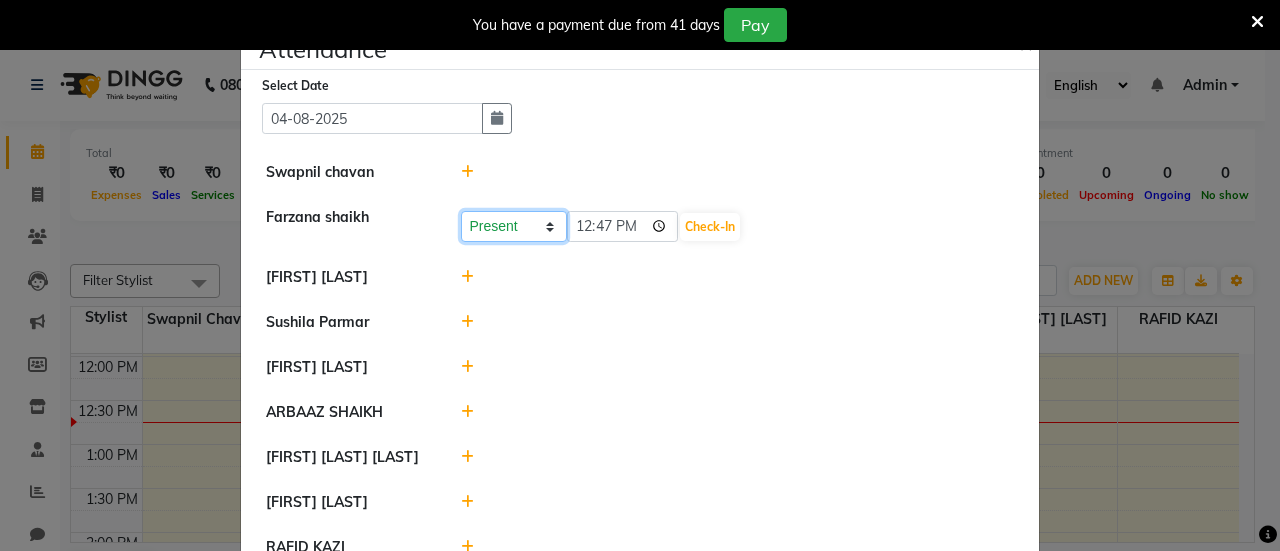 click on "Present Absent Late Half Day Weekly Off" 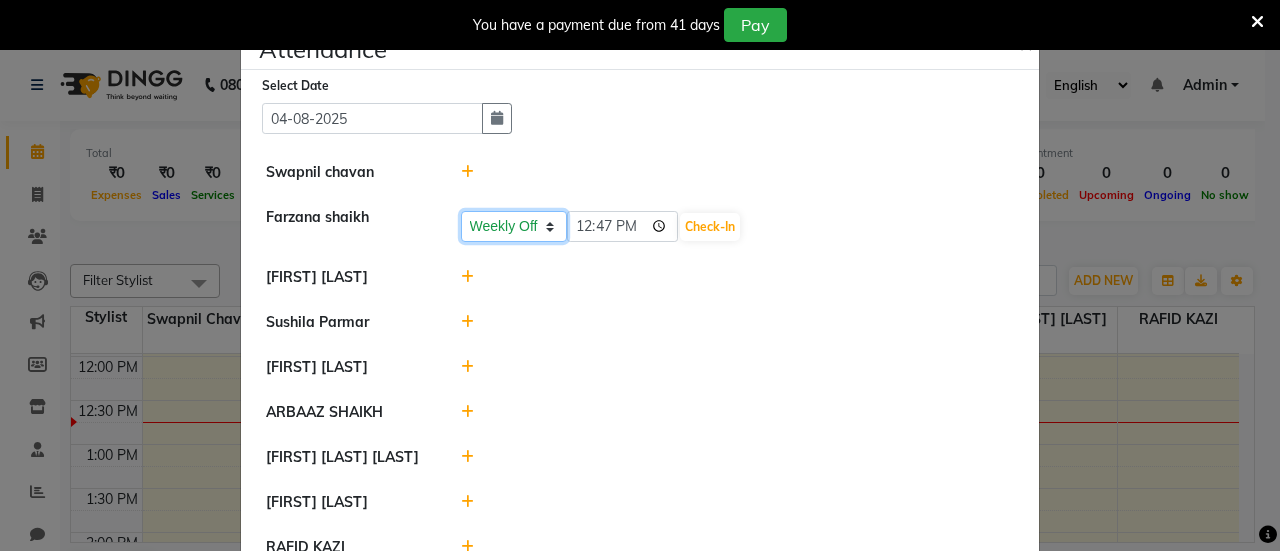 click on "Present Absent Late Half Day Weekly Off" 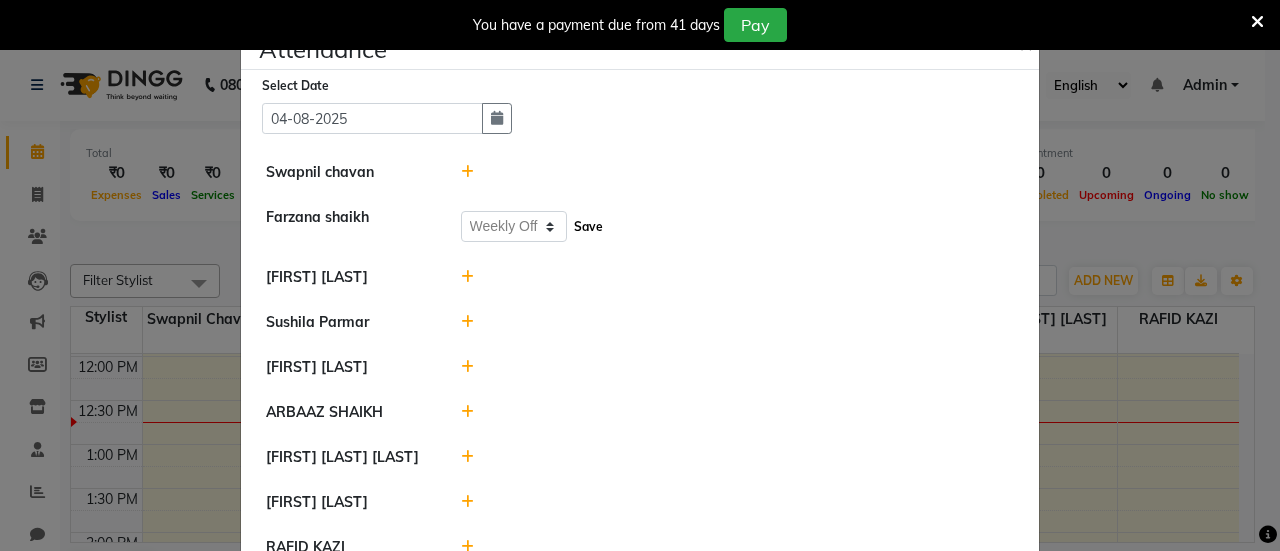 click on "Save" 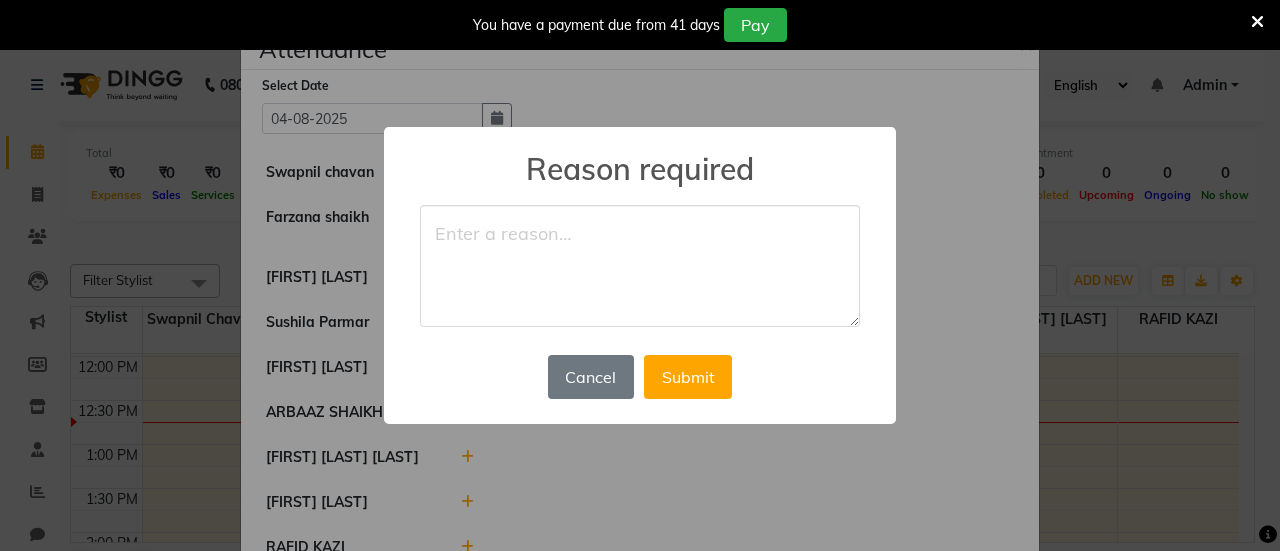 click on "× Reason required Cancel No Submit" at bounding box center [640, 275] 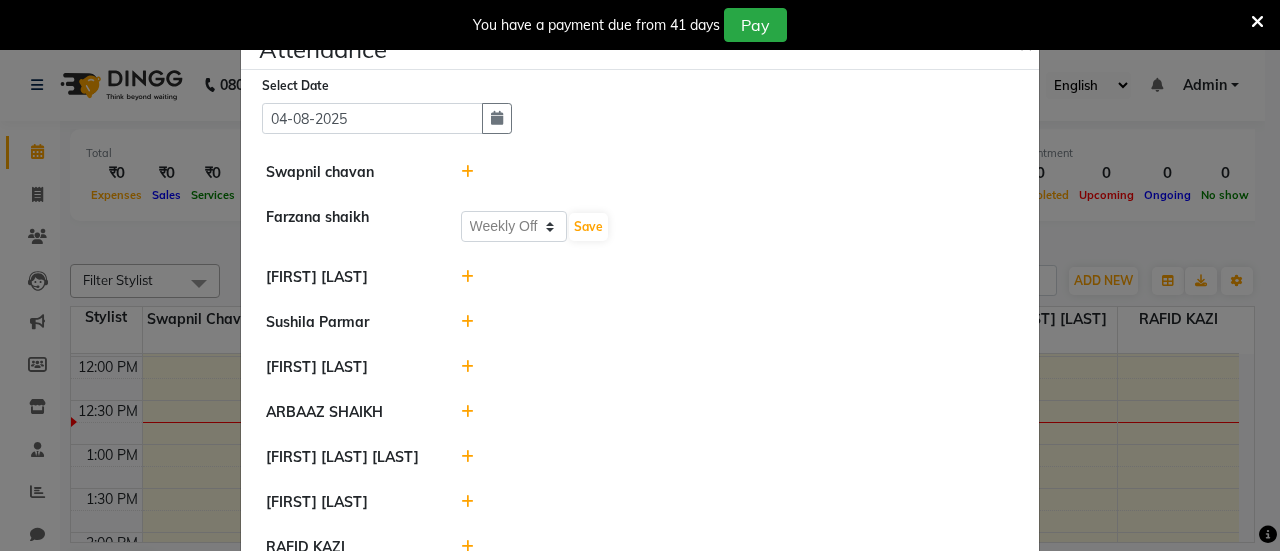 click 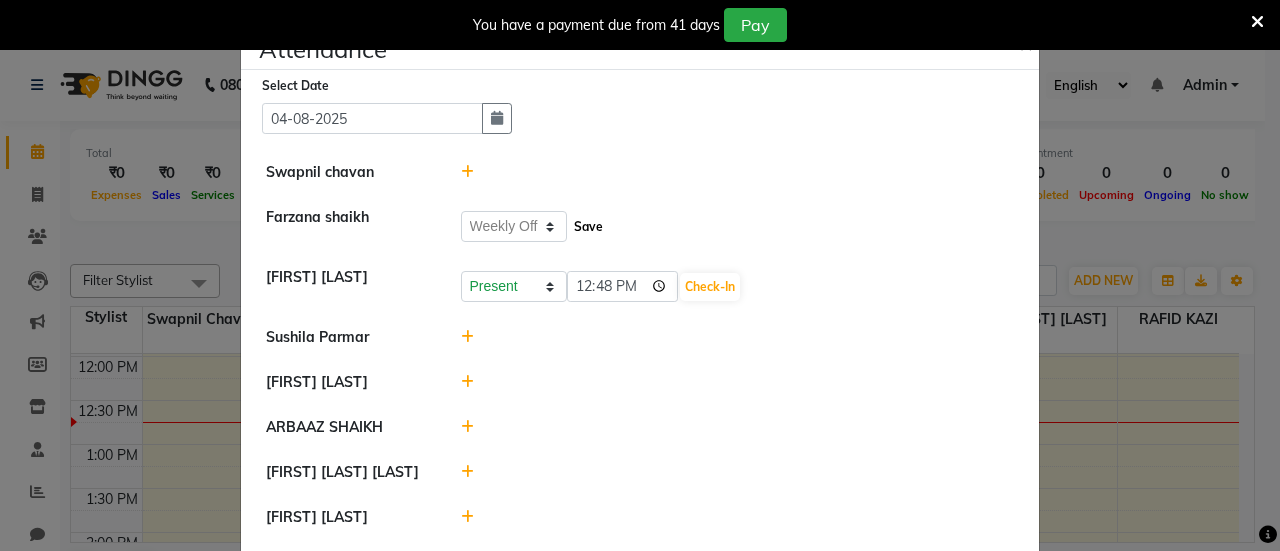 click on "Save" 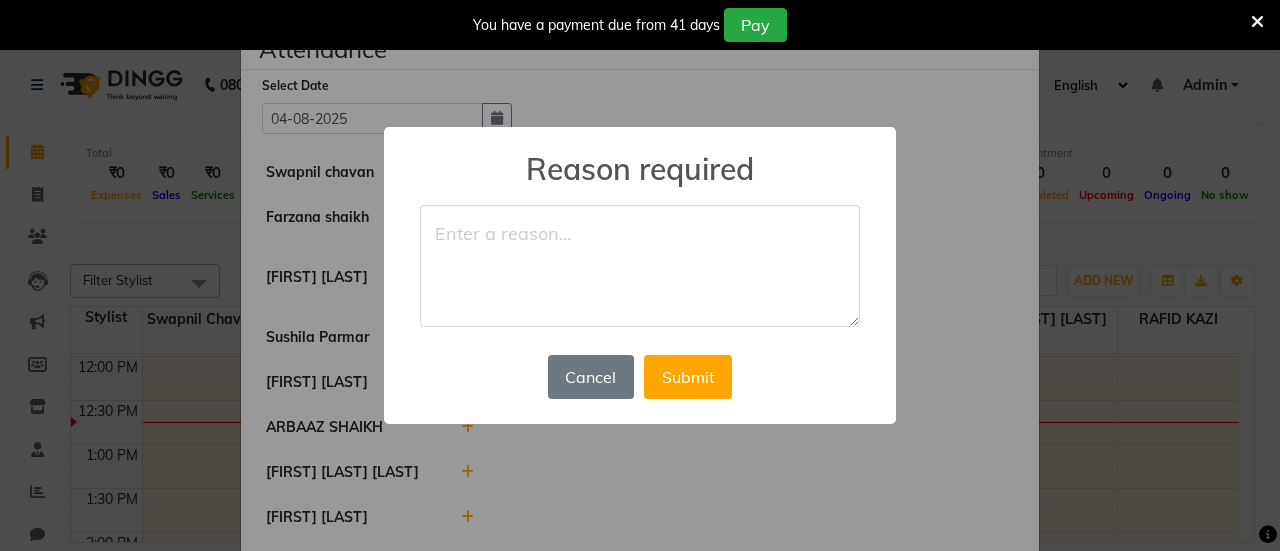 click at bounding box center (640, 266) 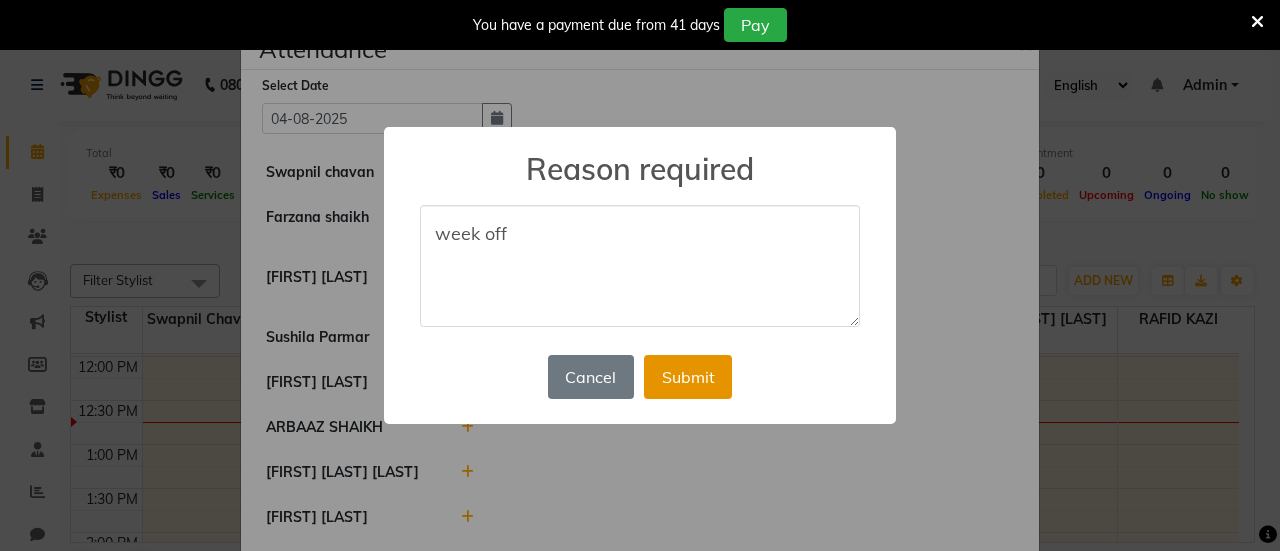 type on "week off" 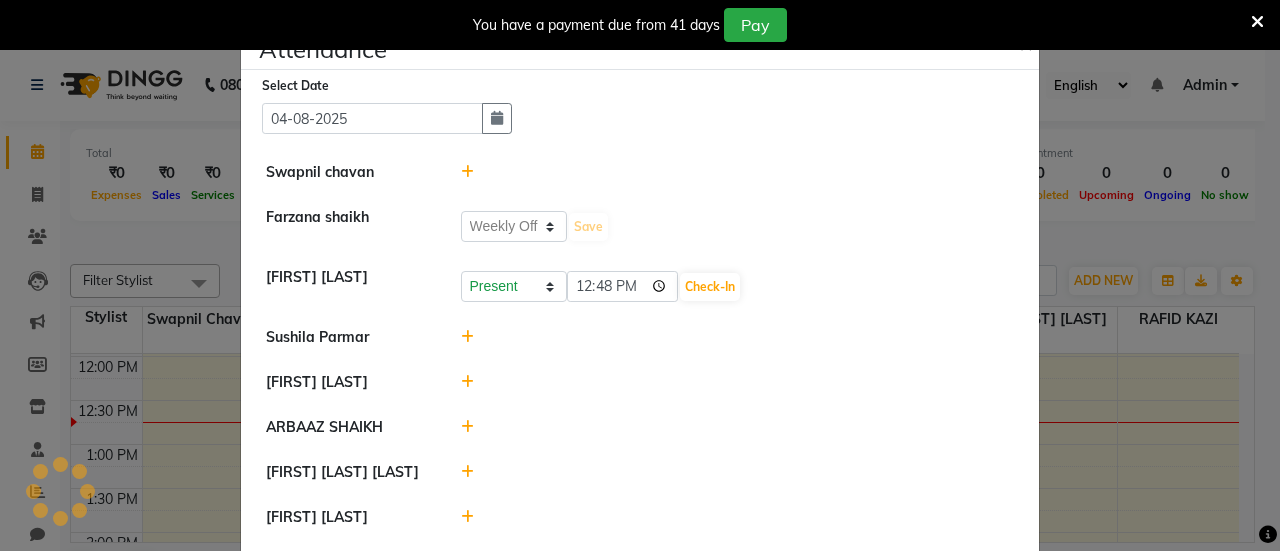 select on "W" 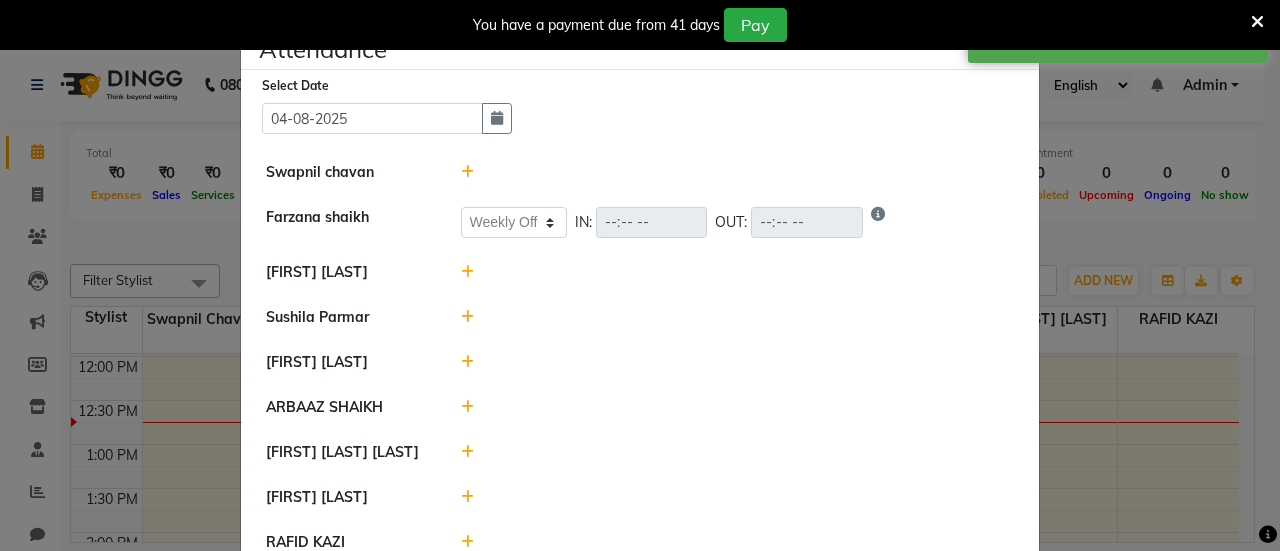 click 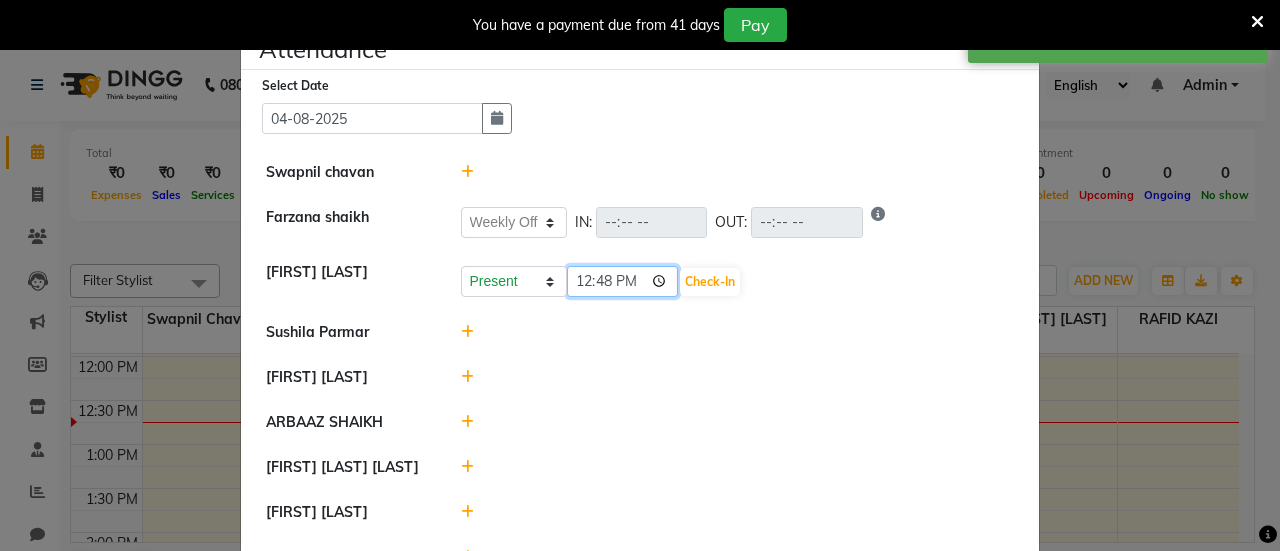 click on "12:48" 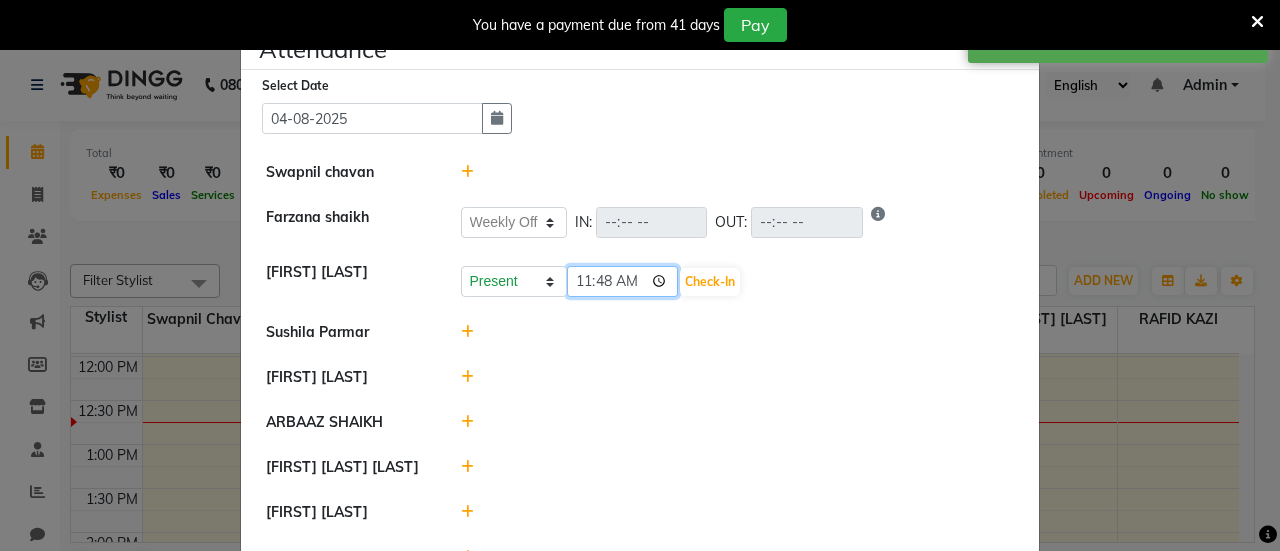 type on "11:00" 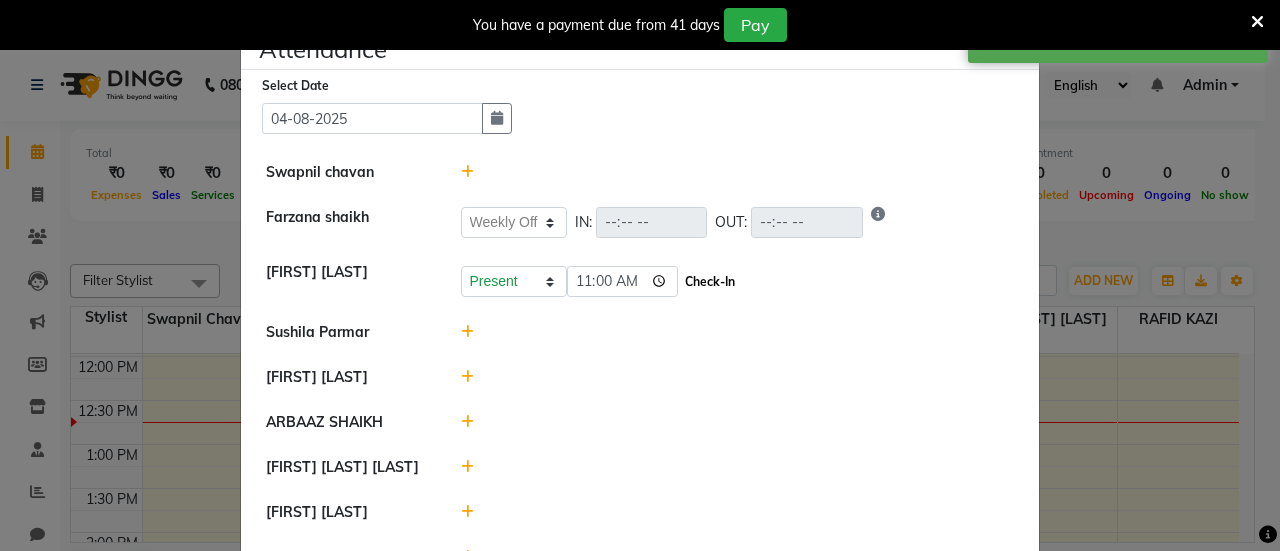 click on "Check-In" 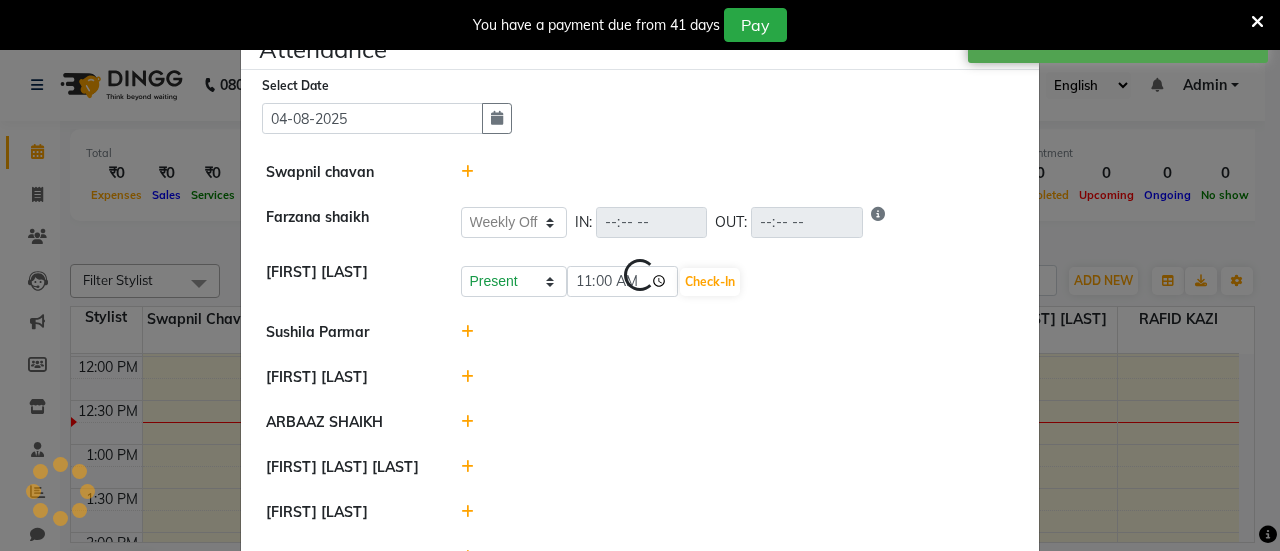 select on "W" 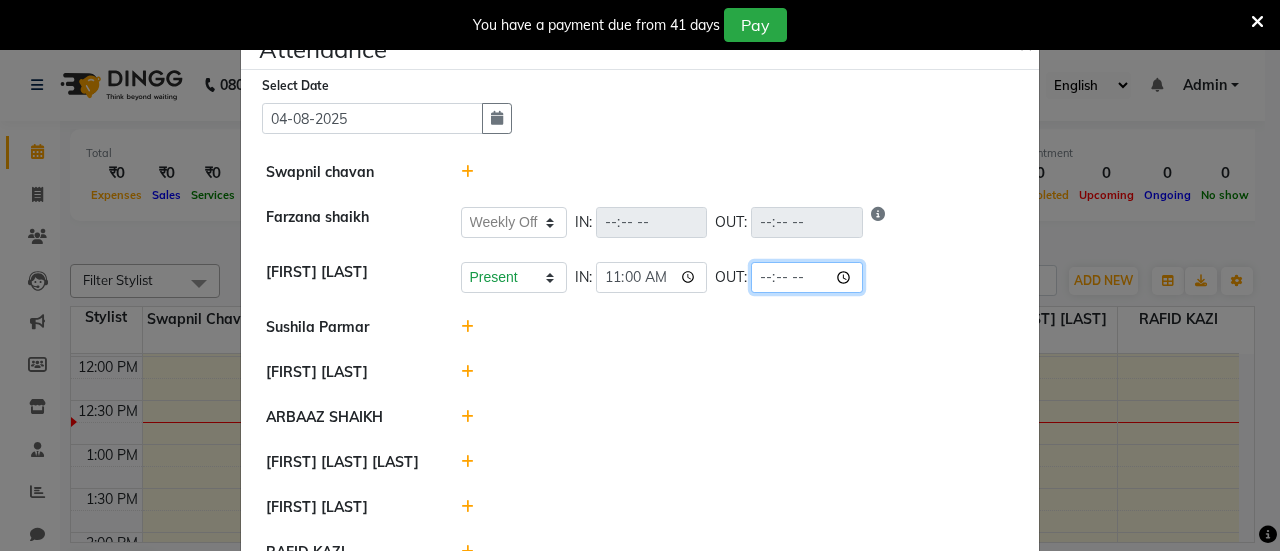 click 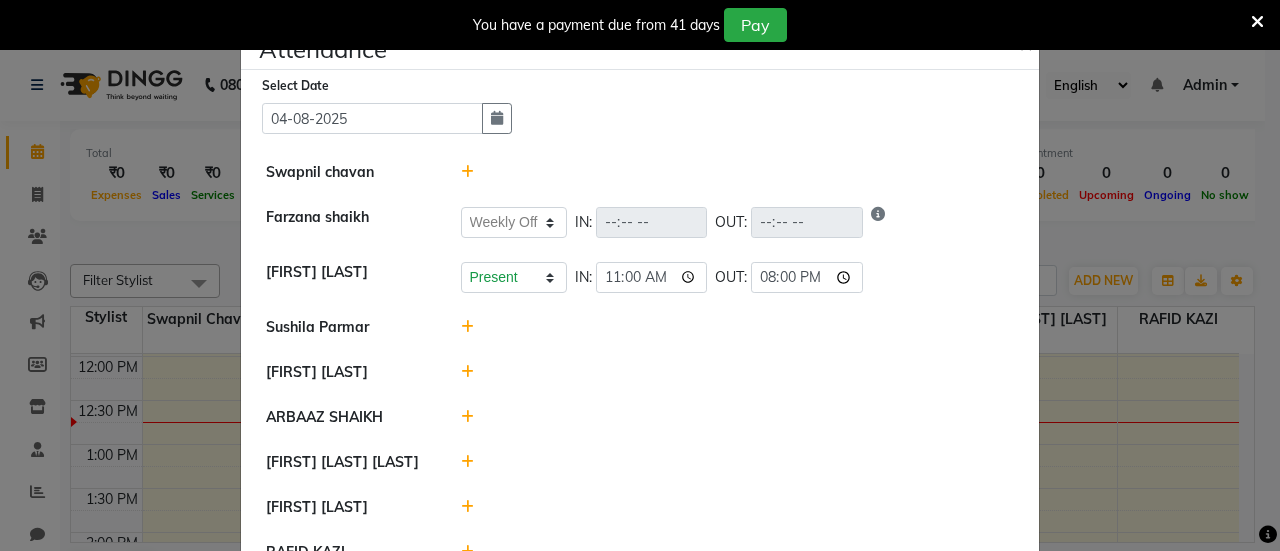 select on "W" 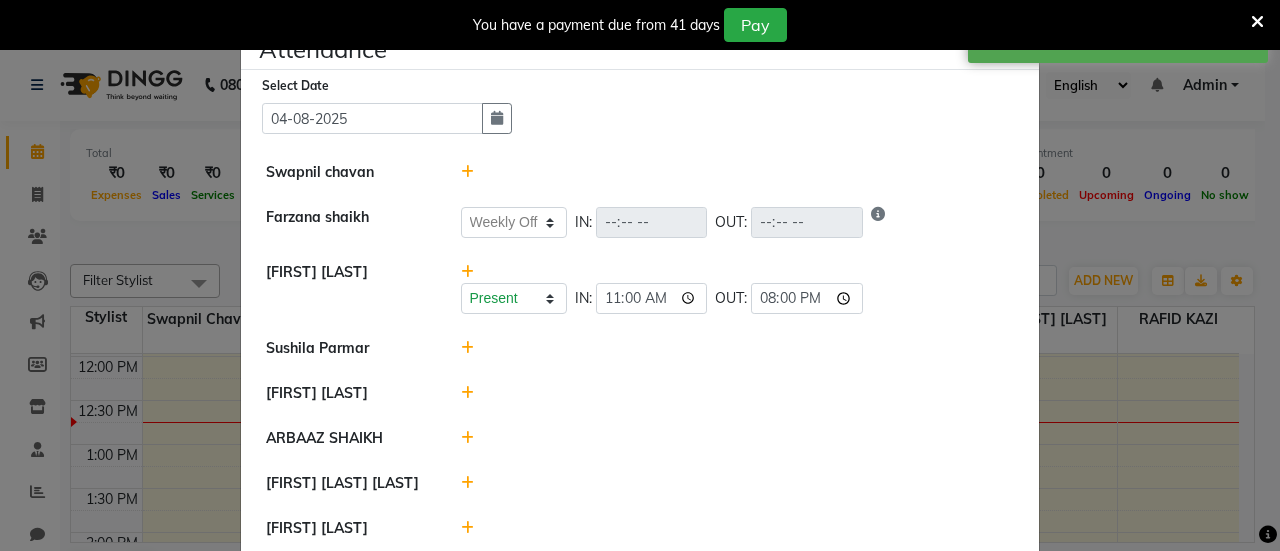 click 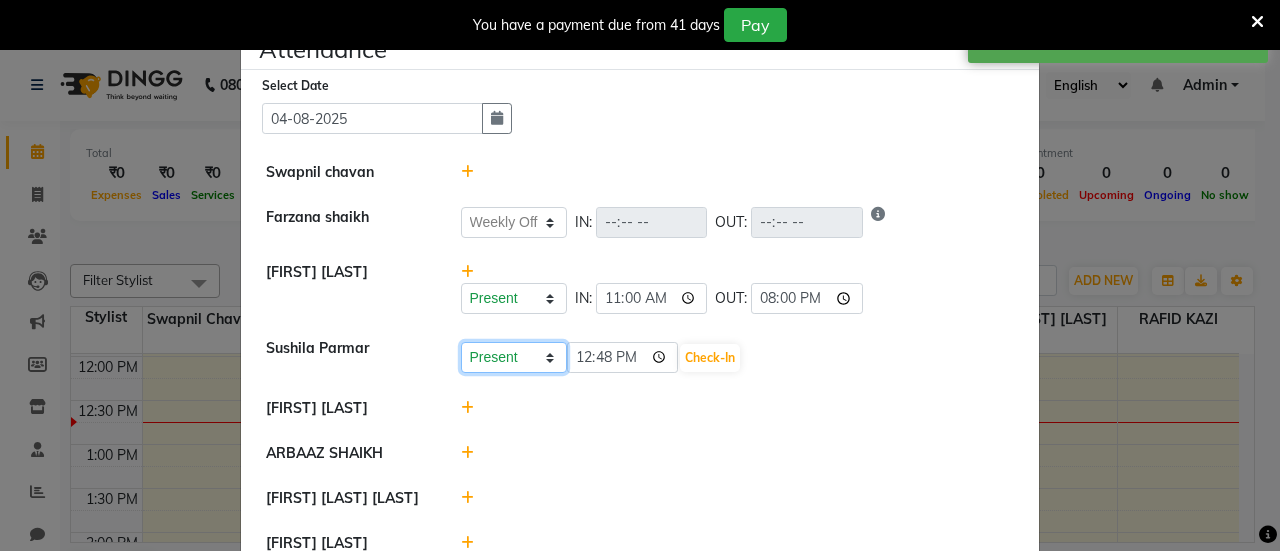 click on "Present Absent Late Half Day Weekly Off" 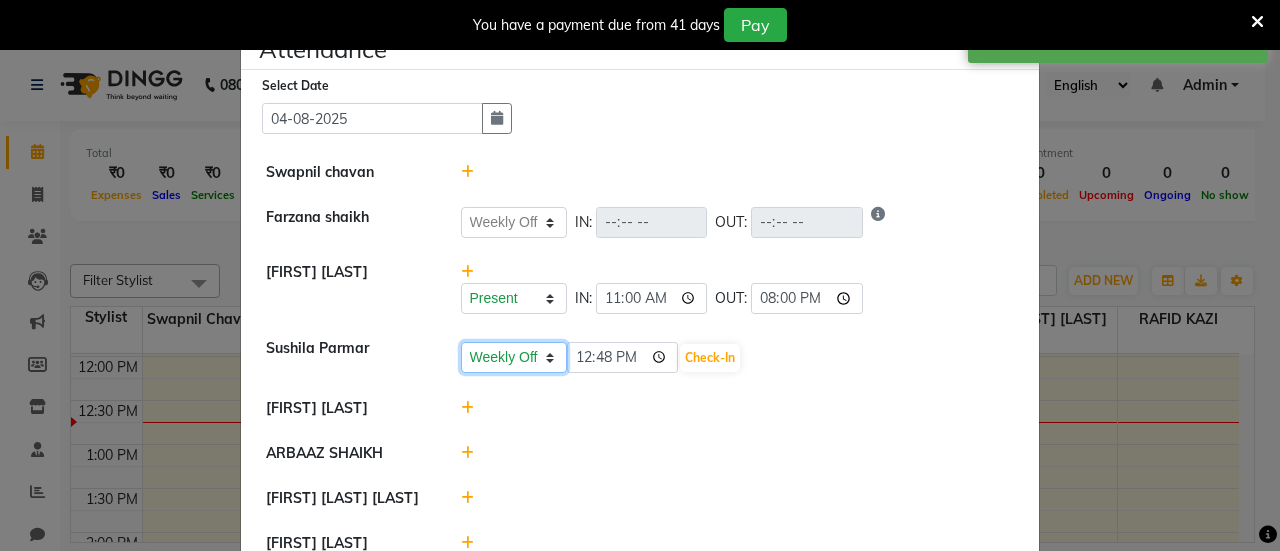 click on "Present Absent Late Half Day Weekly Off" 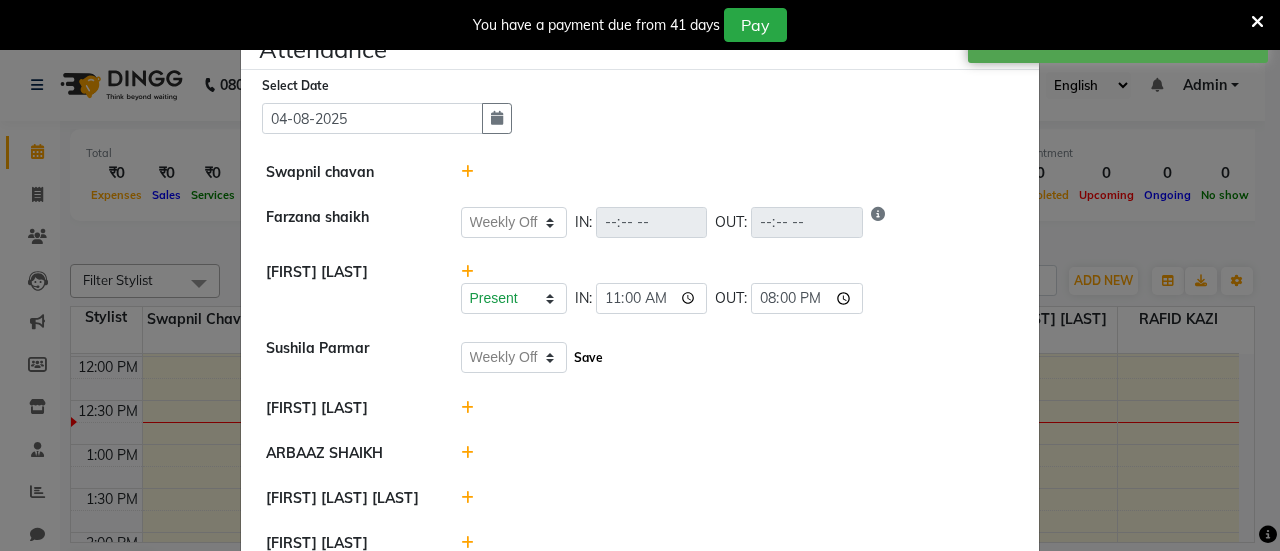 click on "Save" 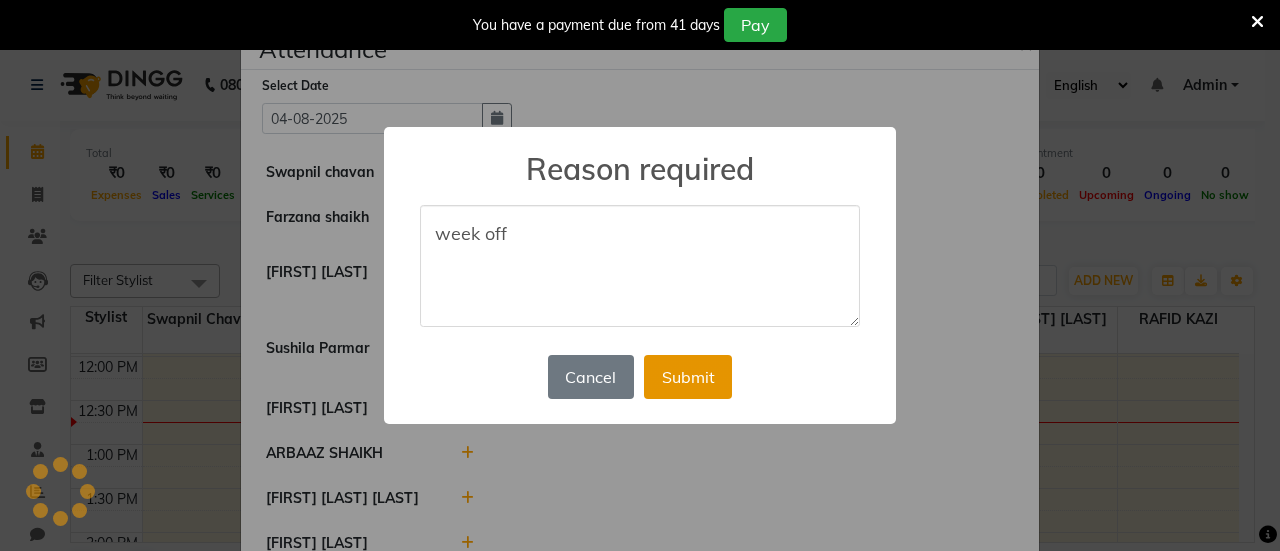 type on "week off" 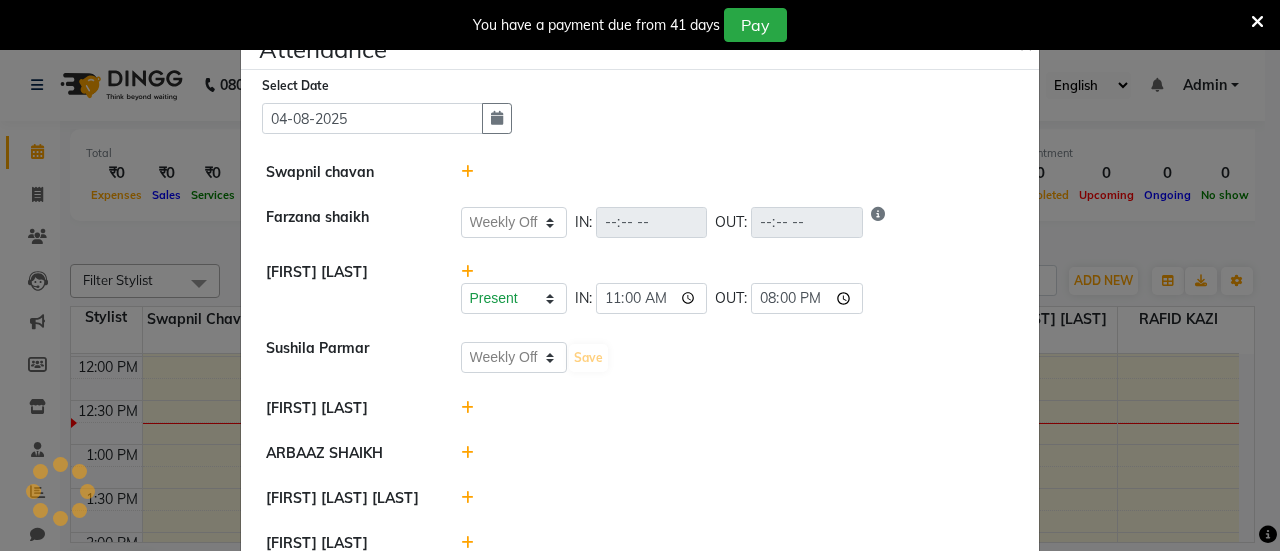 click 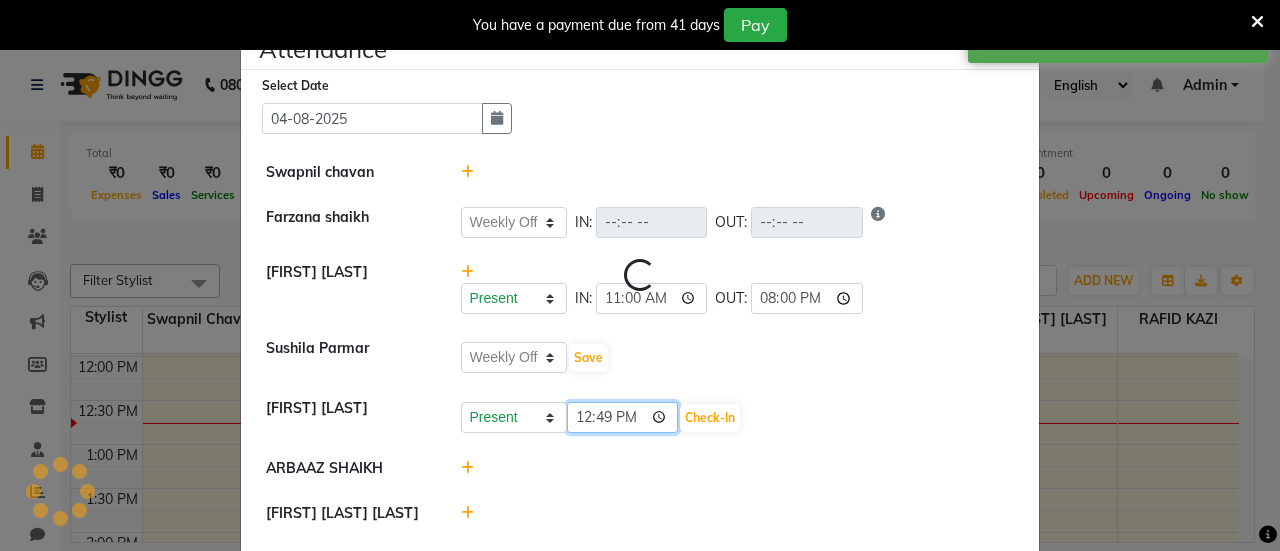 click on "12:49" 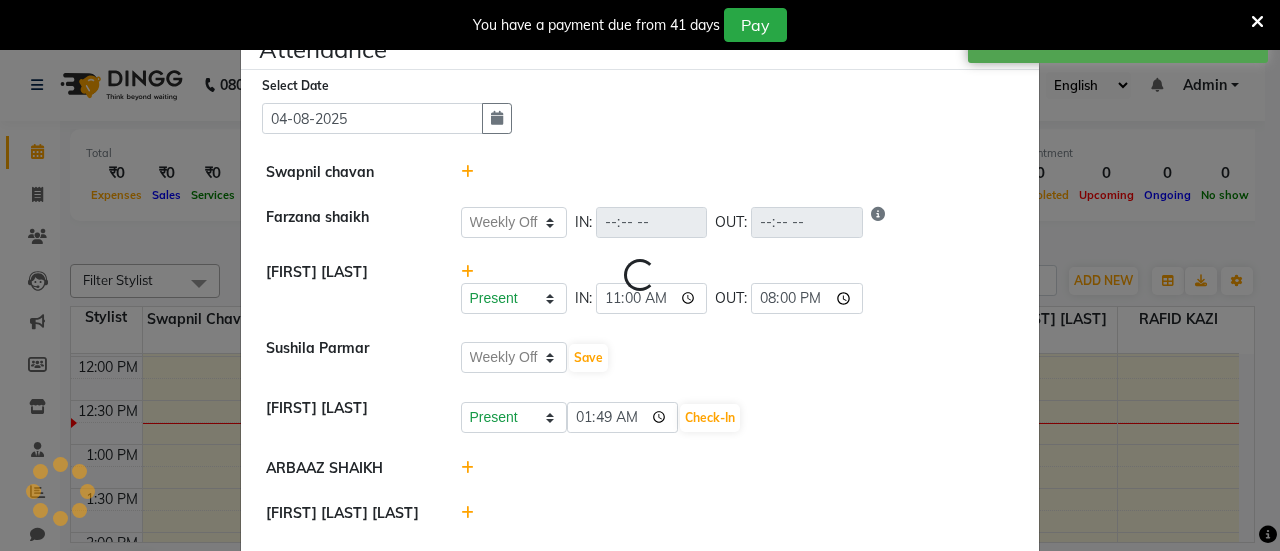 select on "W" 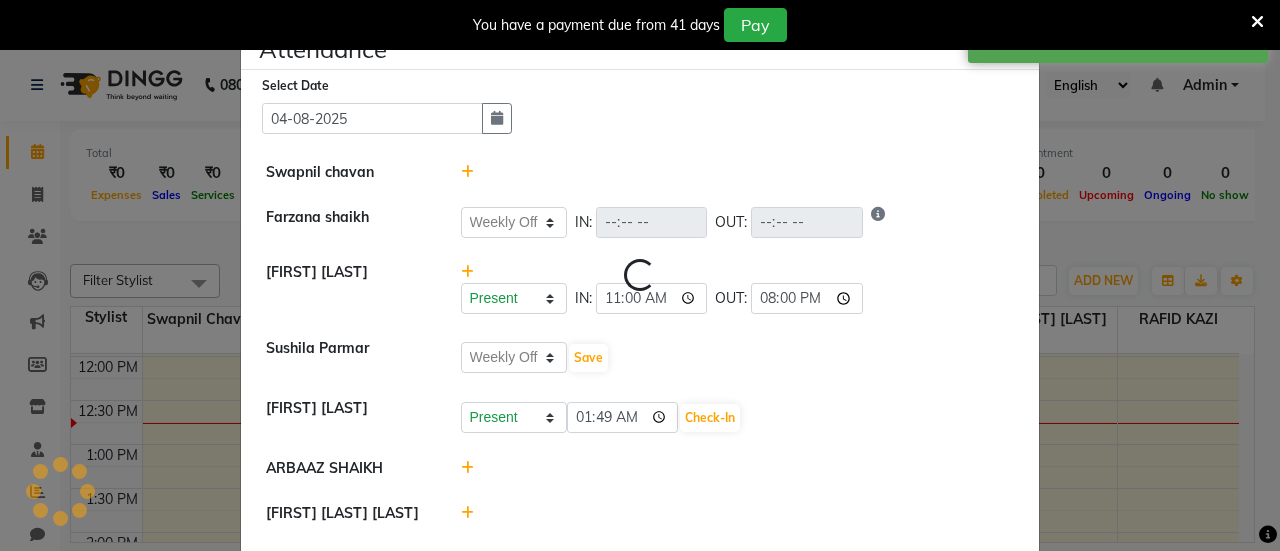 select on "W" 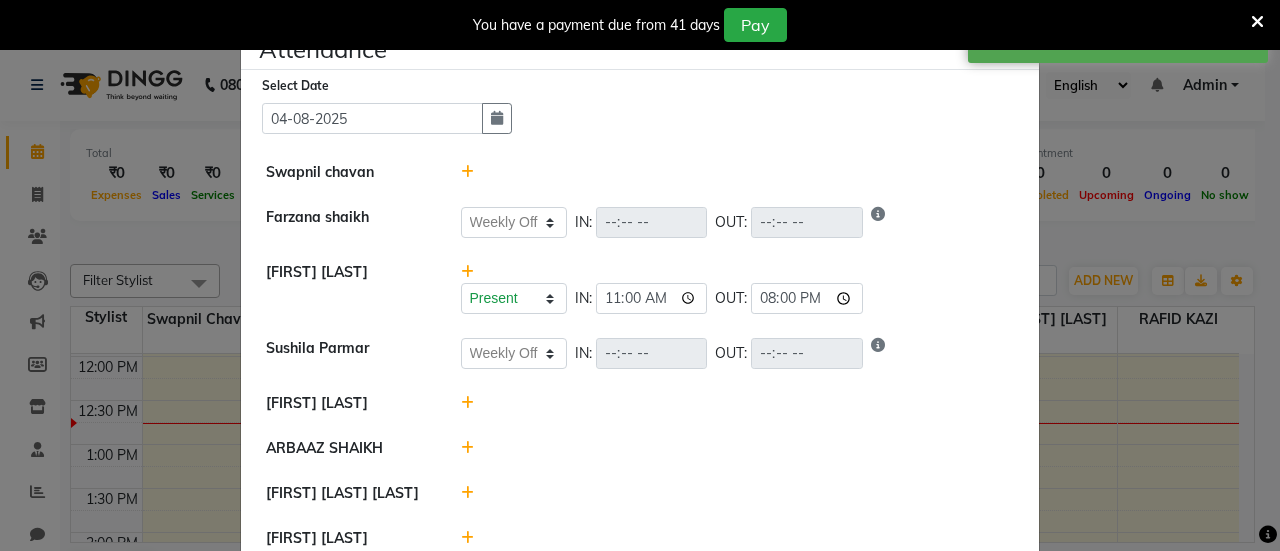 click 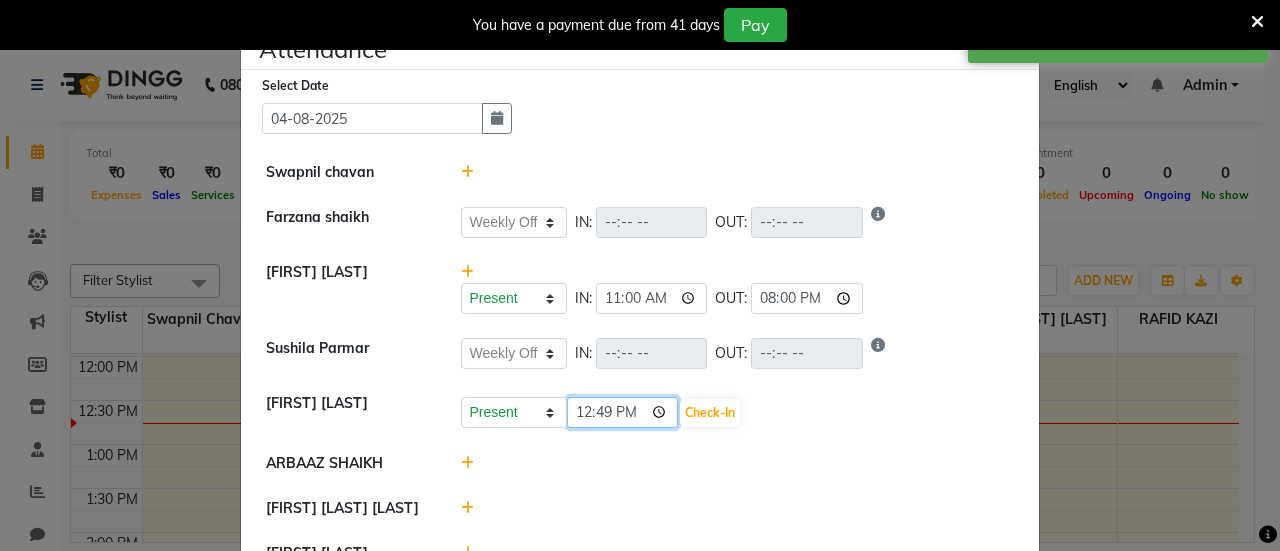 click on "12:49" 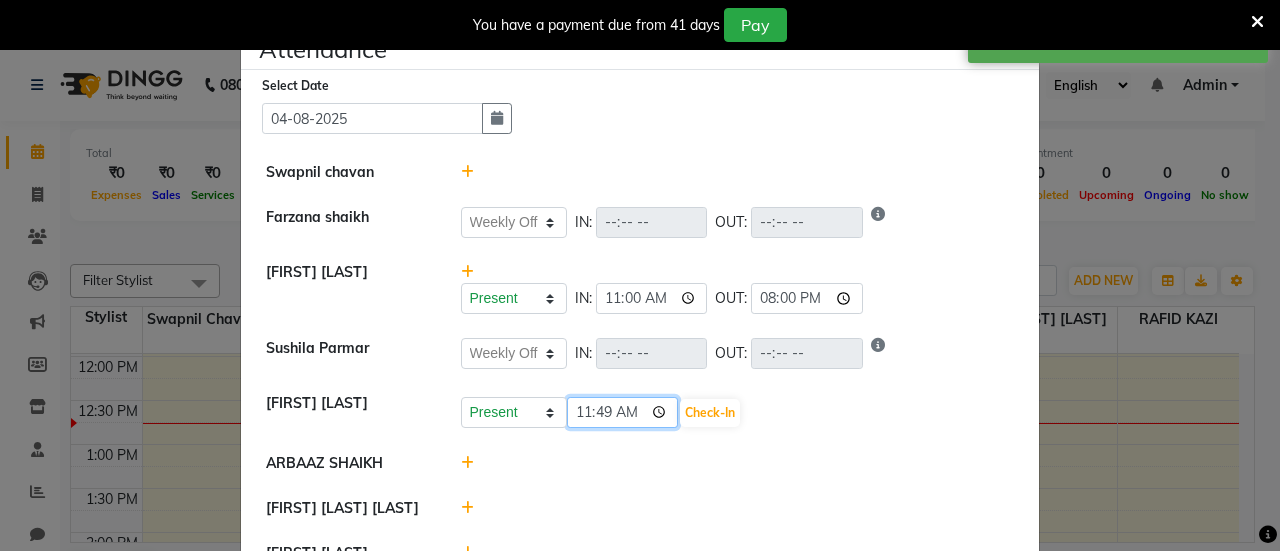 type on "11:00" 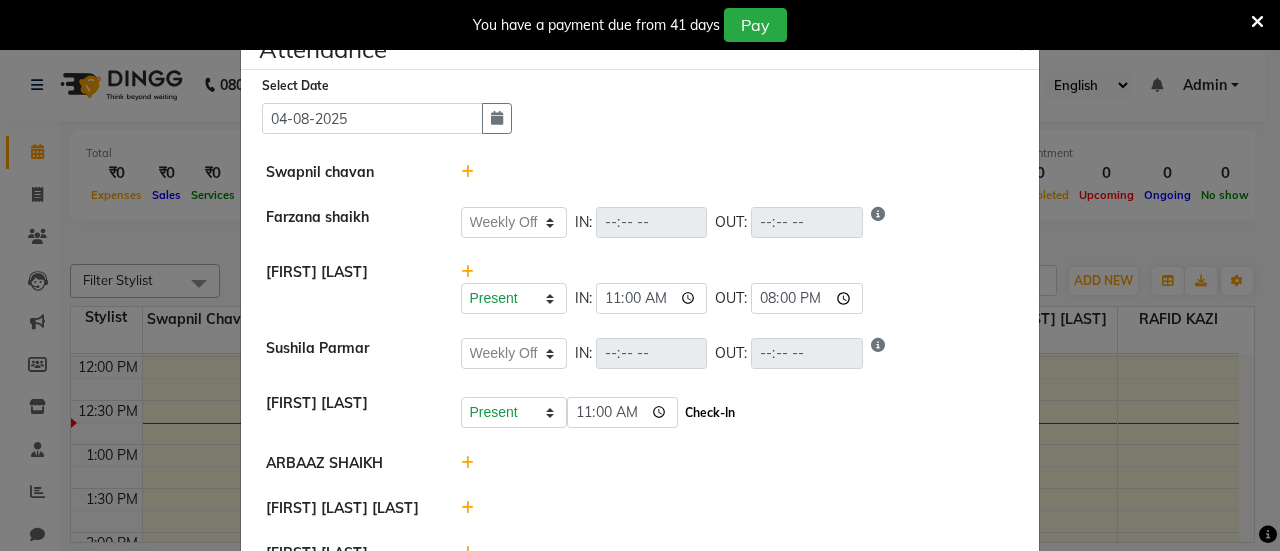 click on "Check-In" 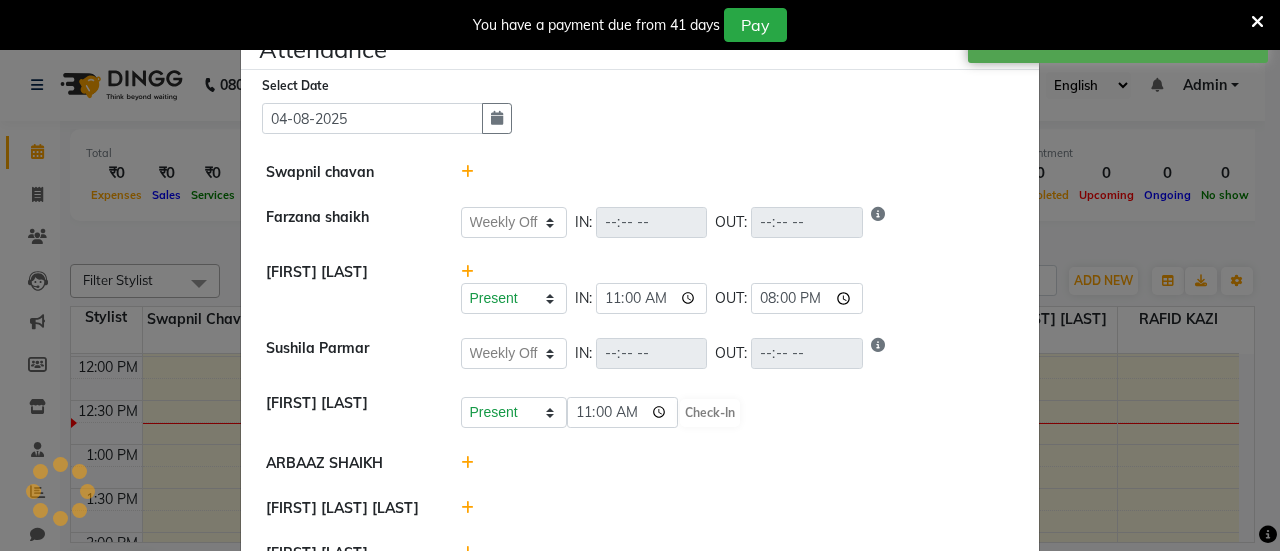 select on "W" 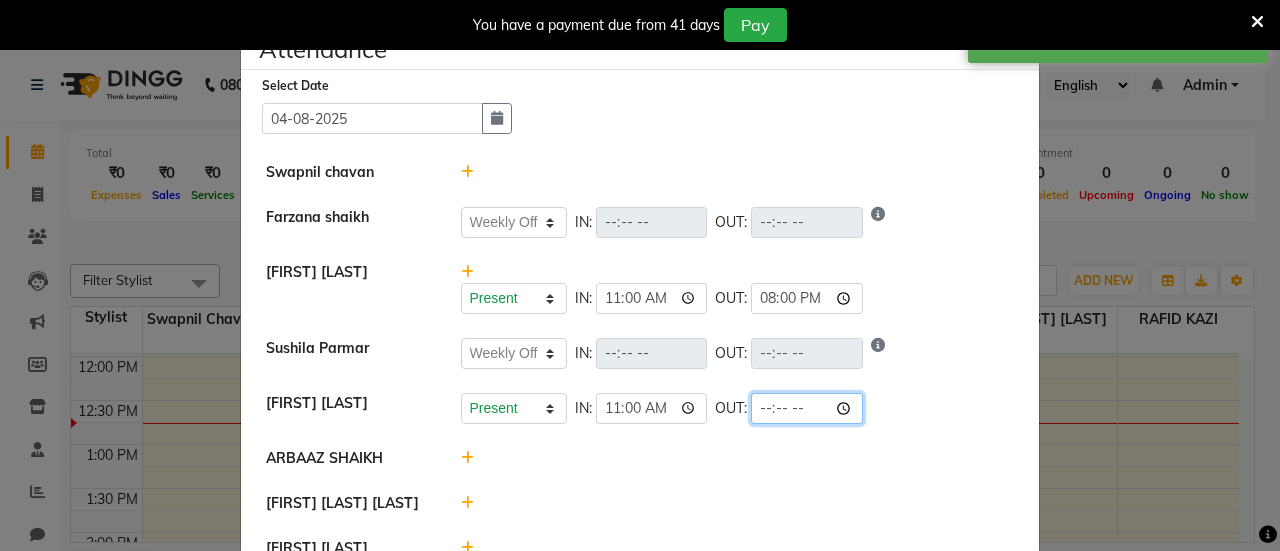 click 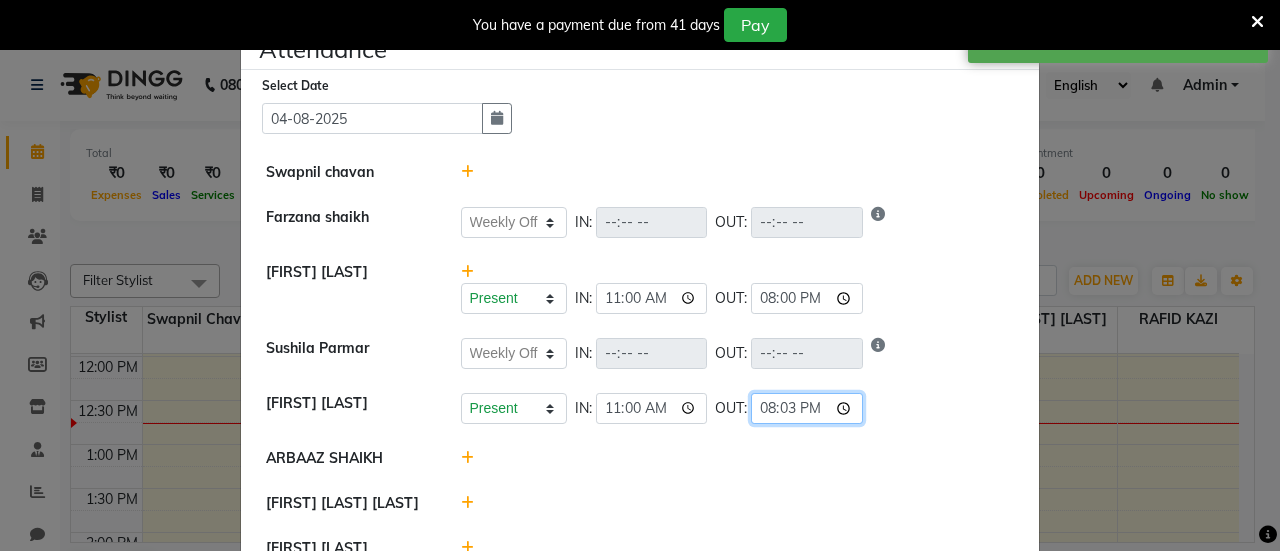 type on "20:30" 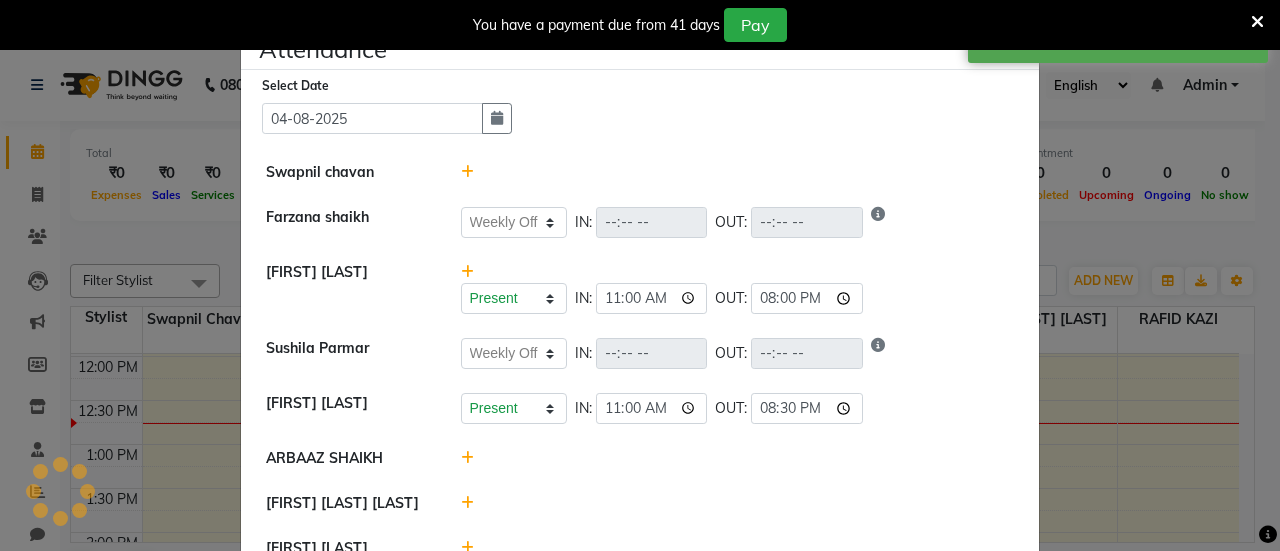 select on "W" 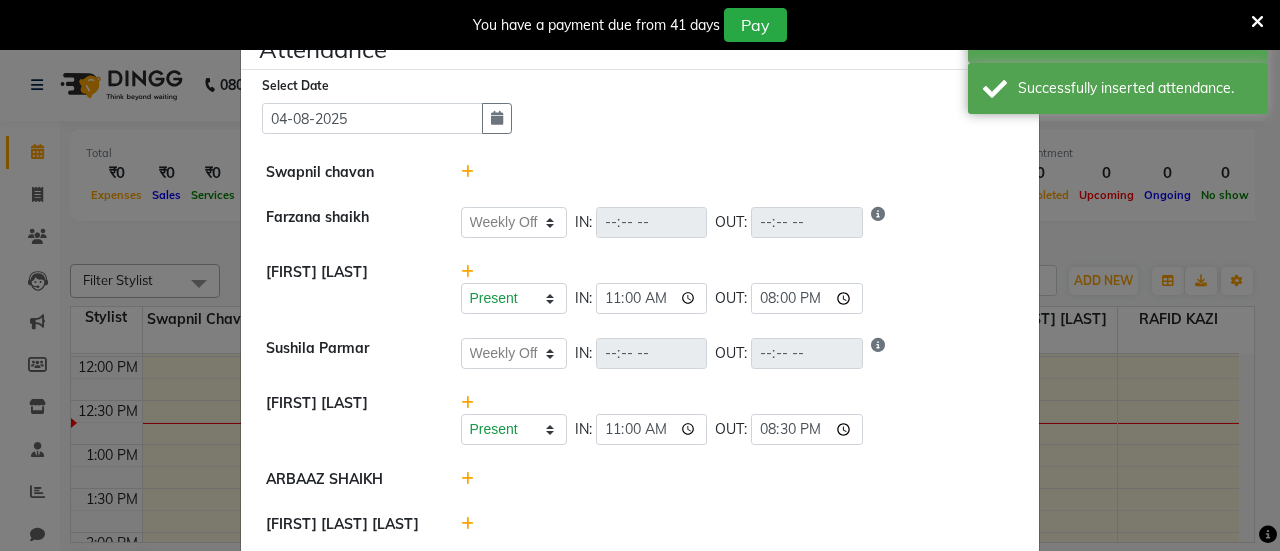 click 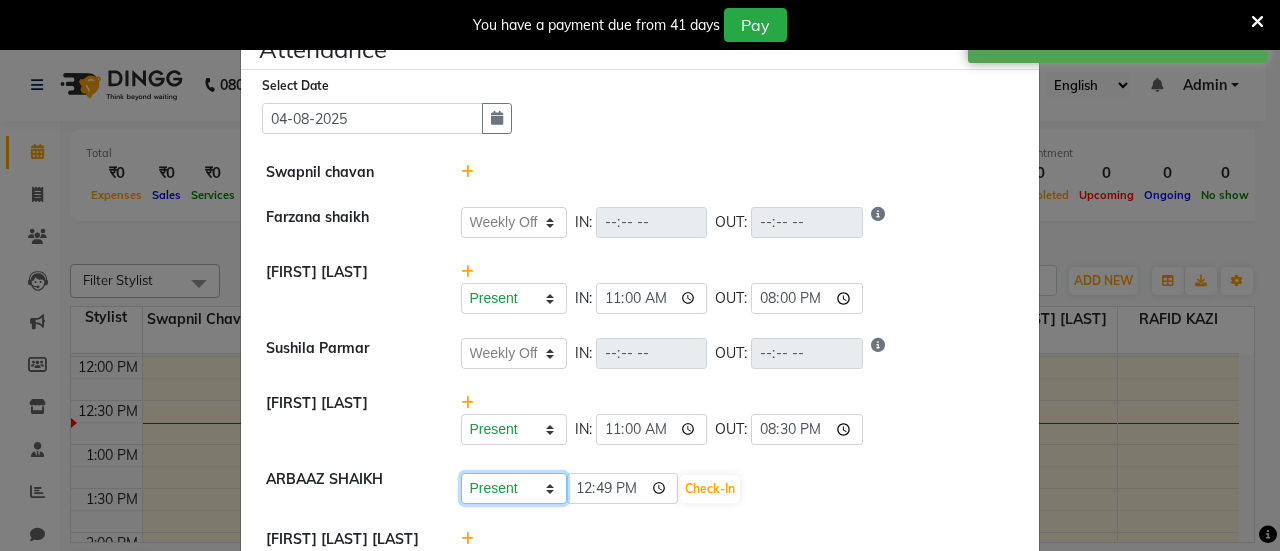 click on "Present Absent Late Half Day Weekly Off" 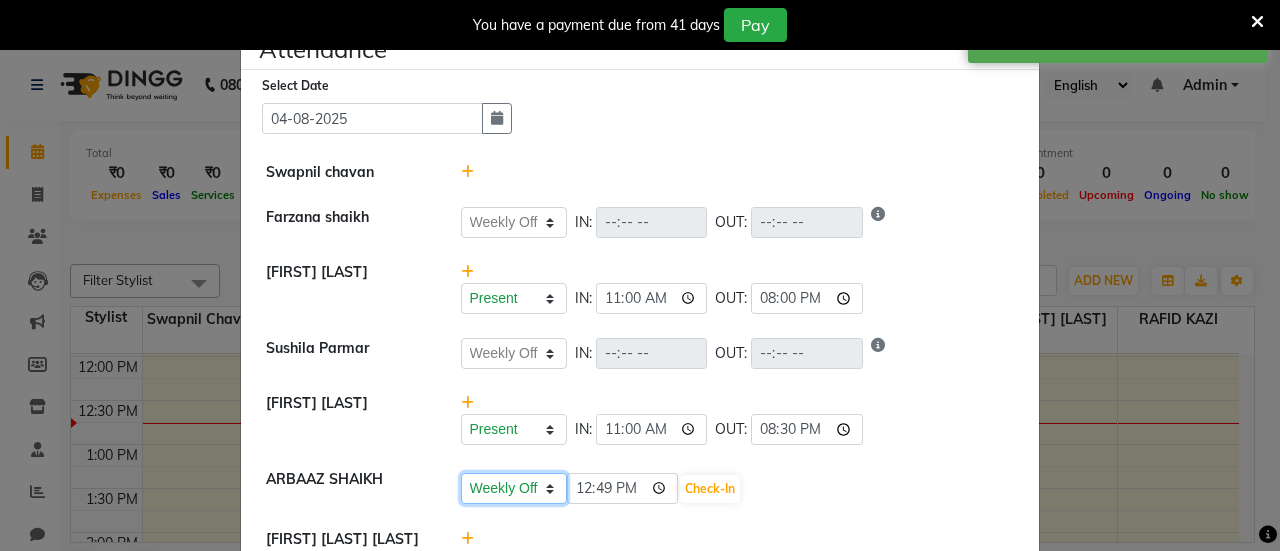 click on "Present Absent Late Half Day Weekly Off" 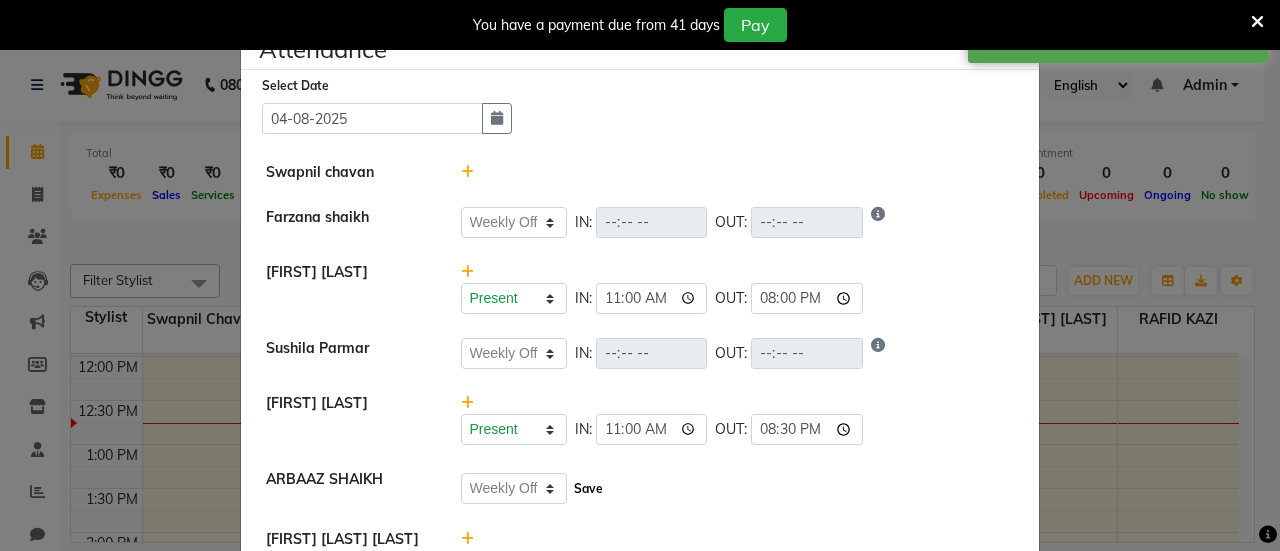 click on "Save" 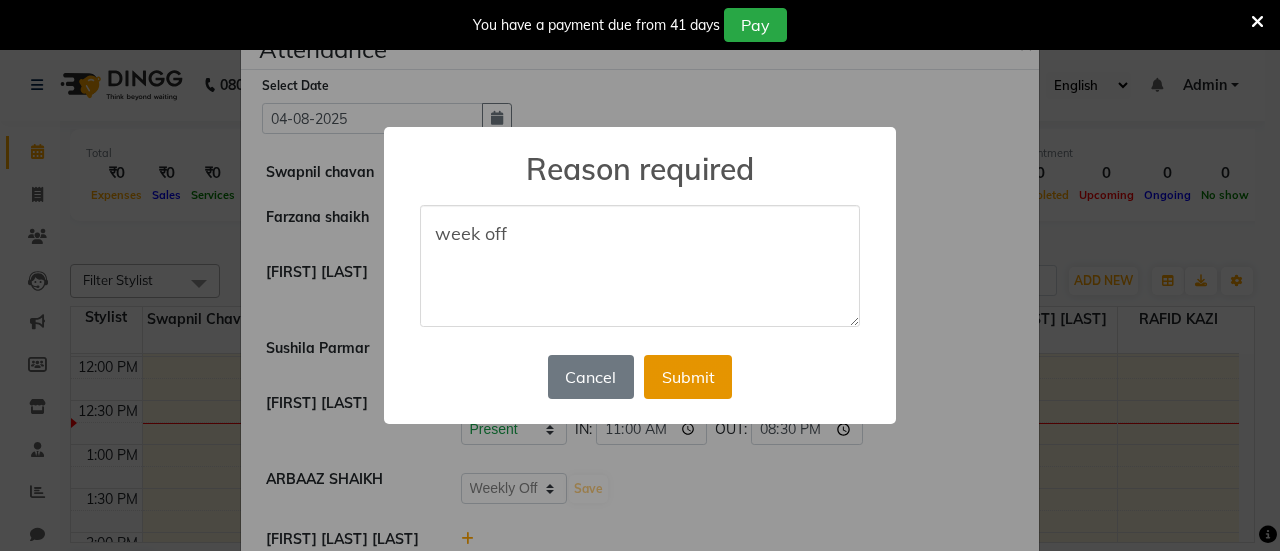 type on "week off" 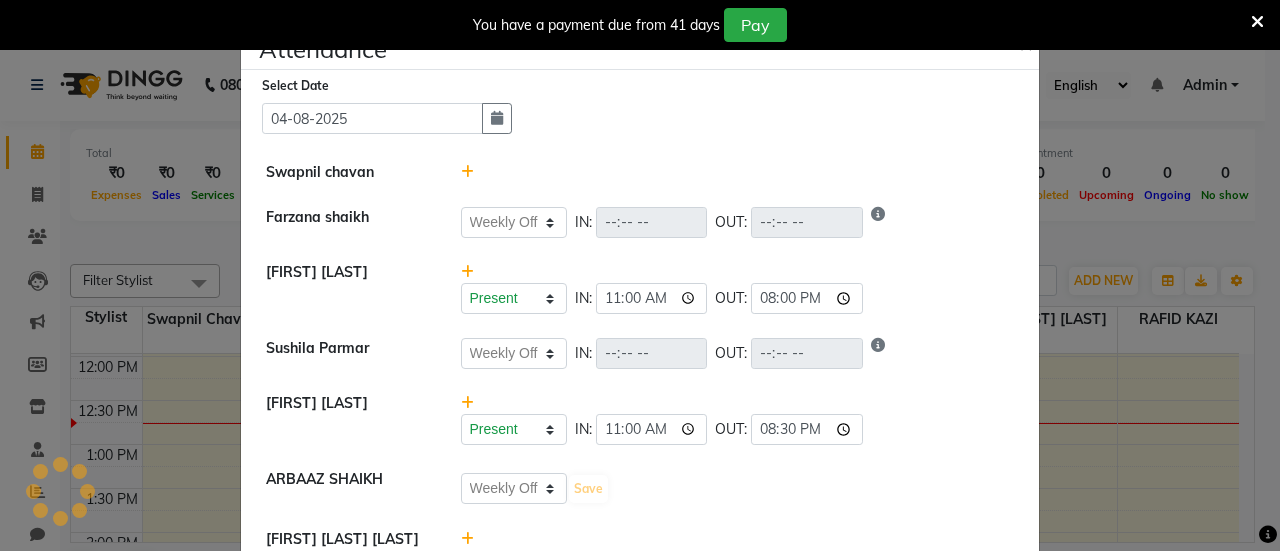select on "W" 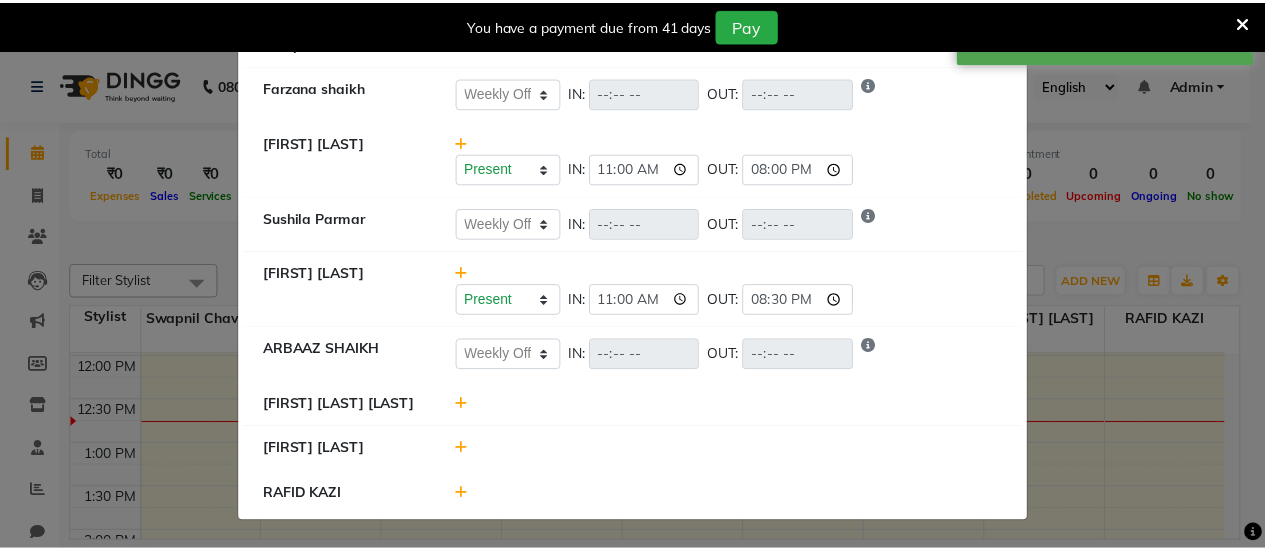 scroll, scrollTop: 0, scrollLeft: 0, axis: both 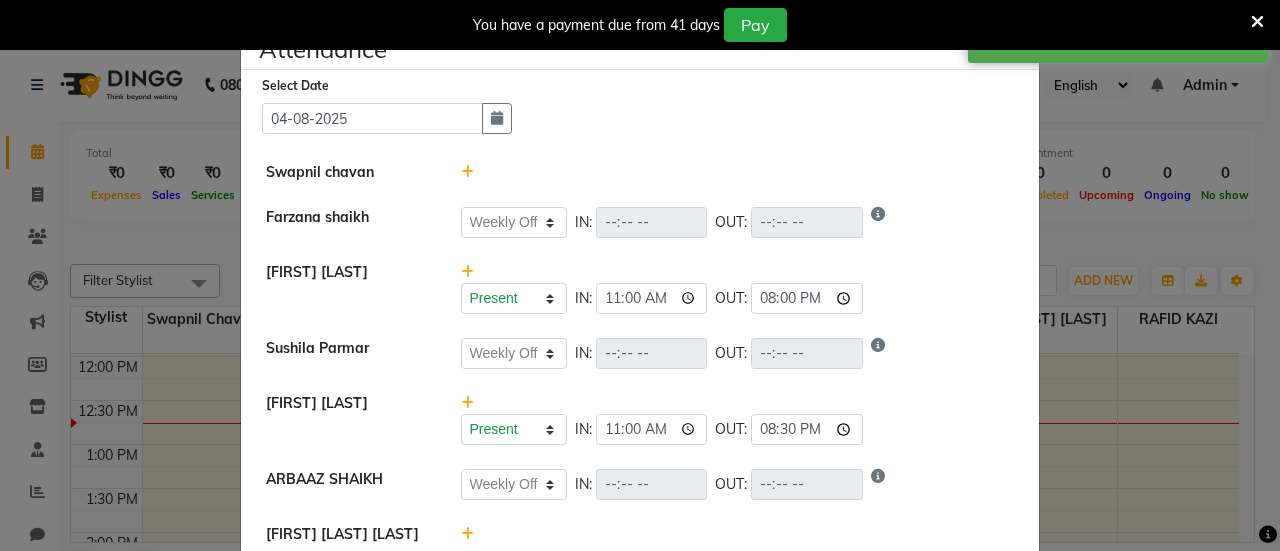 click on "Attendance × Select Date [DATE]  [FIRST] [LAST]   Farzana shaikh   Present   Absent   Late   Half Day   Weekly Off  IN:  OUT:   Sanjana  rathore   Present   Absent   Late   Half Day   Weekly Off  IN:  11:00 OUT:  20:00  Sushila Parmar   Present   Absent   Late   Half Day   Weekly Off  IN:  OUT:   SUCHITRA TAMANG   Present   Absent   Late   Half Day   Weekly Off  IN:  11:00 OUT:  20:30  ARBAAZ SHAIKH   Present   Absent   Late   Half Day   Weekly Off  IN:  OUT:   ROMIKHA HAROLD BORGES   SHIVAM BIBRA   RAFID KAZI" 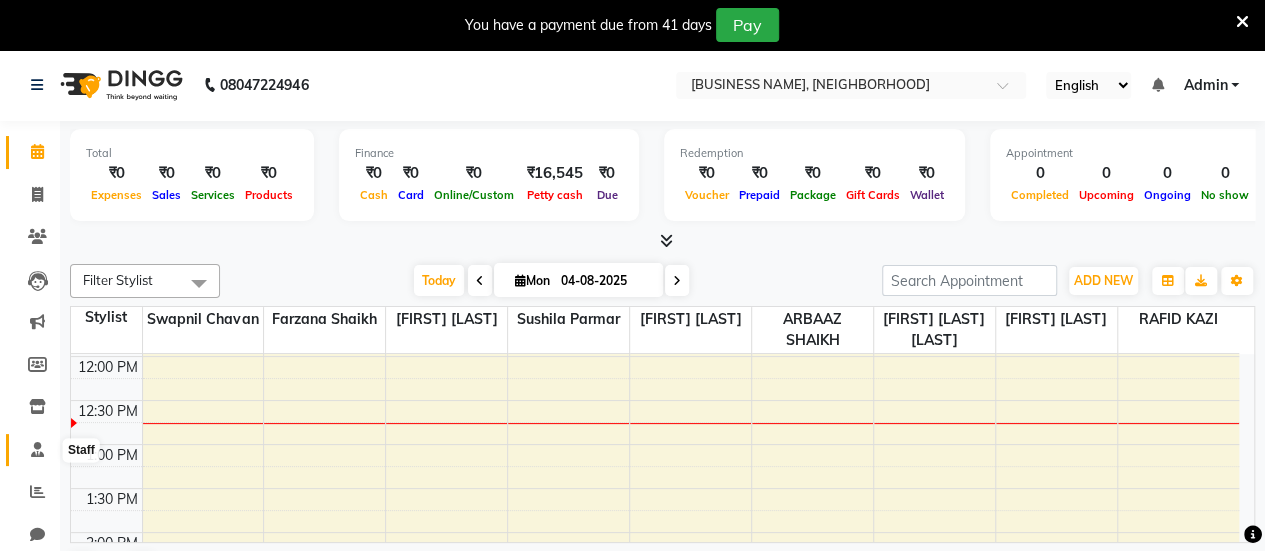 click 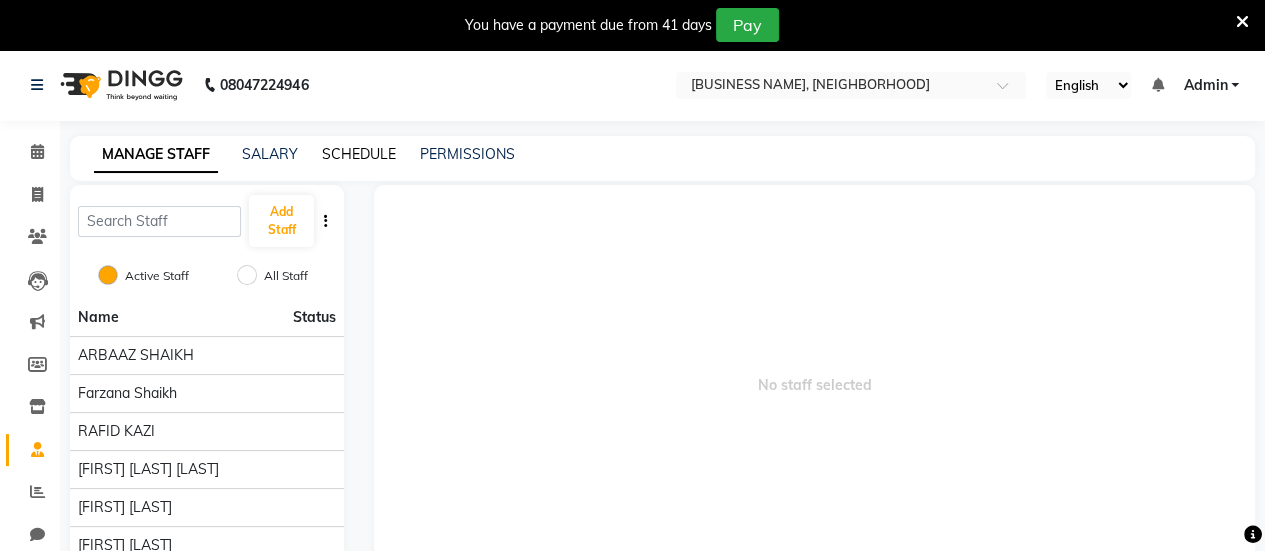 click on "SCHEDULE" 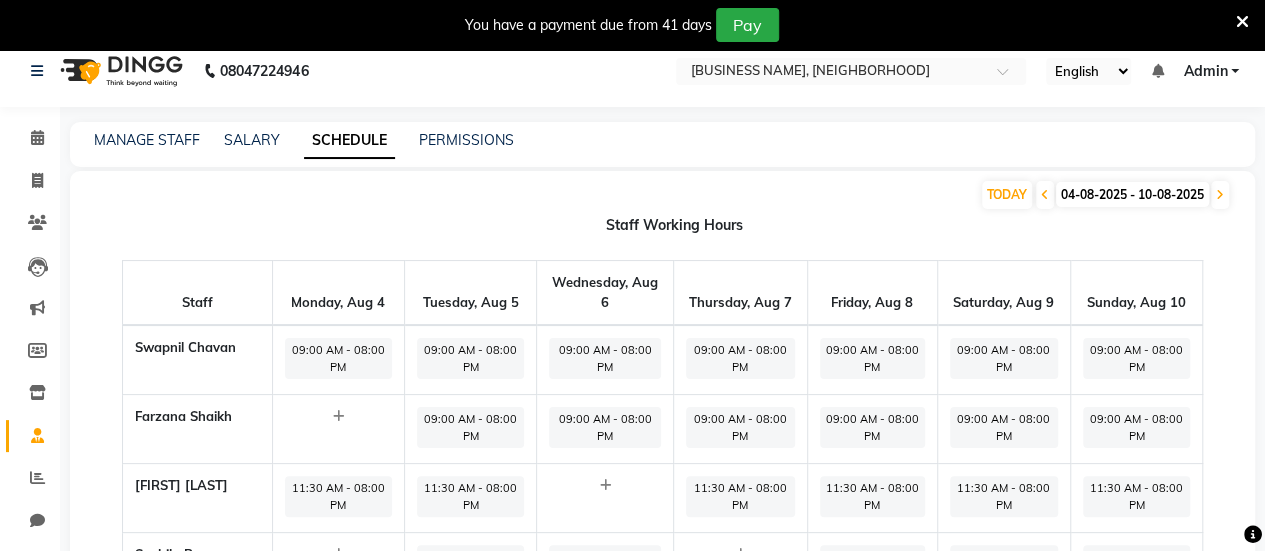 scroll, scrollTop: 15, scrollLeft: 0, axis: vertical 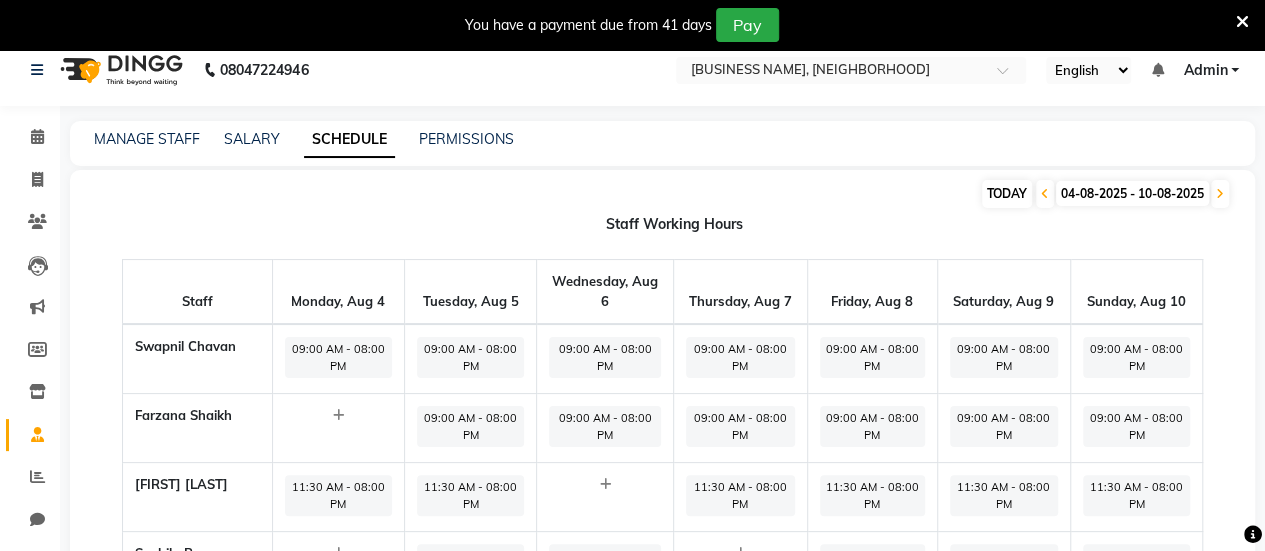 click on "TODAY" 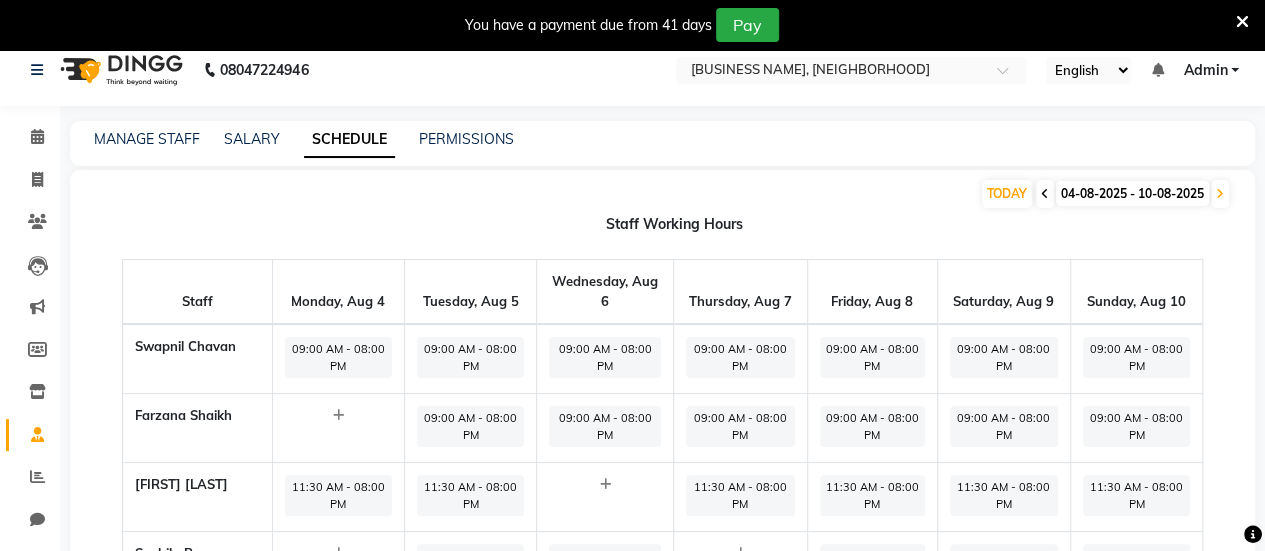 click 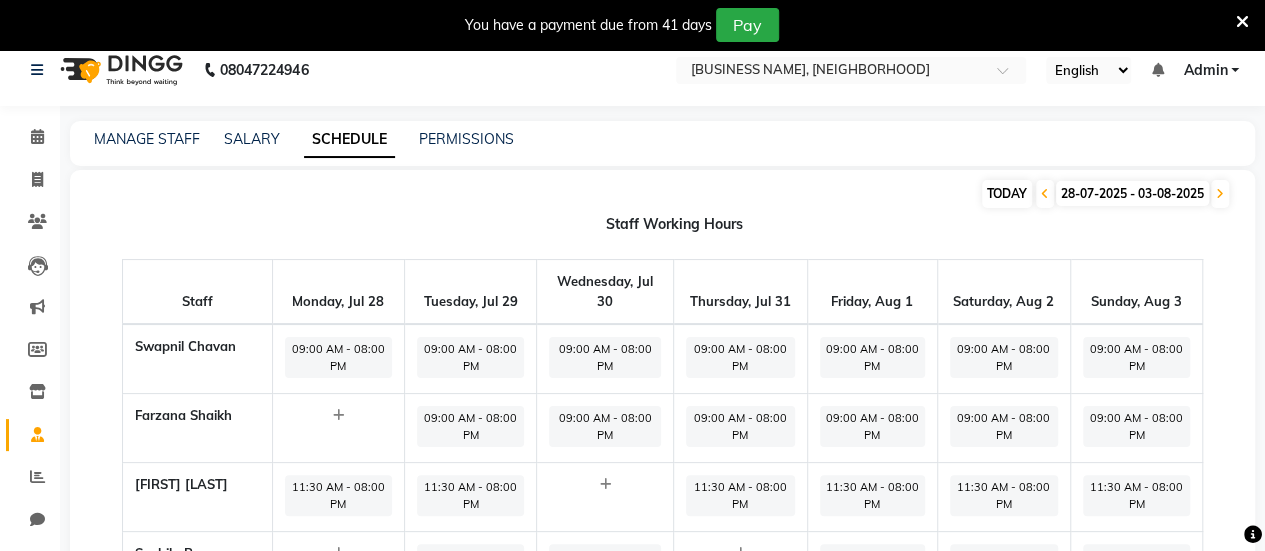 click on "TODAY" 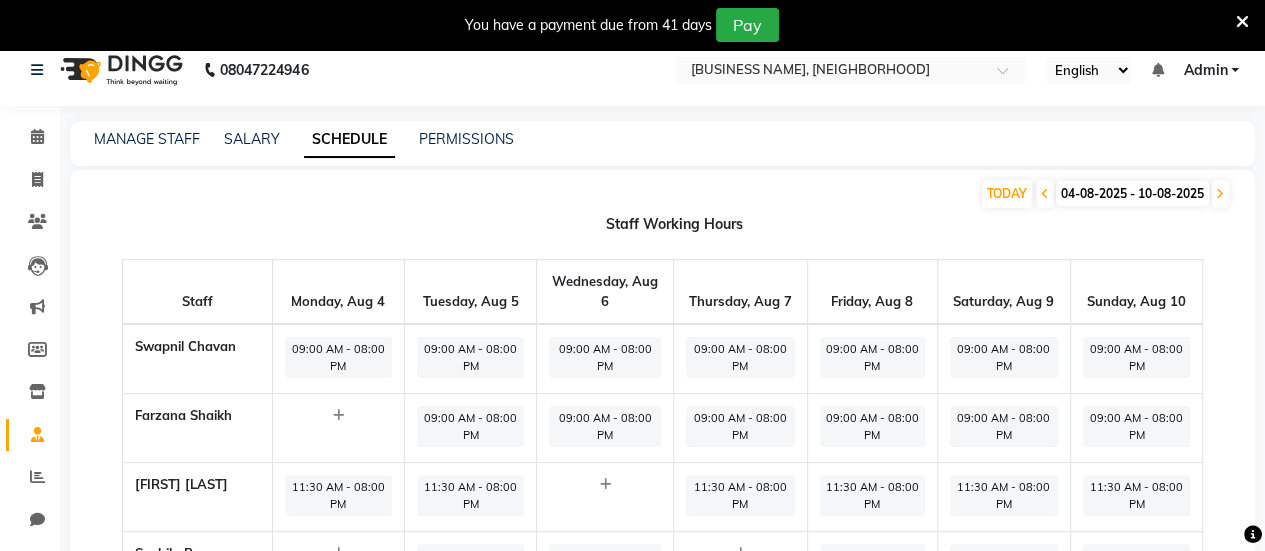 click on "04-08-2025 - 10-08-2025" 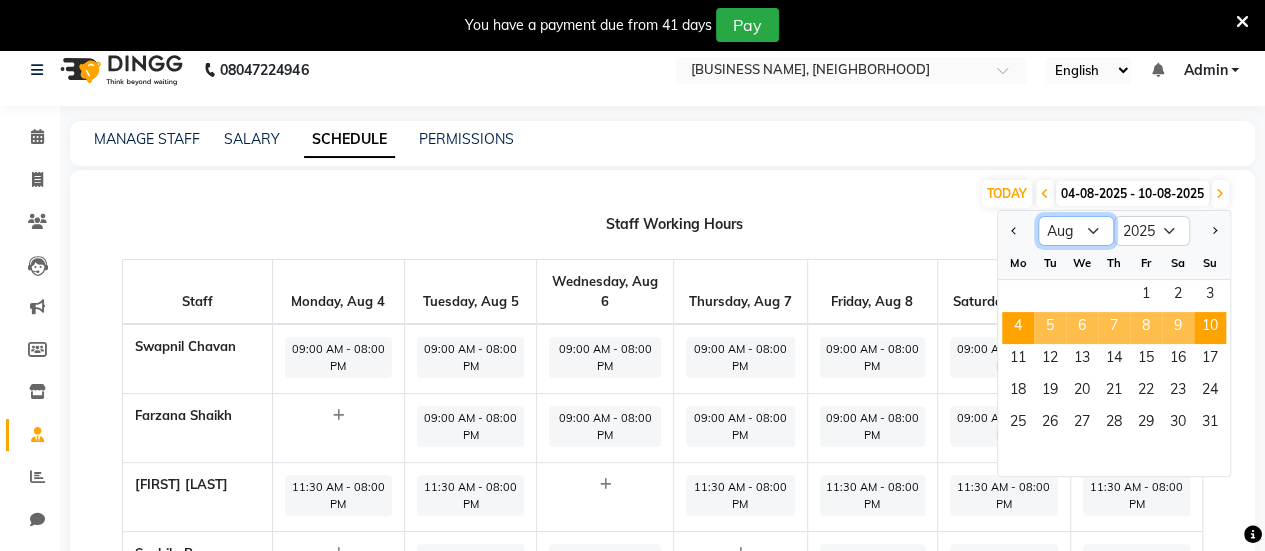 click on "Jan Feb Mar Apr May Jun Jul Aug Sep Oct Nov Dec" 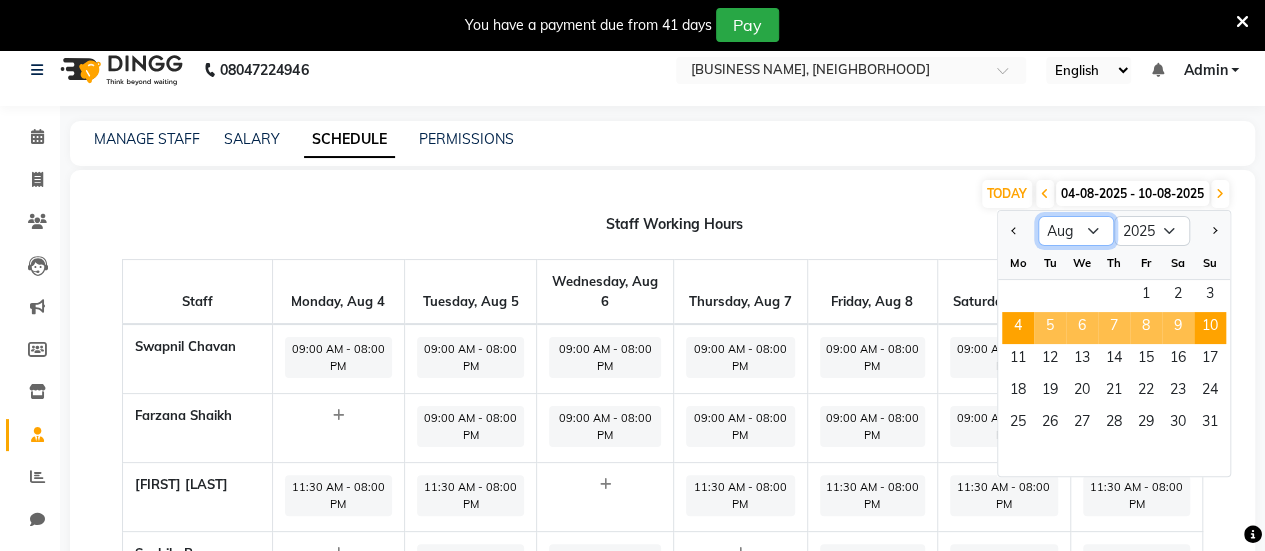 select on "7" 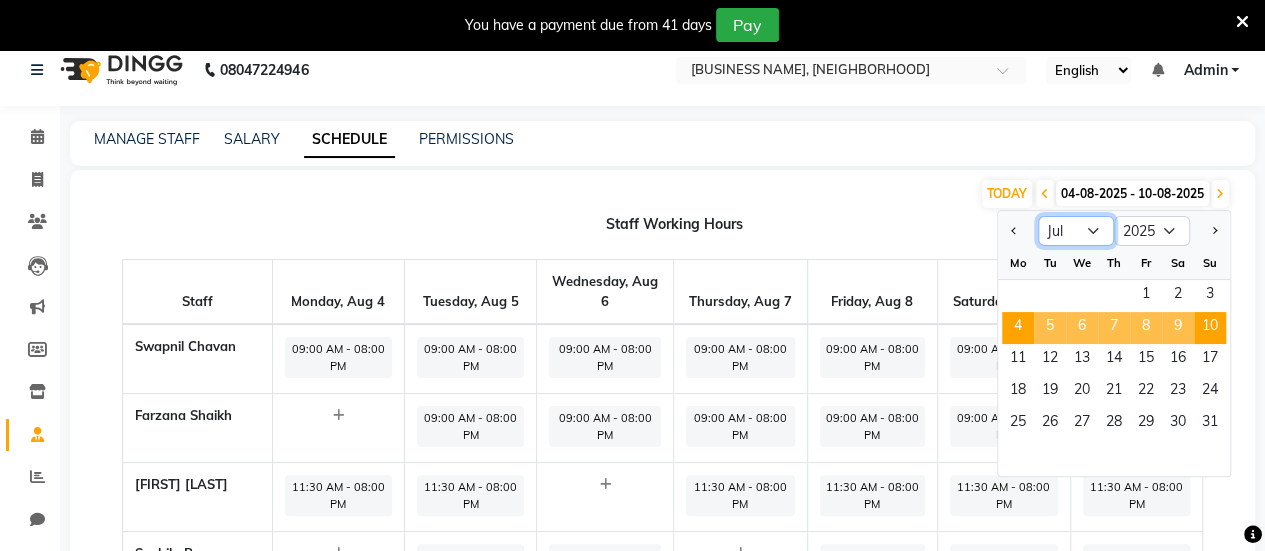 click on "Jan Feb Mar Apr May Jun Jul Aug Sep Oct Nov Dec" 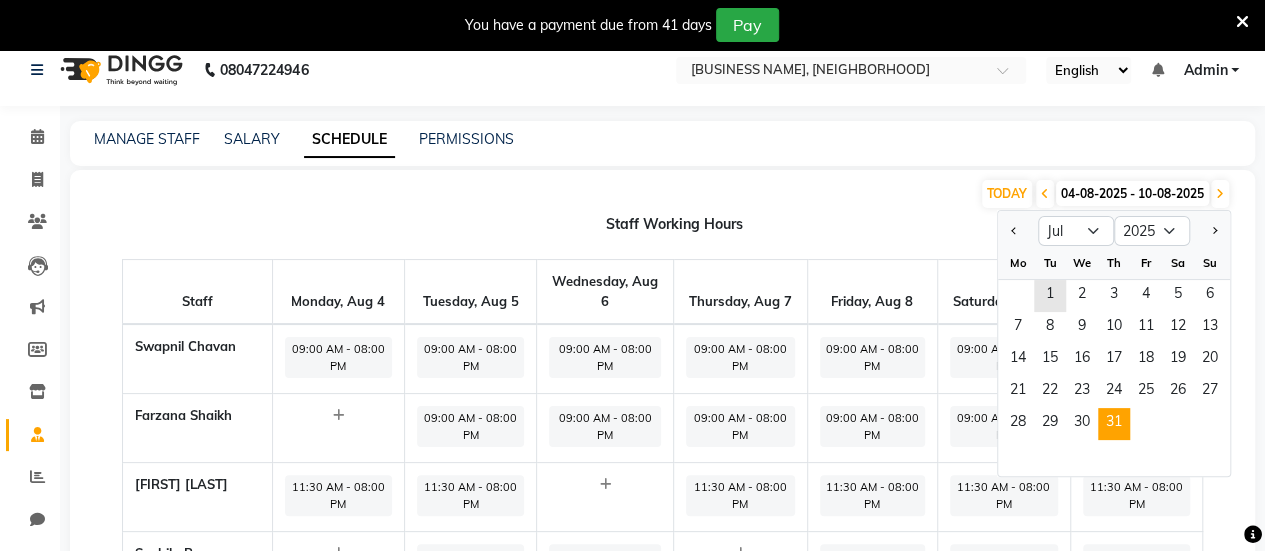 drag, startPoint x: 1046, startPoint y: 293, endPoint x: 1119, endPoint y: 425, distance: 150.84097 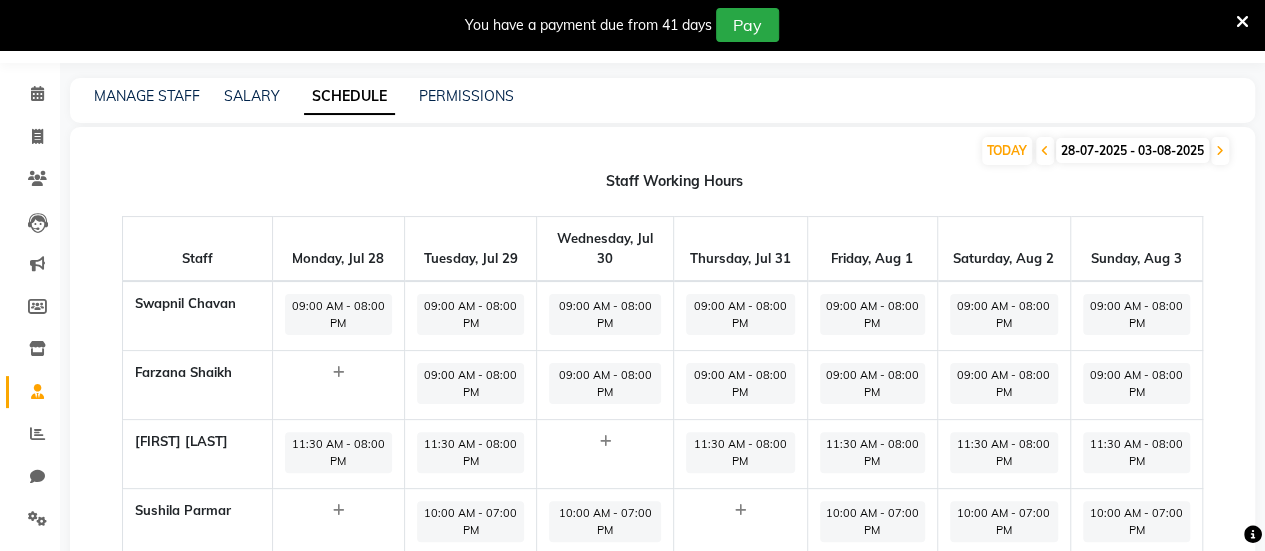 scroll, scrollTop: 52, scrollLeft: 0, axis: vertical 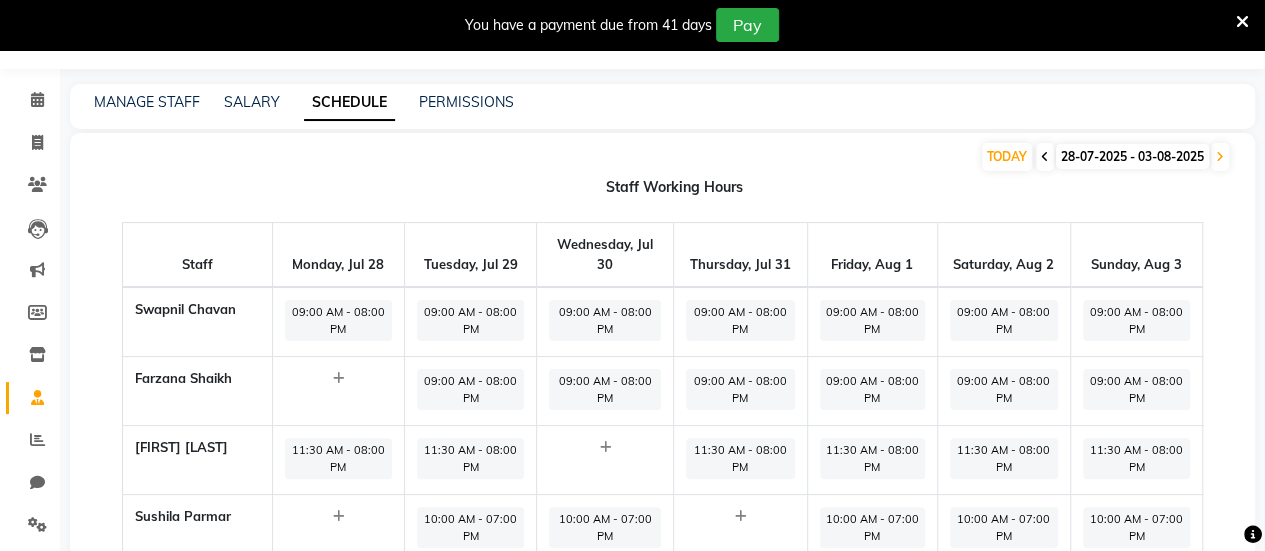 click 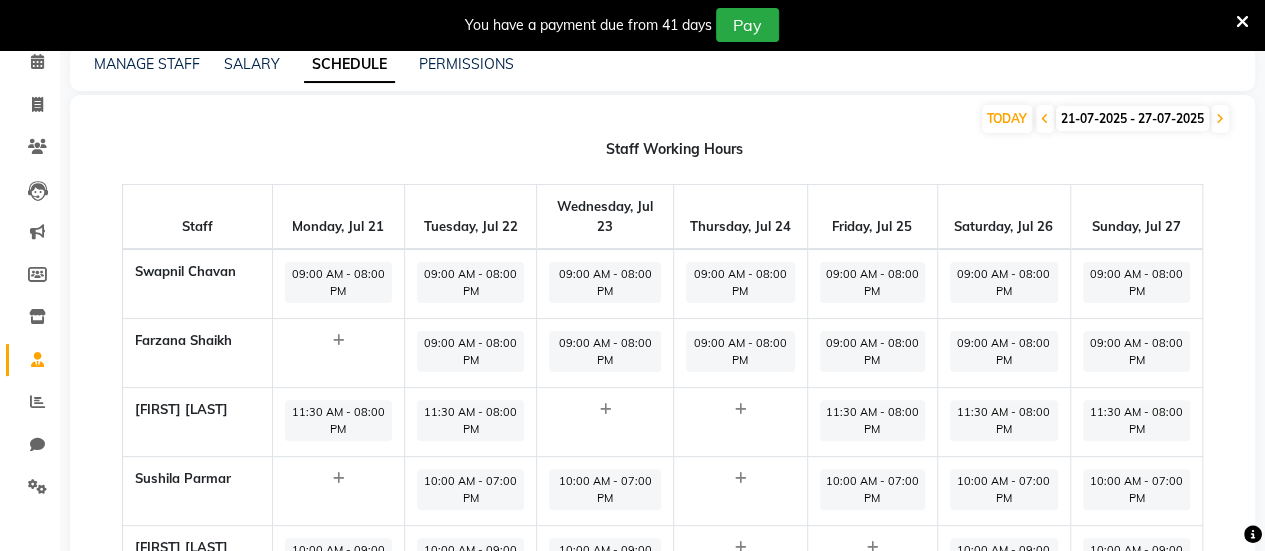 scroll, scrollTop: 86, scrollLeft: 0, axis: vertical 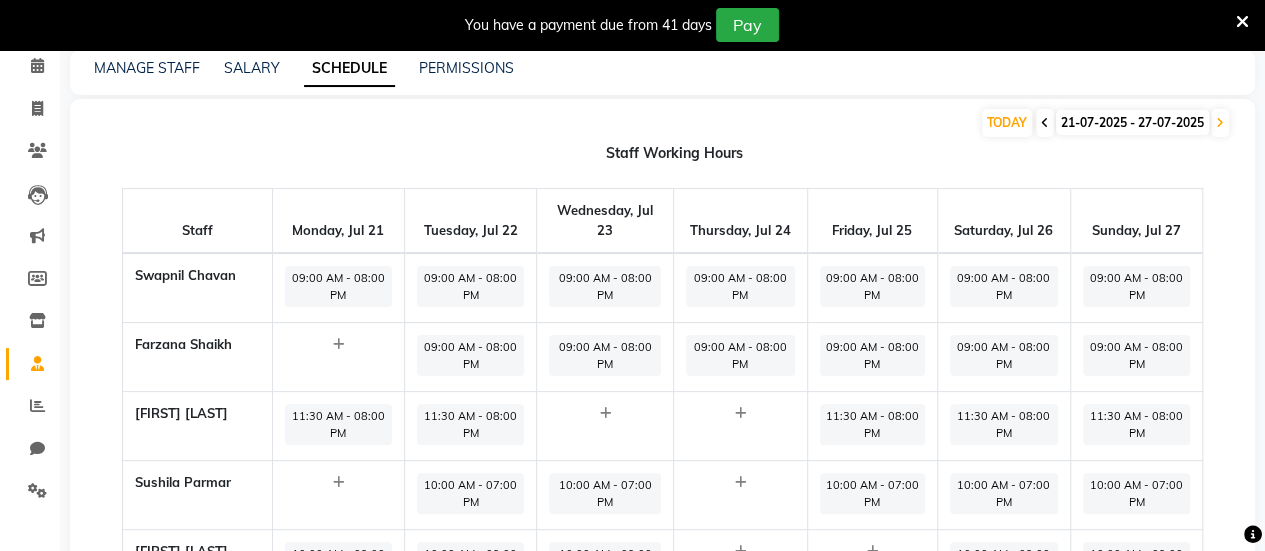 click 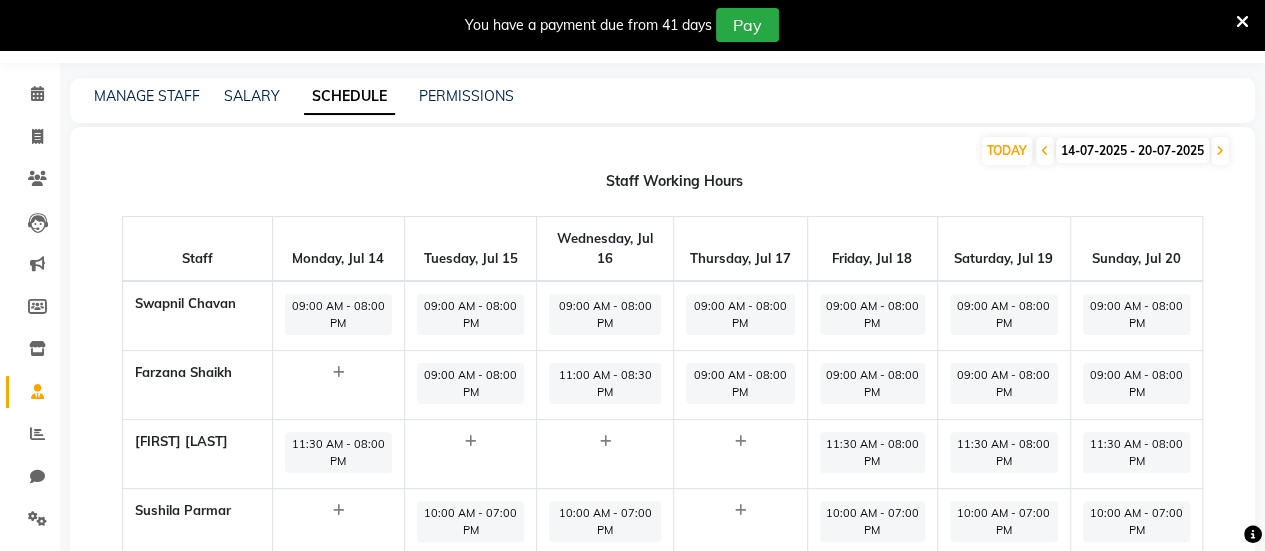 scroll, scrollTop: 0, scrollLeft: 0, axis: both 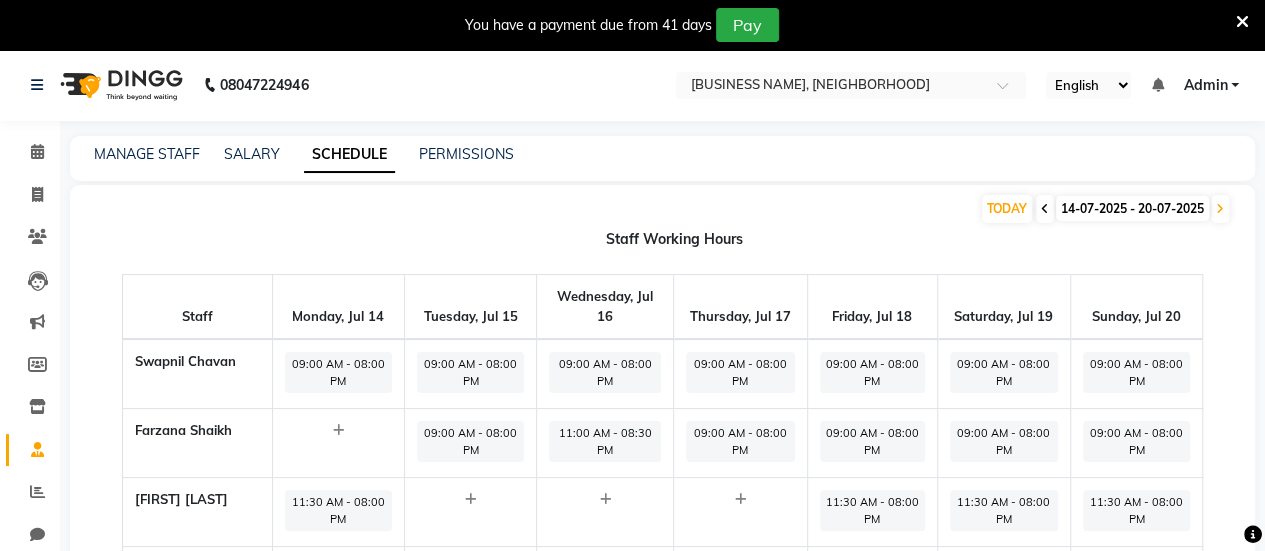click 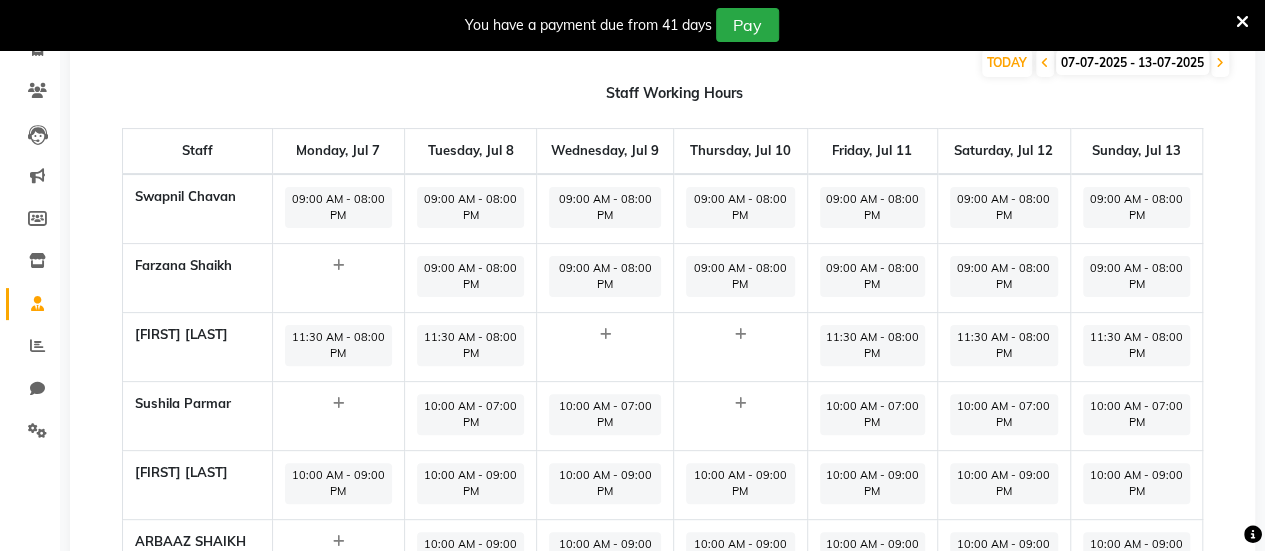 scroll, scrollTop: 144, scrollLeft: 0, axis: vertical 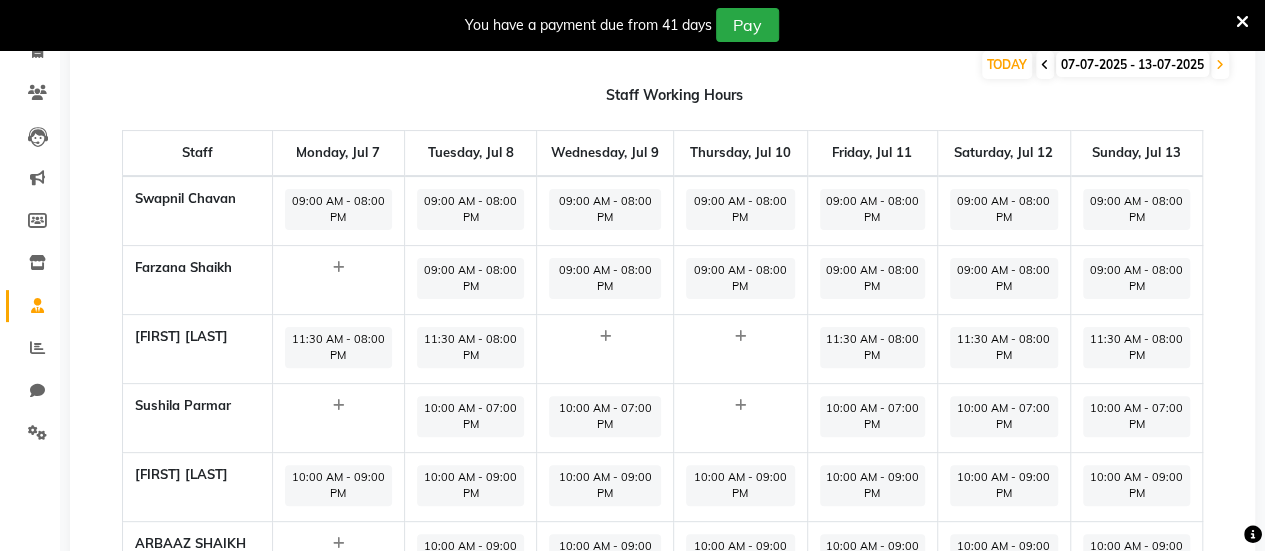click 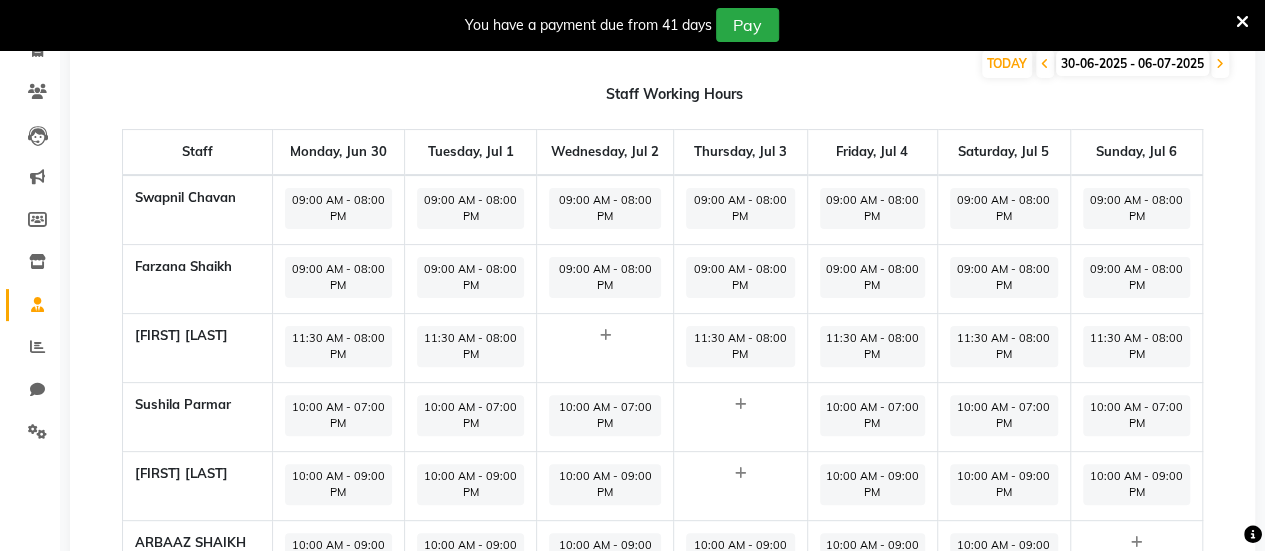 scroll, scrollTop: 143, scrollLeft: 0, axis: vertical 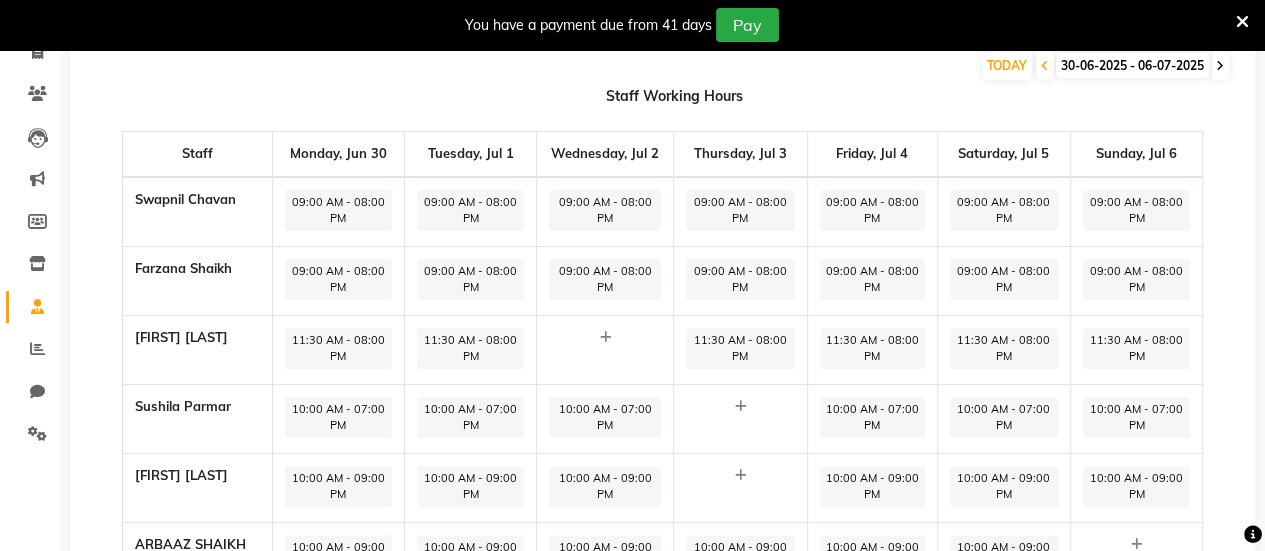 click 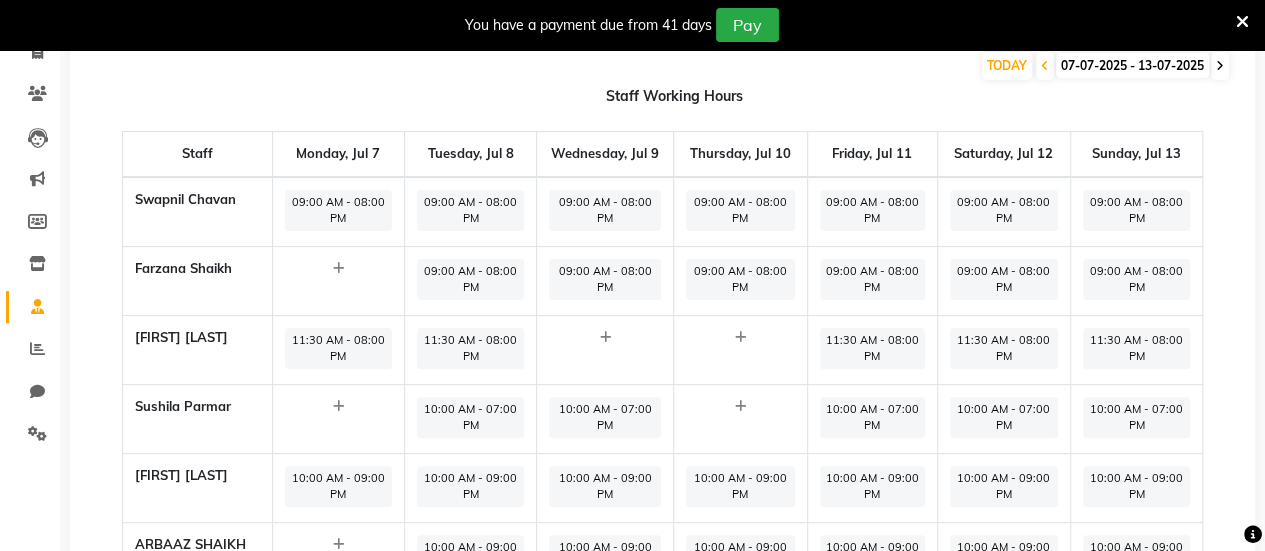 click 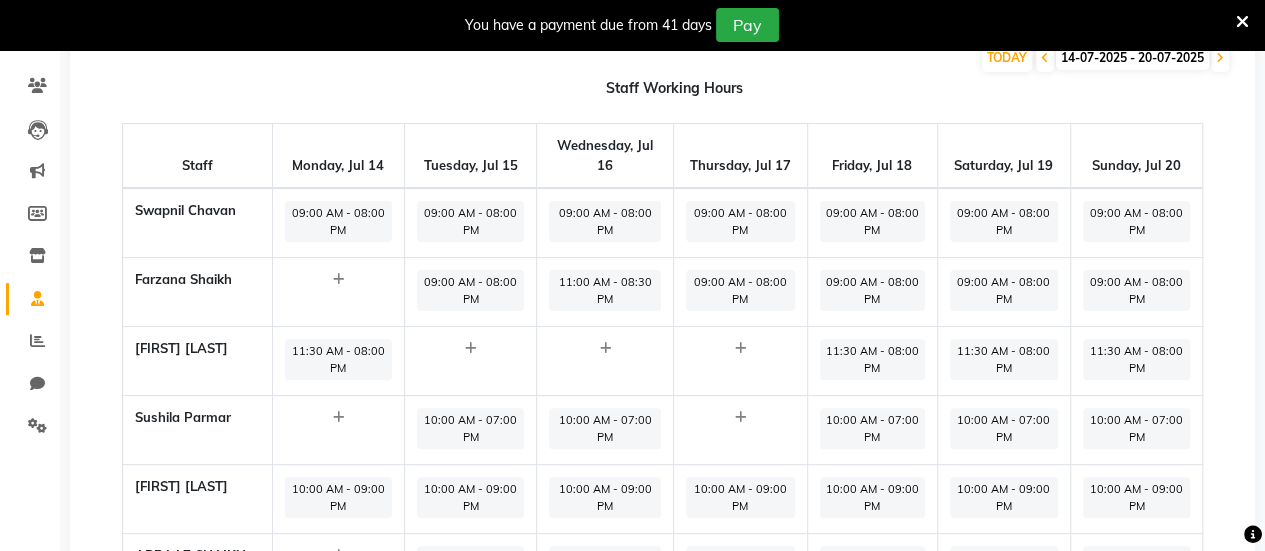 scroll, scrollTop: 150, scrollLeft: 0, axis: vertical 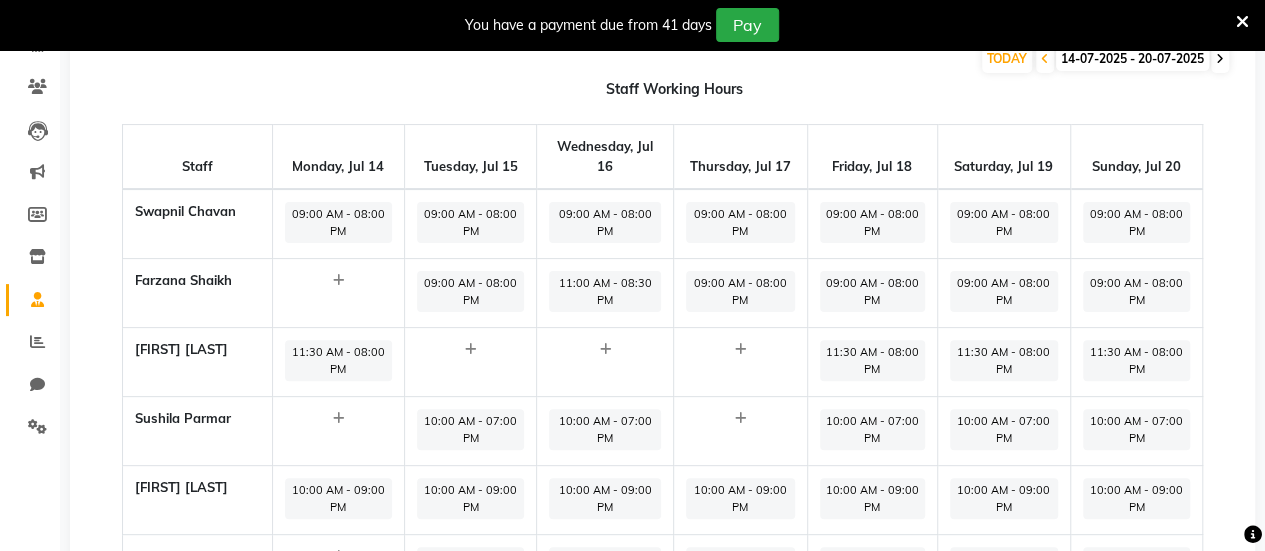 click 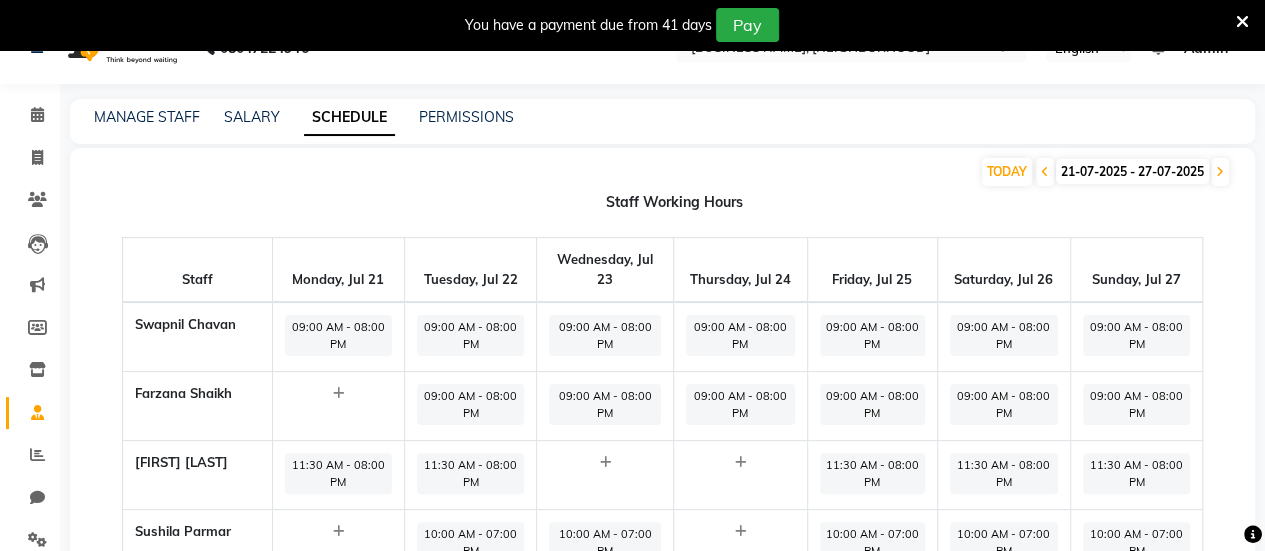scroll, scrollTop: 36, scrollLeft: 0, axis: vertical 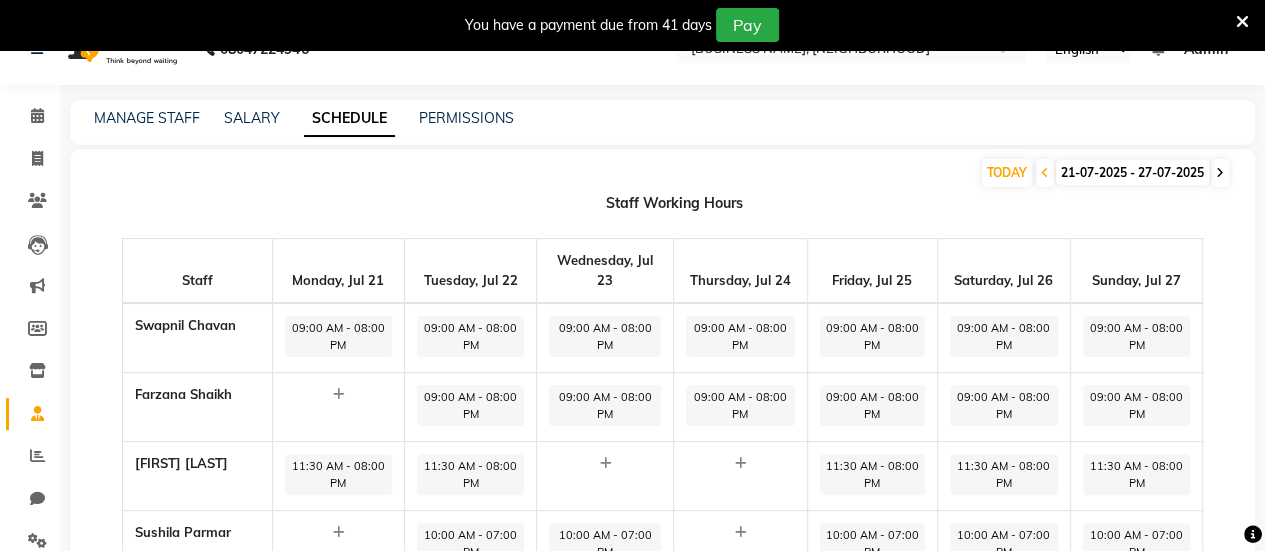 click 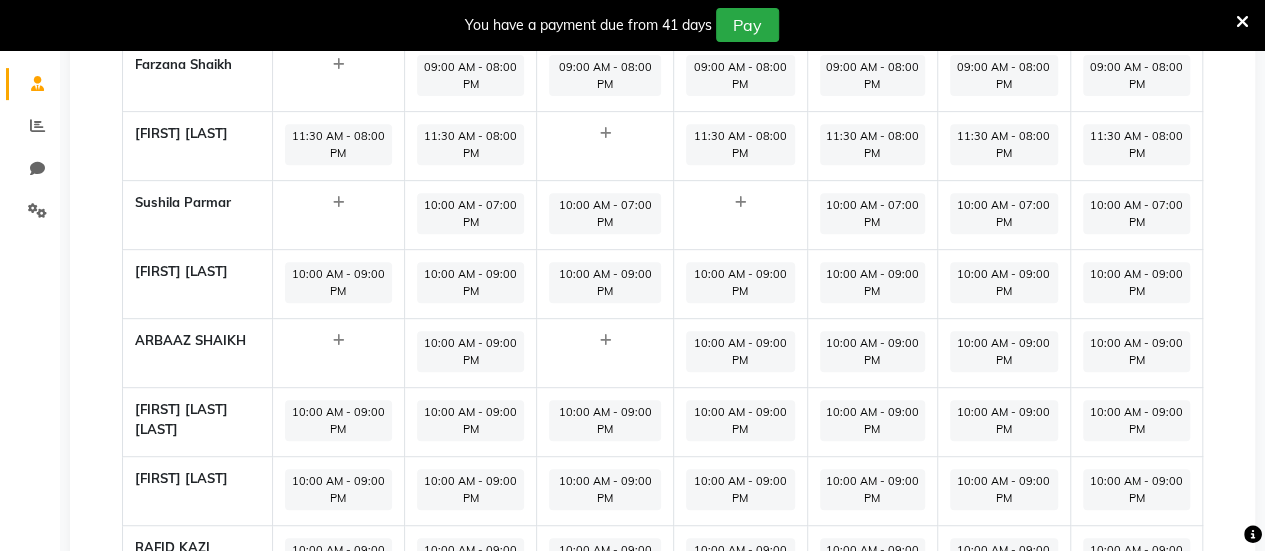 scroll, scrollTop: 373, scrollLeft: 0, axis: vertical 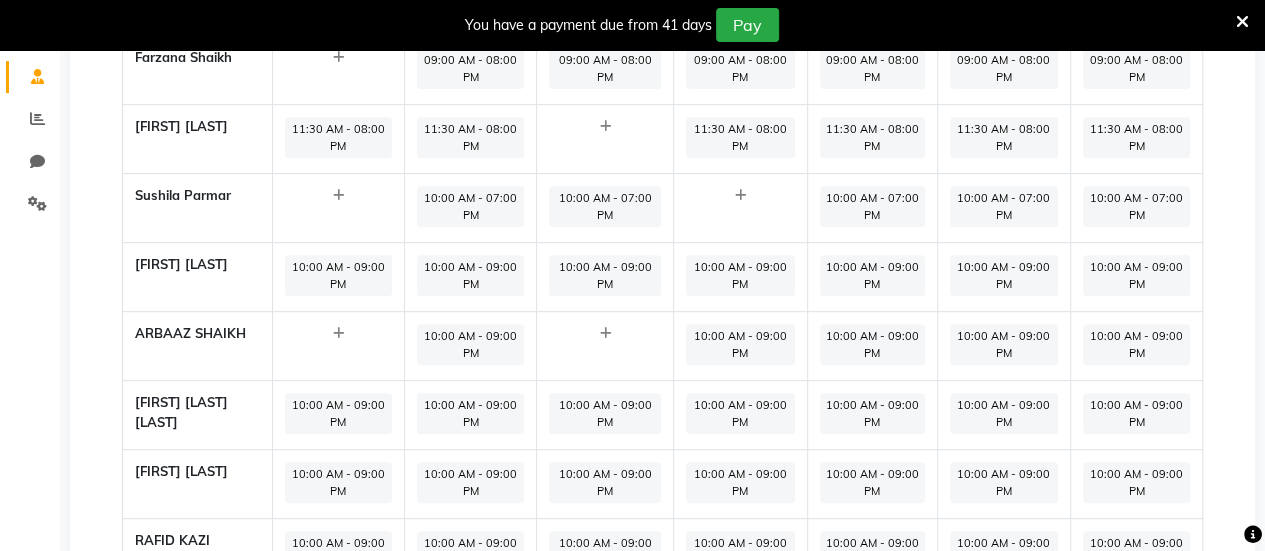 click on "10:00 AM - 09:00 PM" 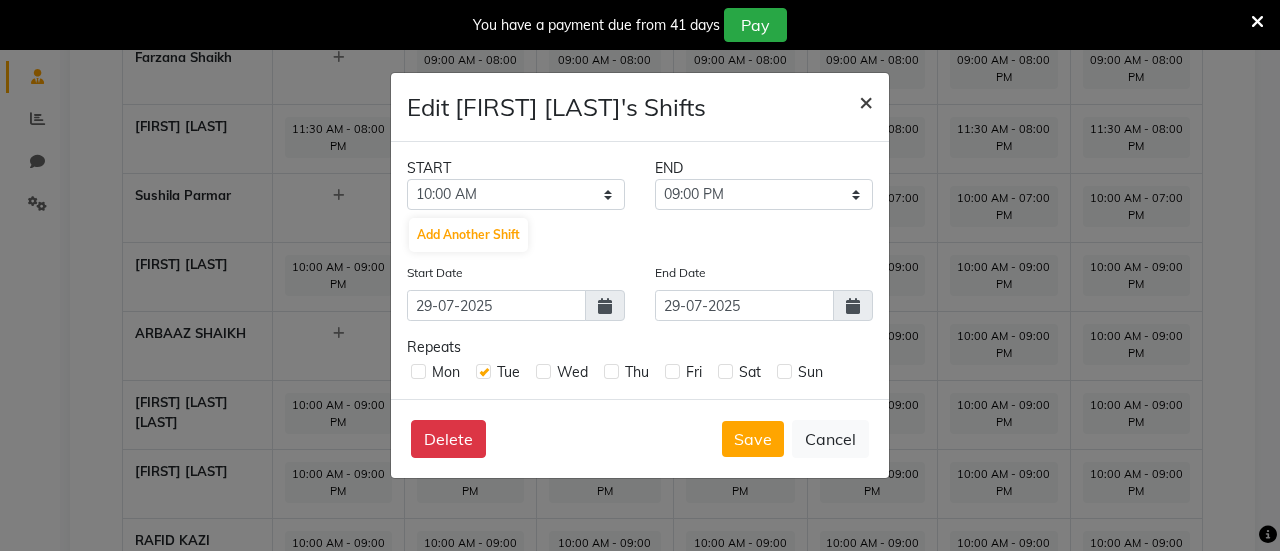click on "×" 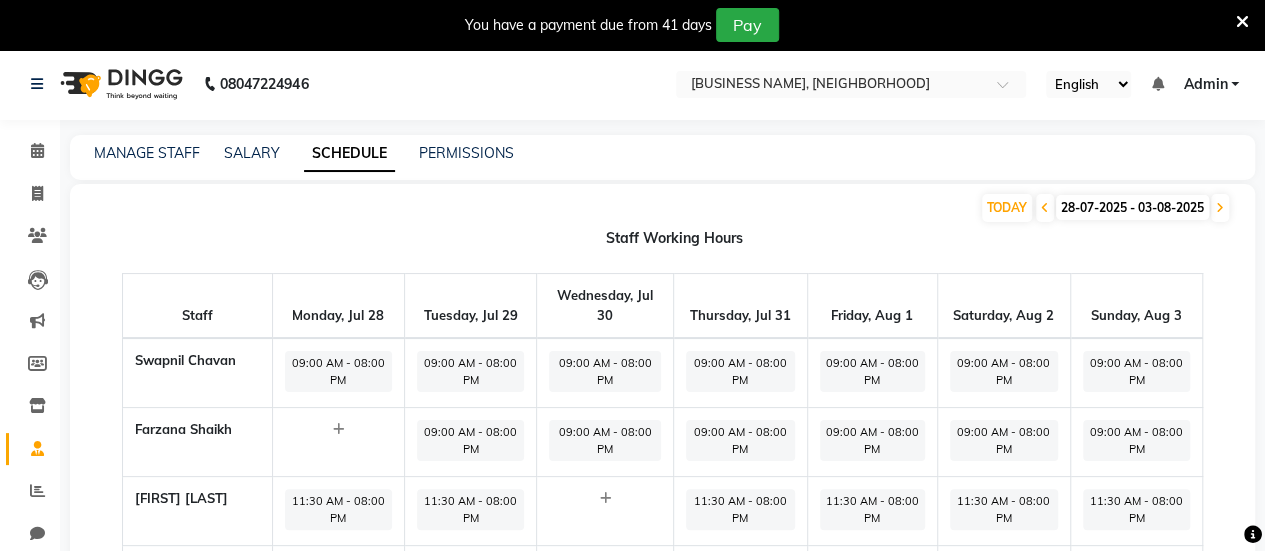 scroll, scrollTop: 0, scrollLeft: 0, axis: both 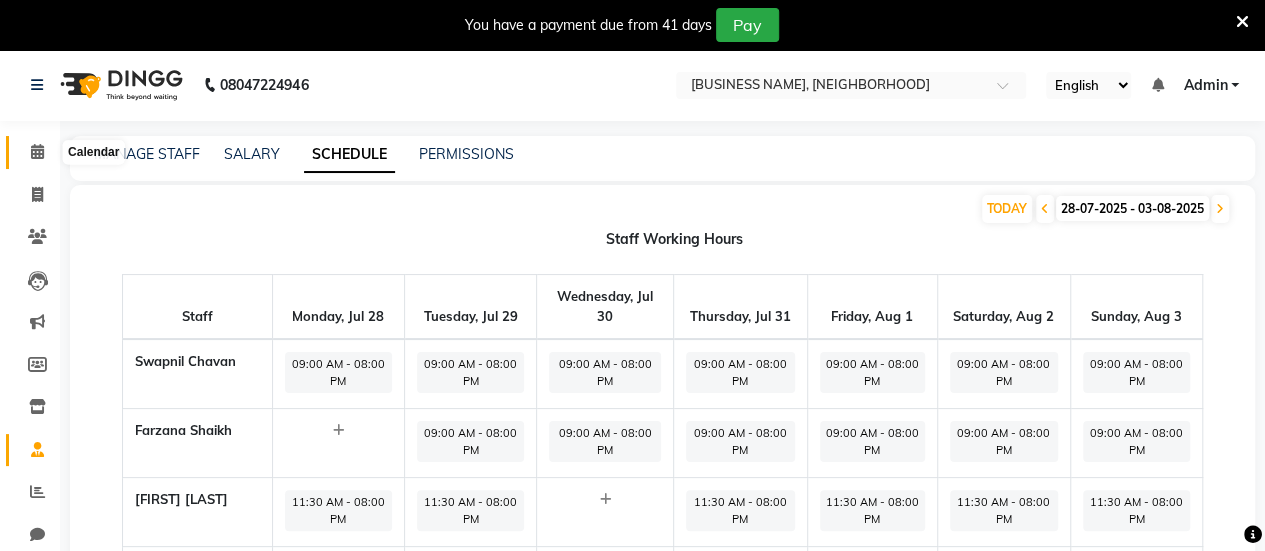 click 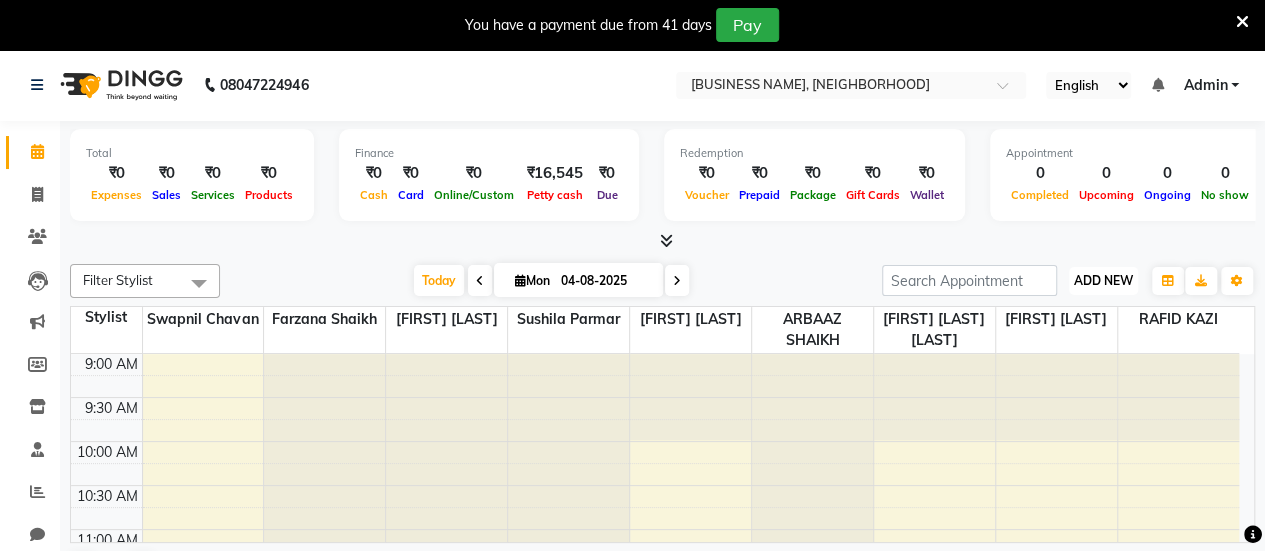 click on "ADD NEW" at bounding box center (1103, 280) 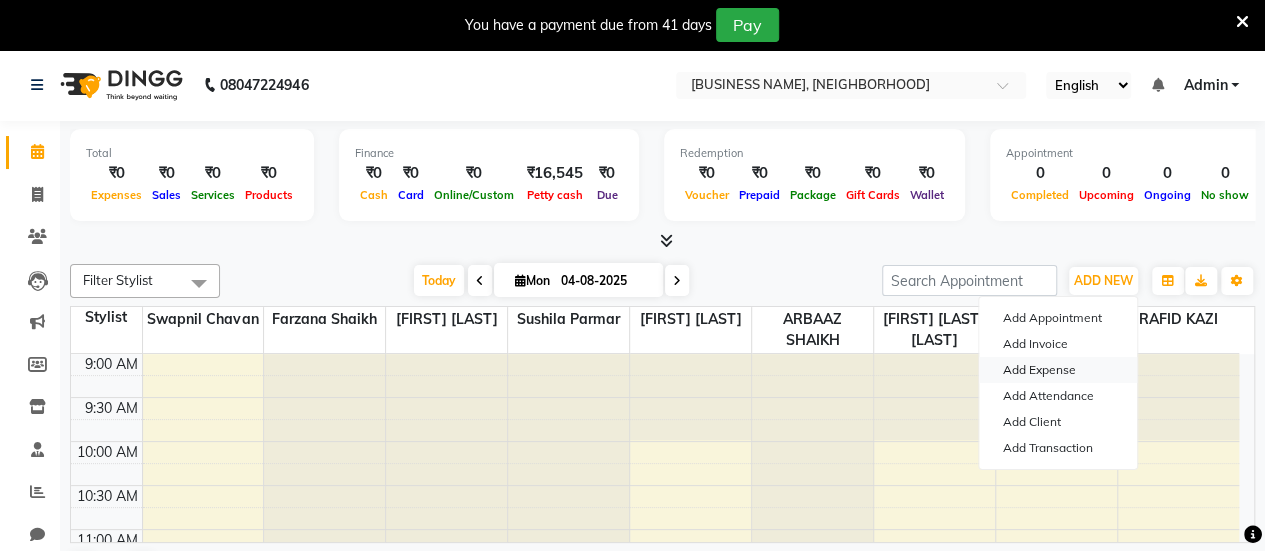 click on "Add Expense" at bounding box center (1058, 370) 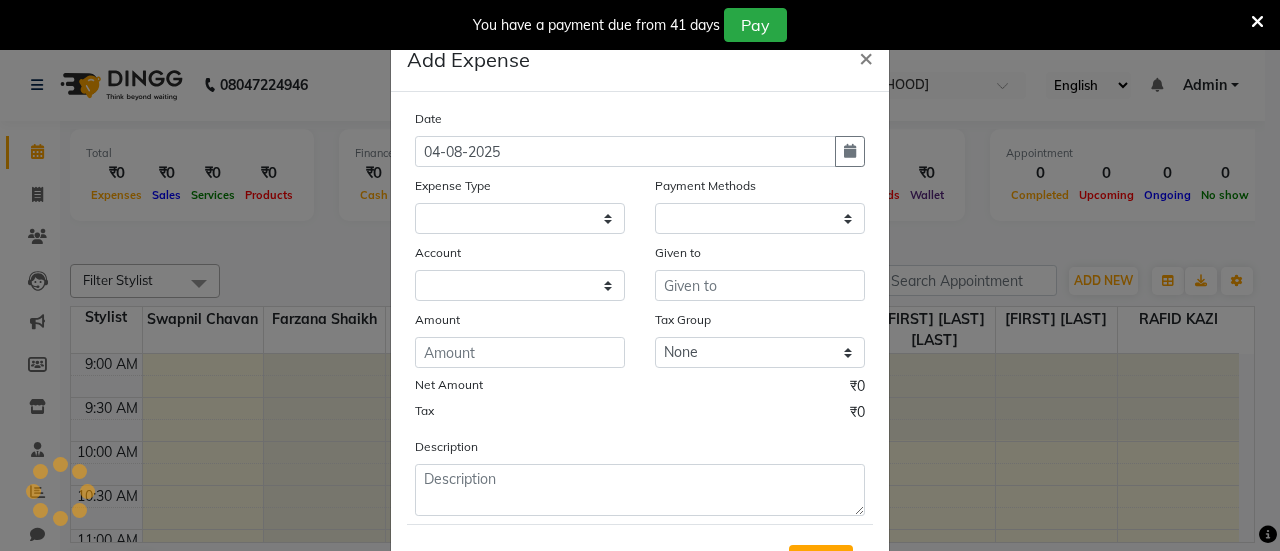 select on "1" 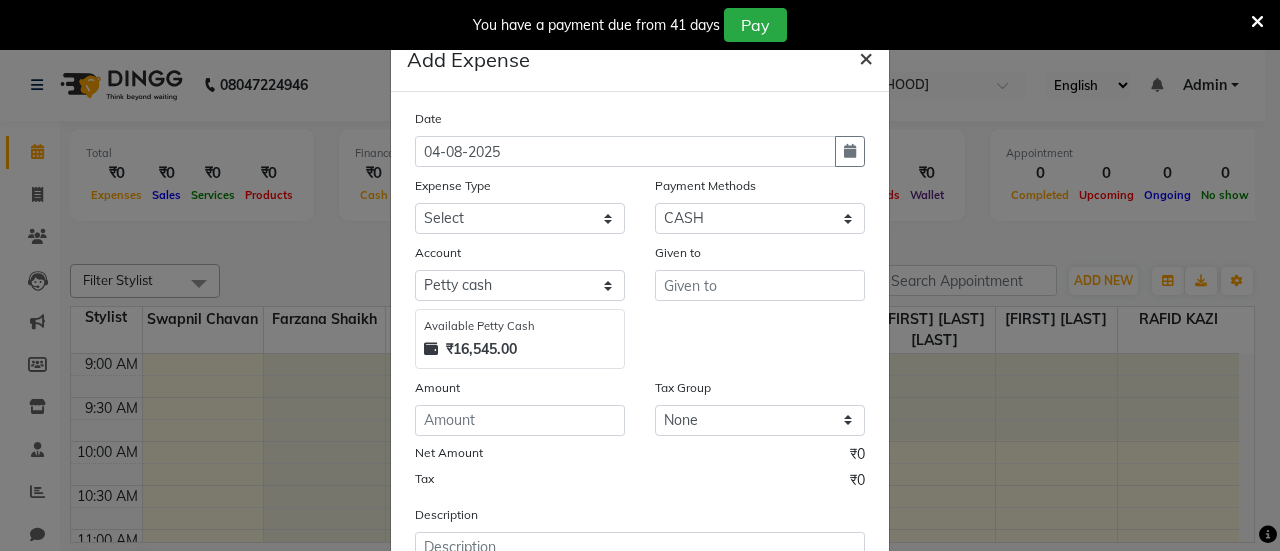 click on "×" 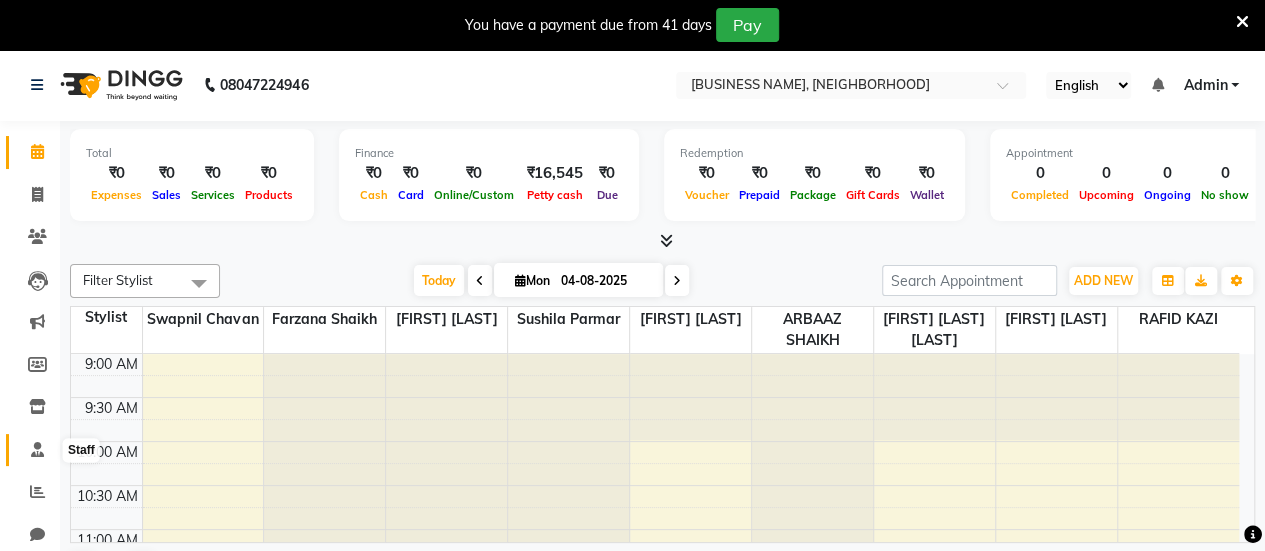 scroll, scrollTop: 47, scrollLeft: 0, axis: vertical 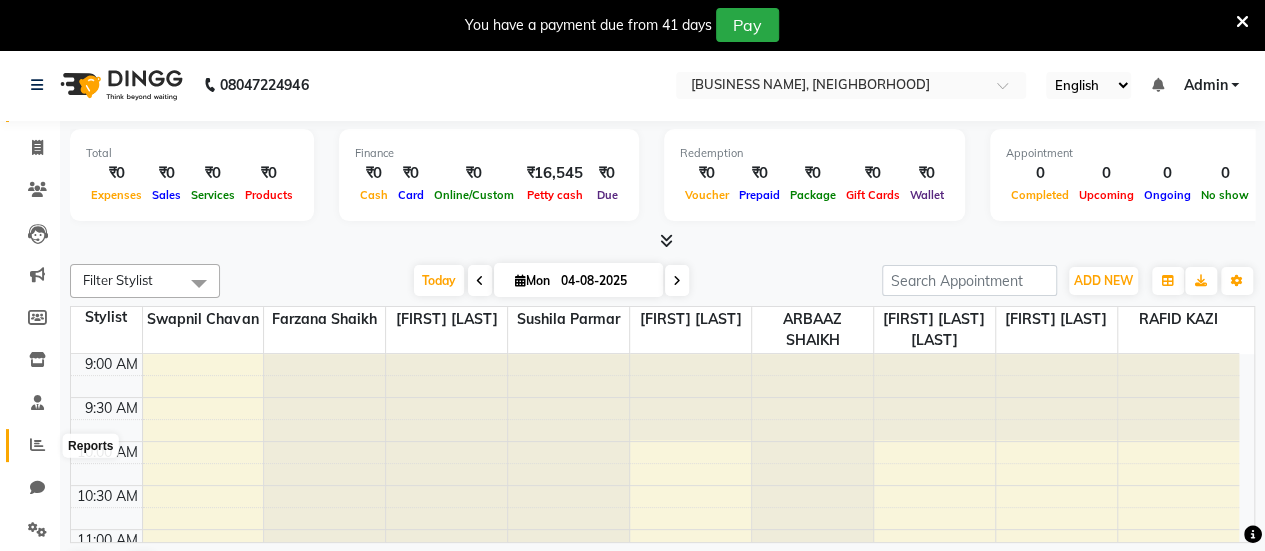 click 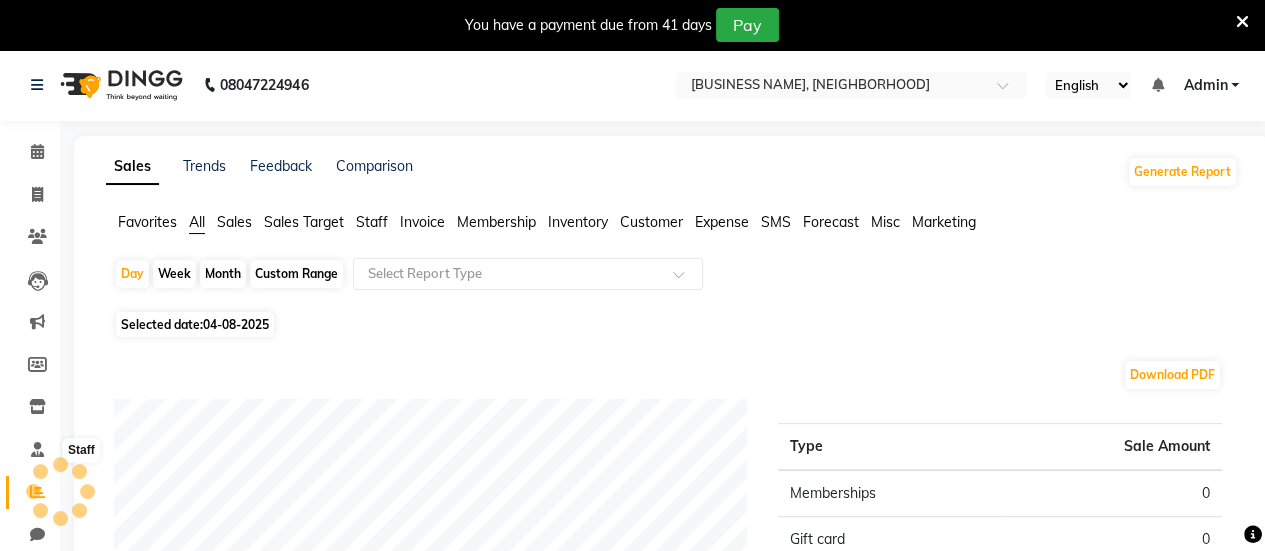 scroll, scrollTop: 0, scrollLeft: 0, axis: both 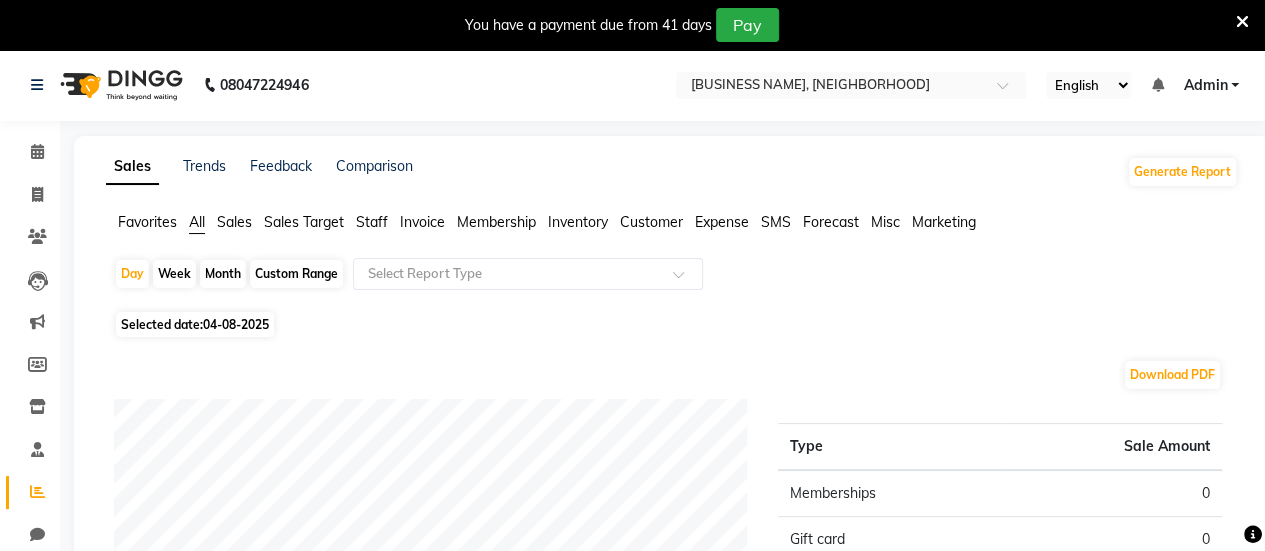 click on "Expense" 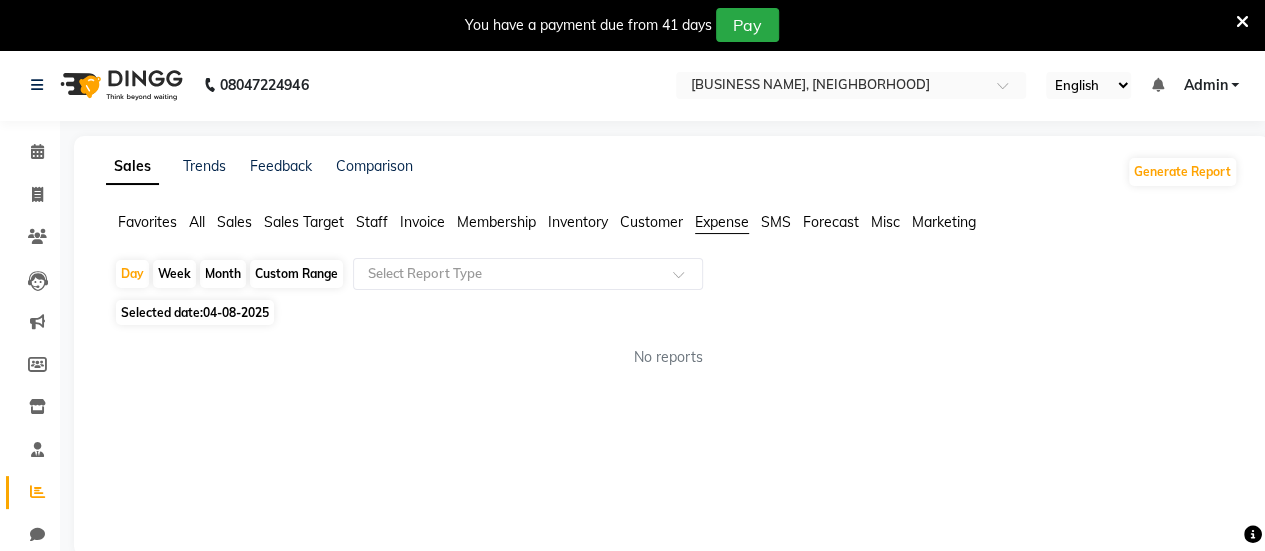 click on "Custom Range" 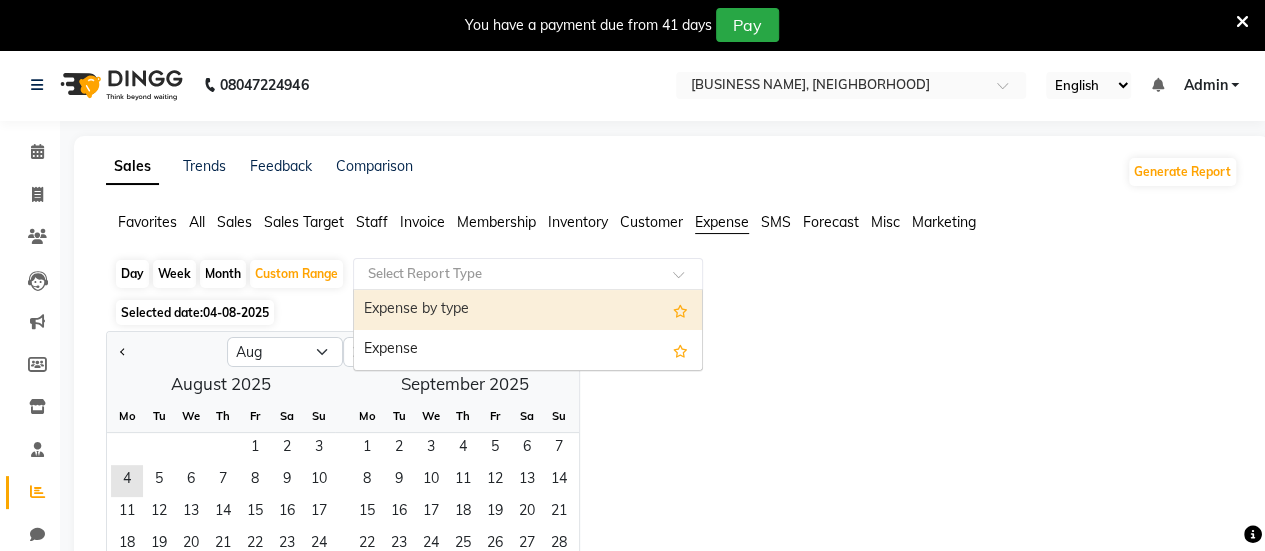 click 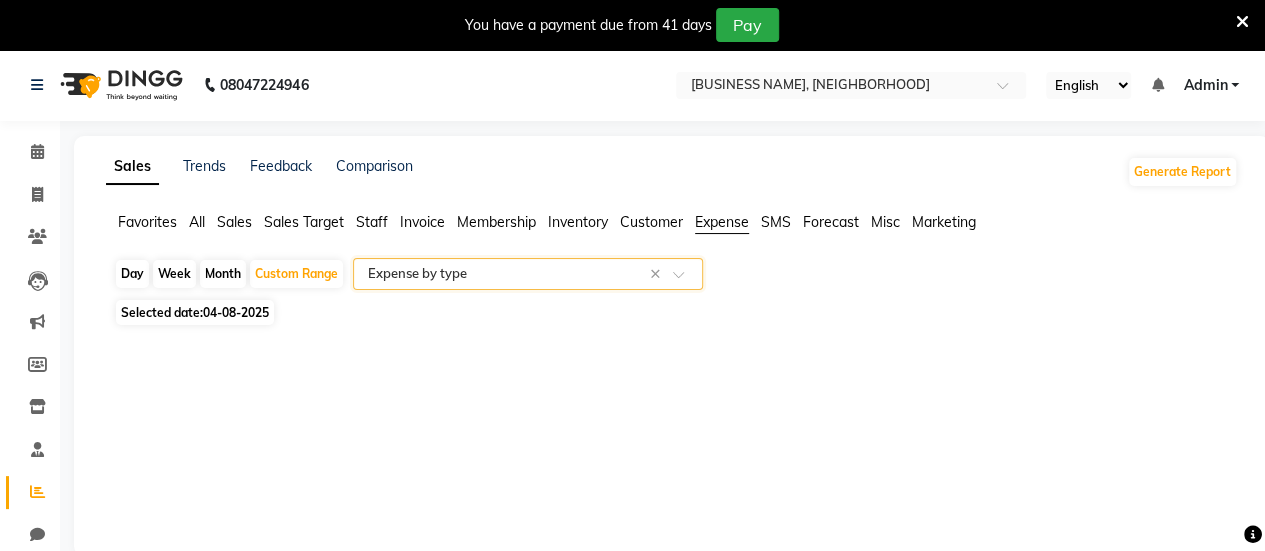 scroll, scrollTop: 49, scrollLeft: 0, axis: vertical 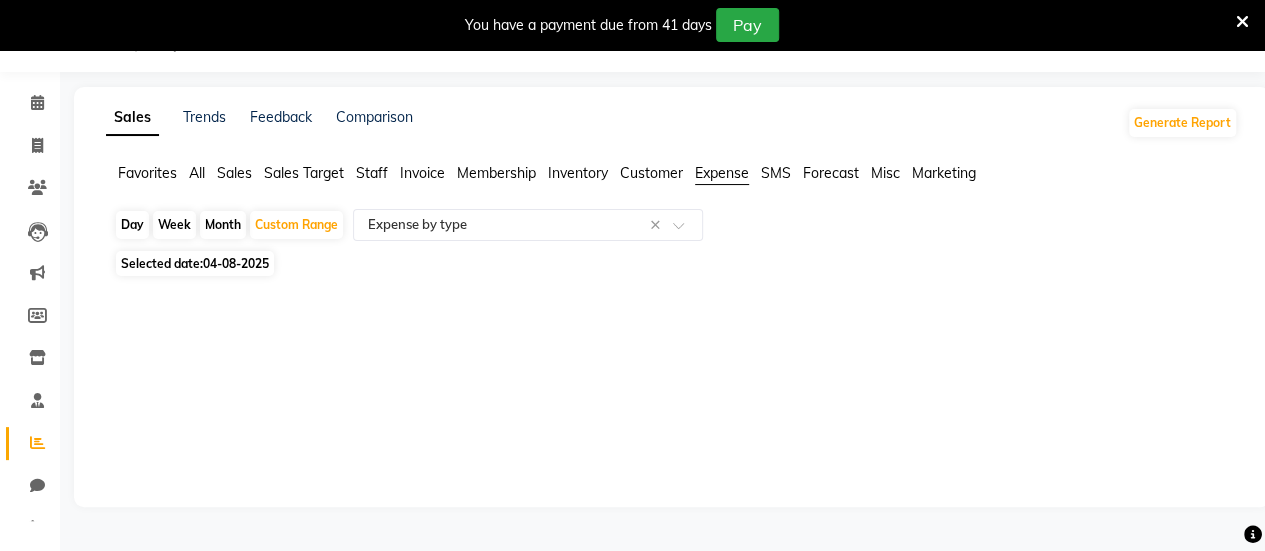 click on "04-08-2025" 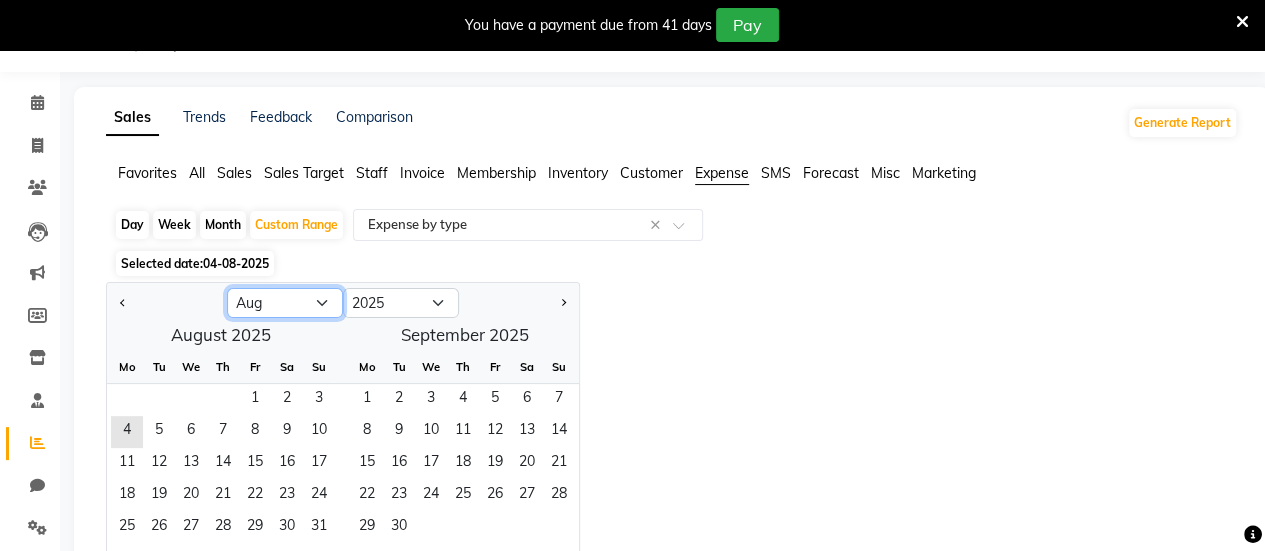 click on "Jan Feb Mar Apr May Jun Jul Aug Sep Oct Nov Dec" 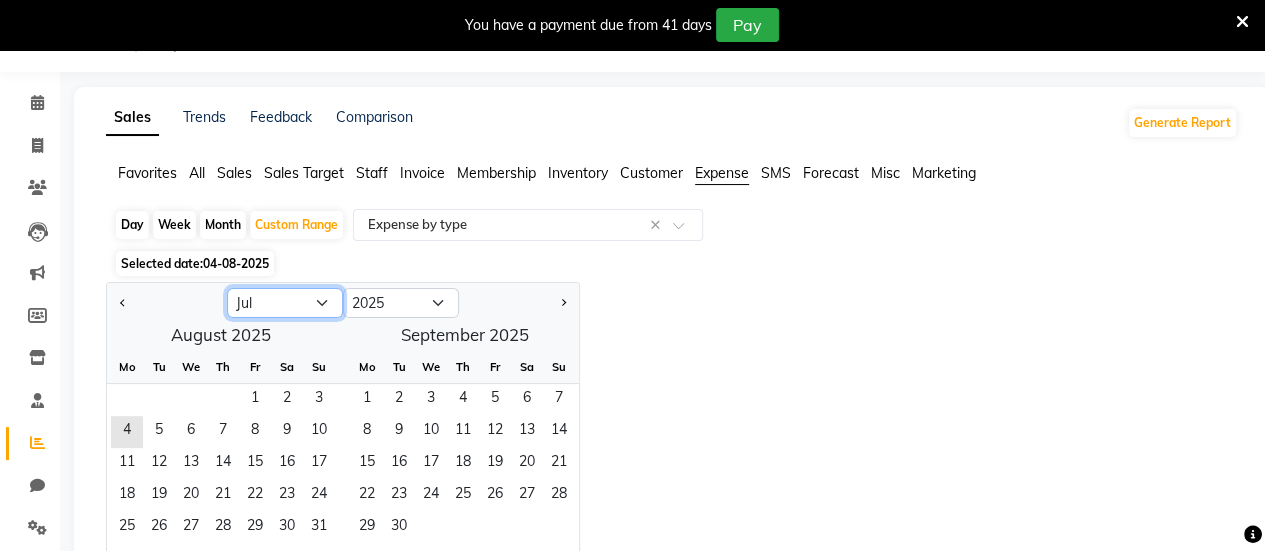 click on "Jan Feb Mar Apr May Jun Jul Aug Sep Oct Nov Dec" 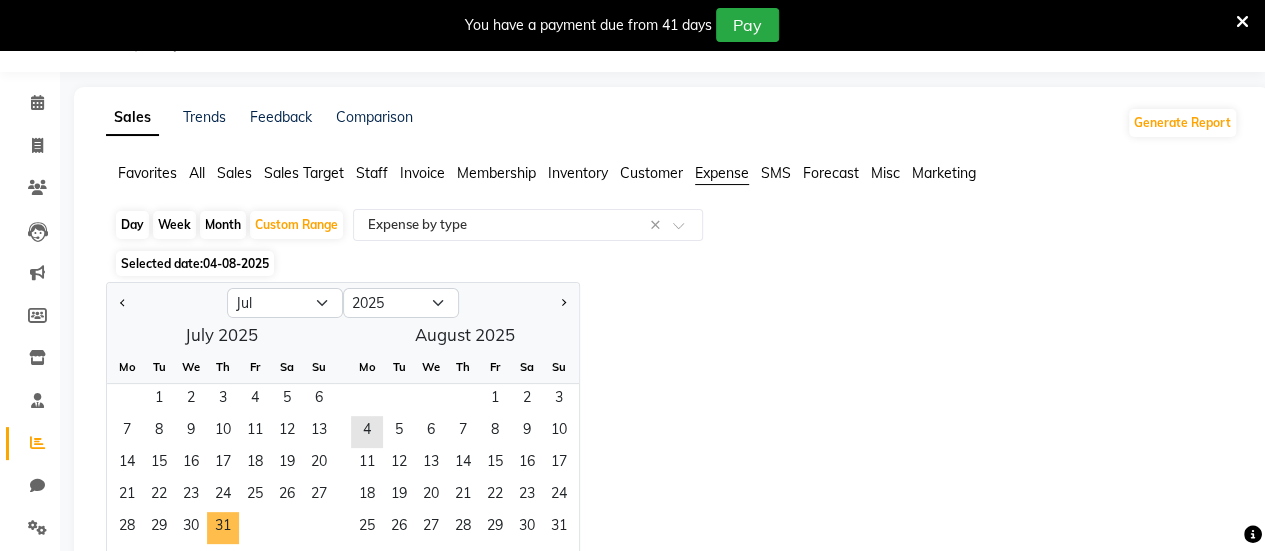 drag, startPoint x: 166, startPoint y: 403, endPoint x: 223, endPoint y: 580, distance: 185.9516 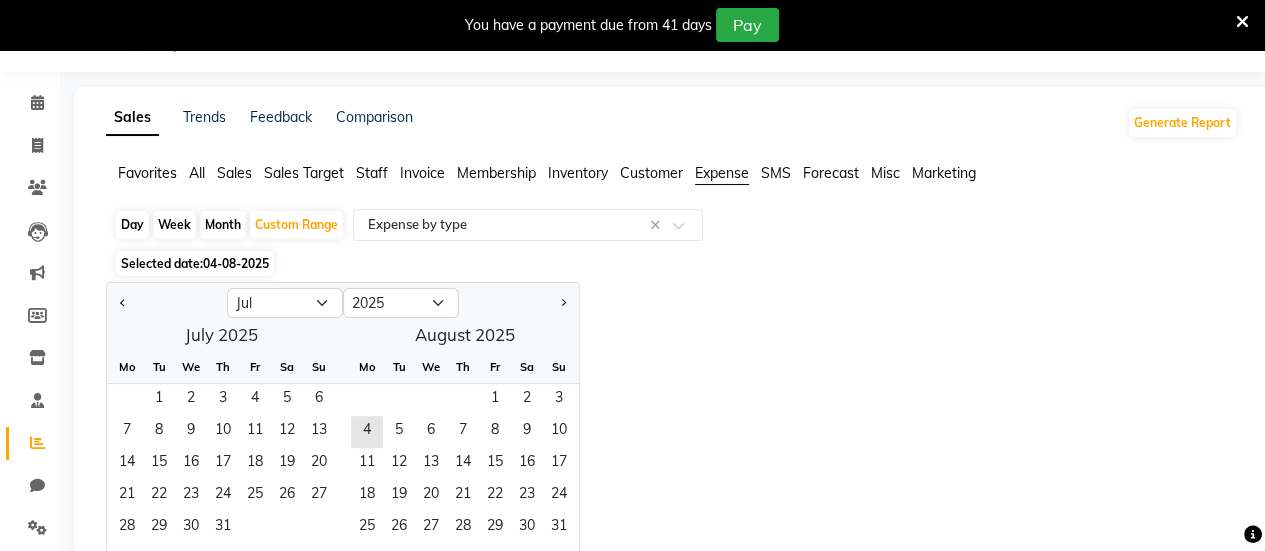scroll, scrollTop: 160, scrollLeft: 0, axis: vertical 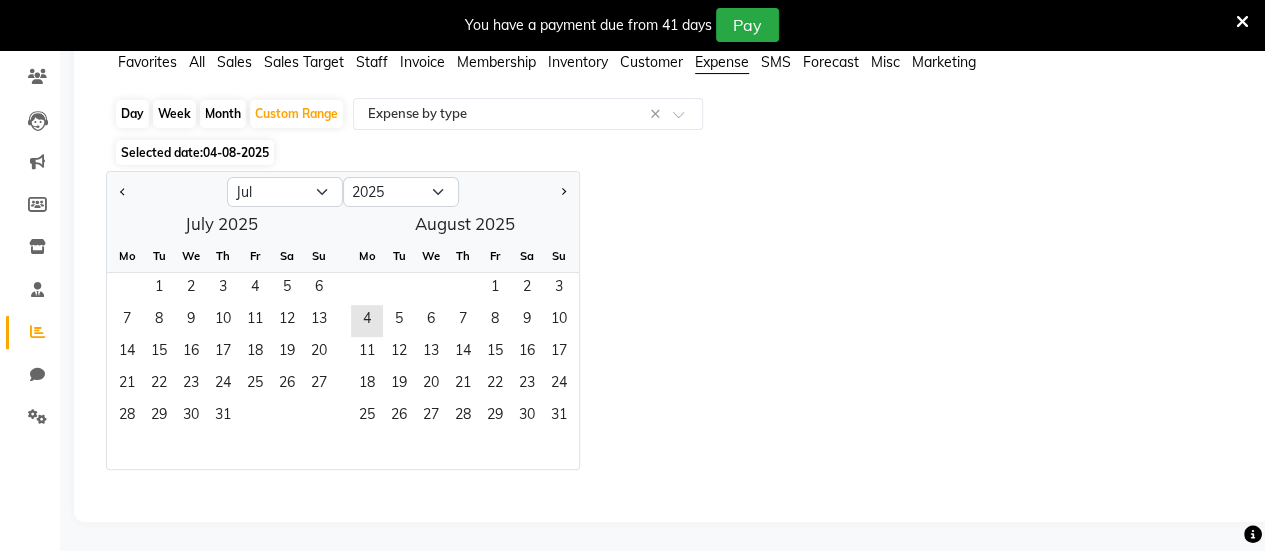click 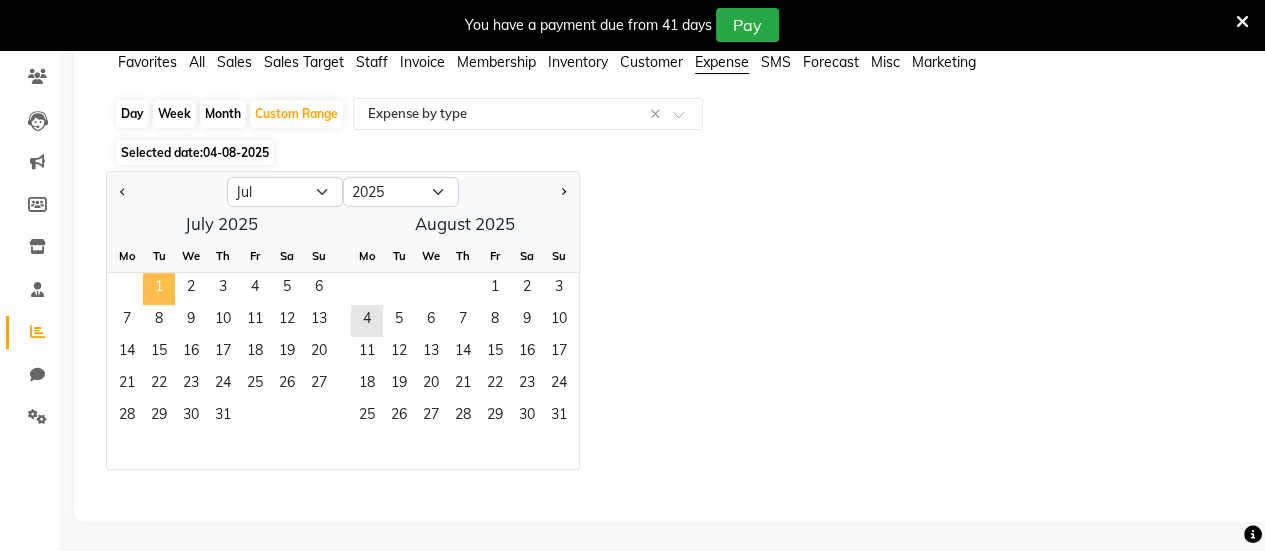 click on "1" 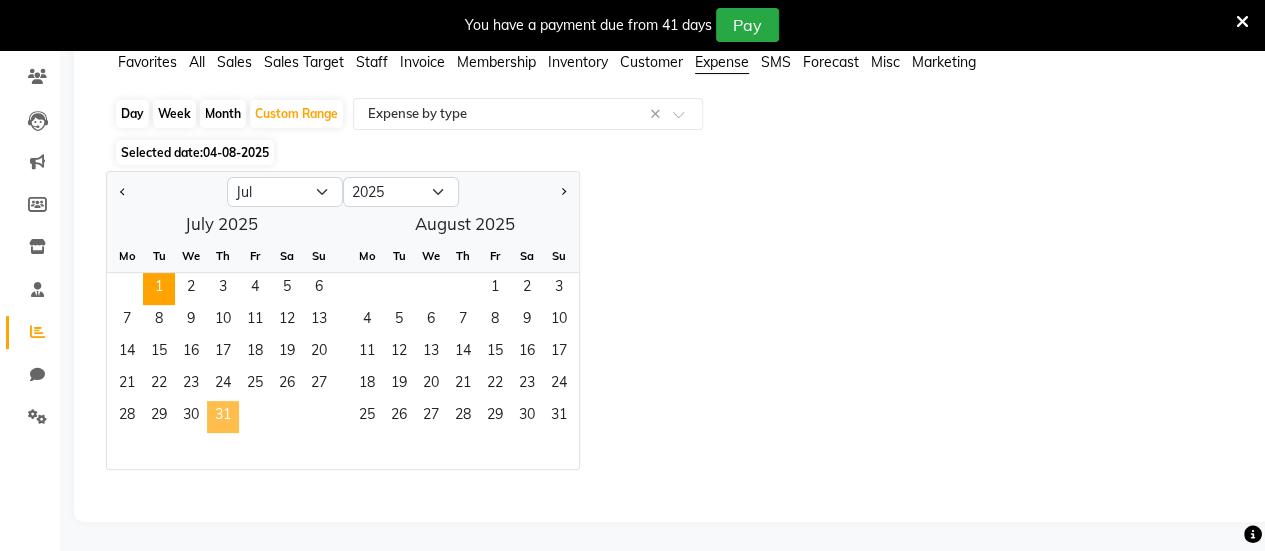 click on "31" 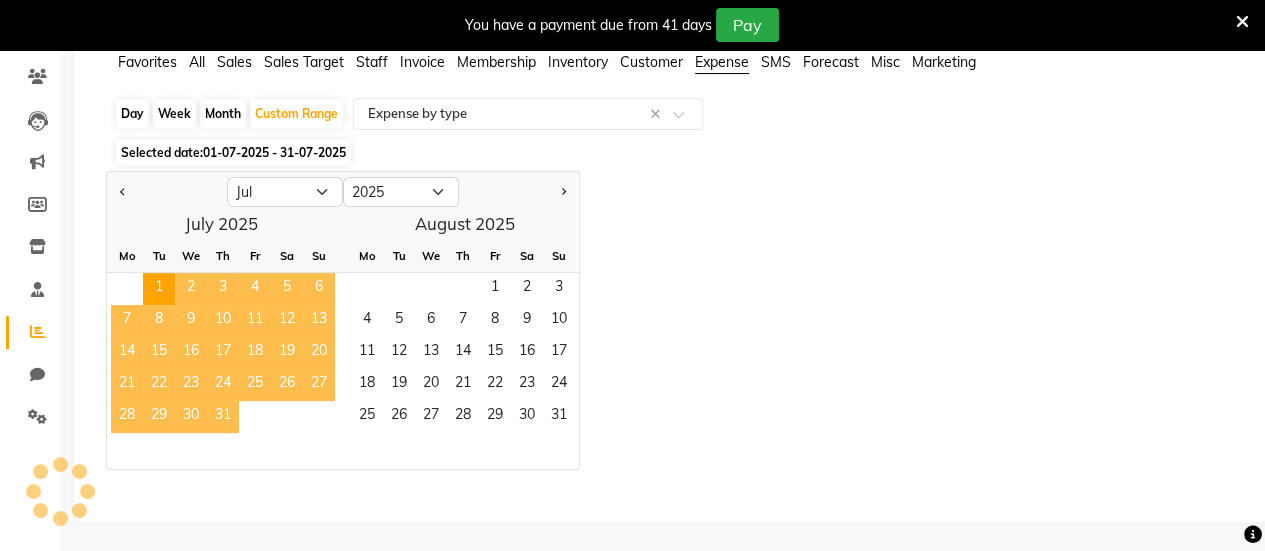 select on "filtered_report" 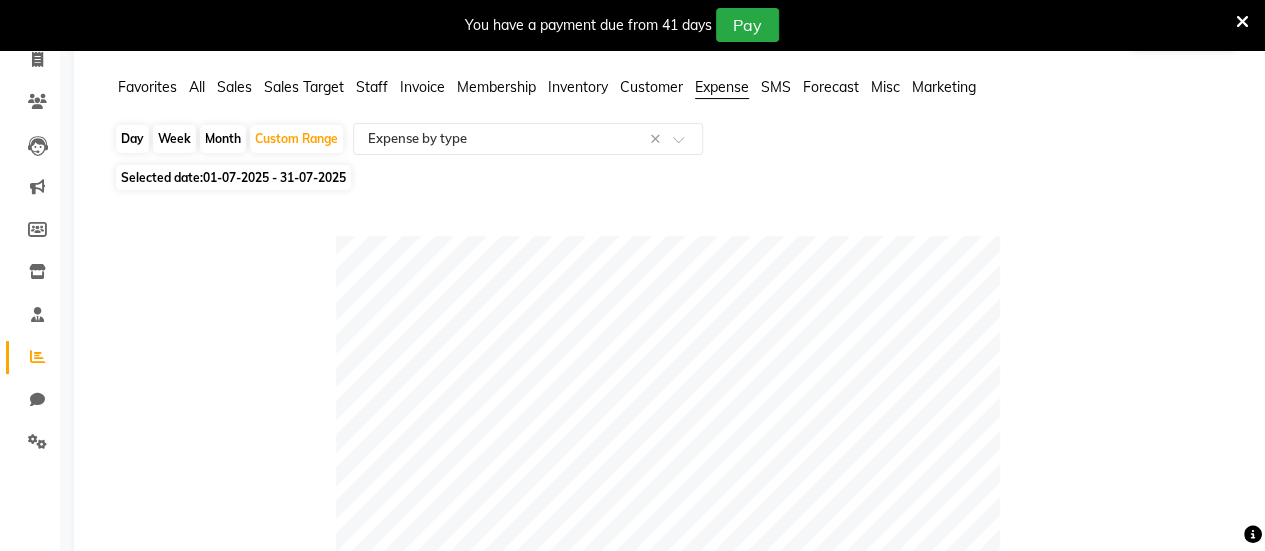 scroll, scrollTop: 110, scrollLeft: 0, axis: vertical 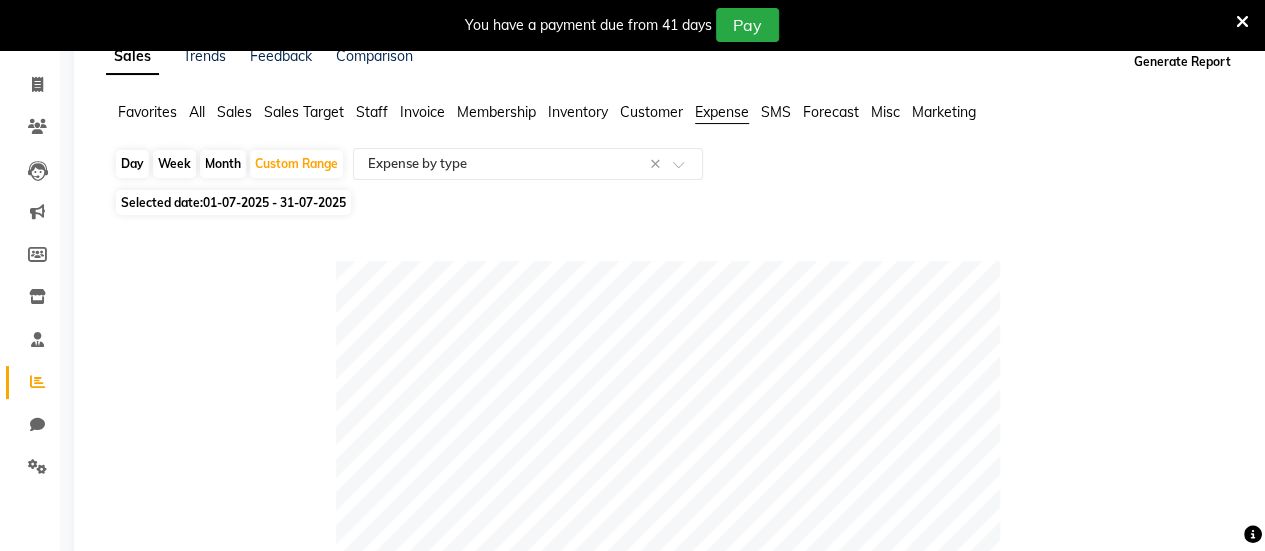 click on "Generate Report" 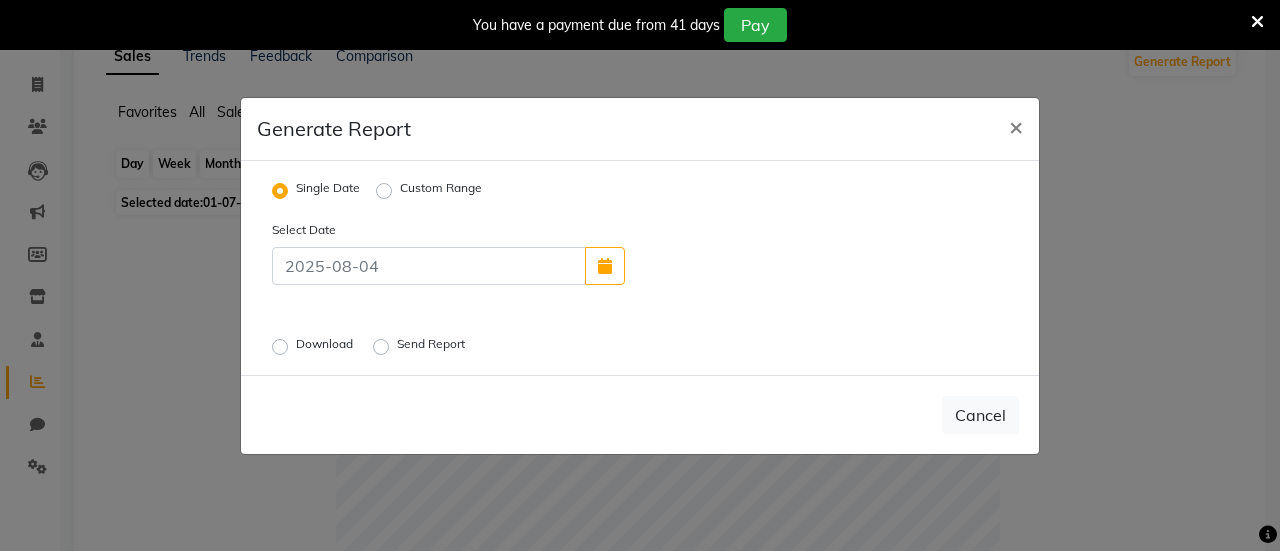 click on "Custom Range" 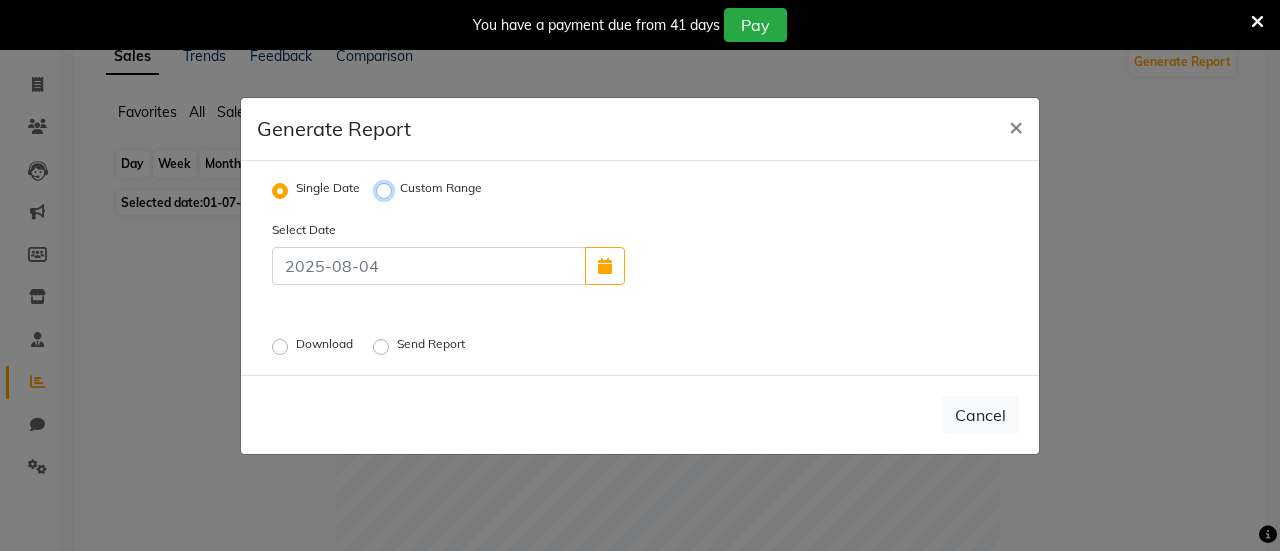 click on "Custom Range" at bounding box center (387, 190) 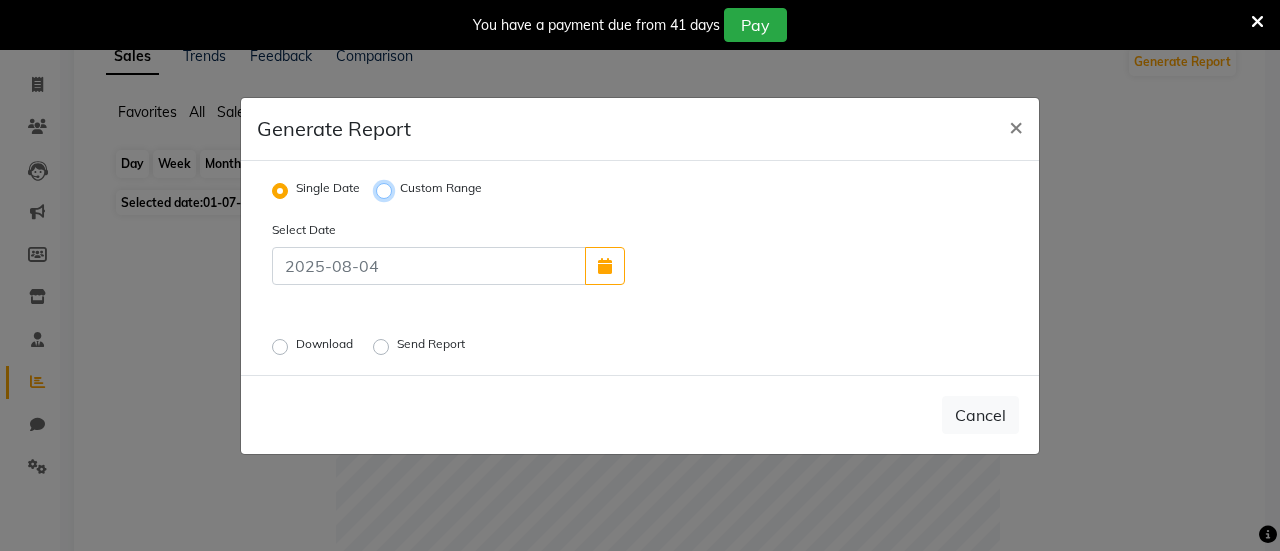 radio on "true" 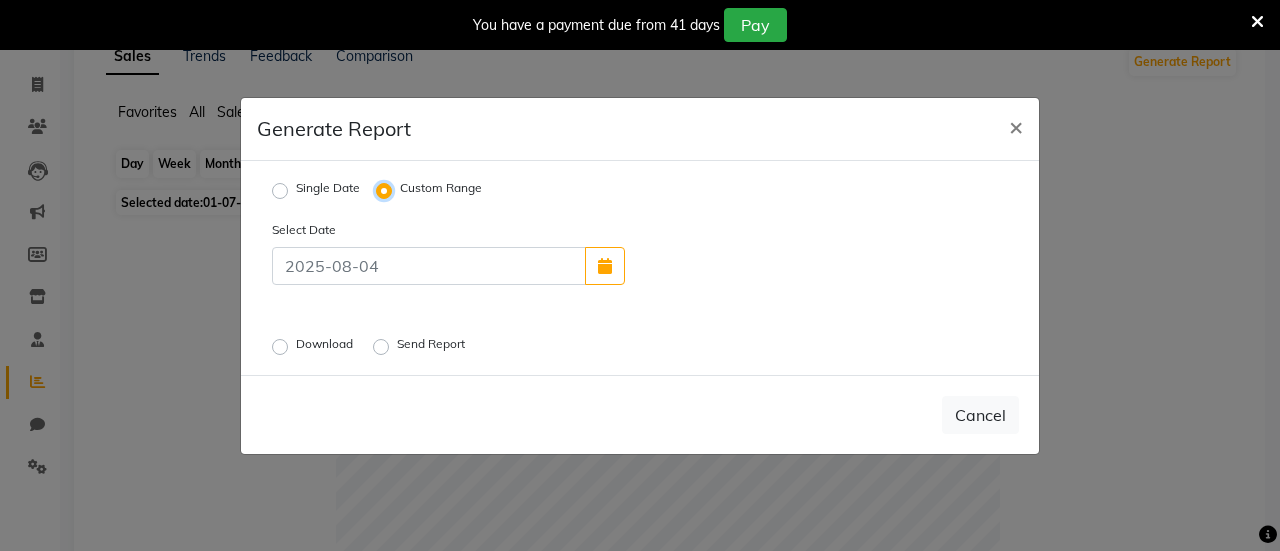 select on "8" 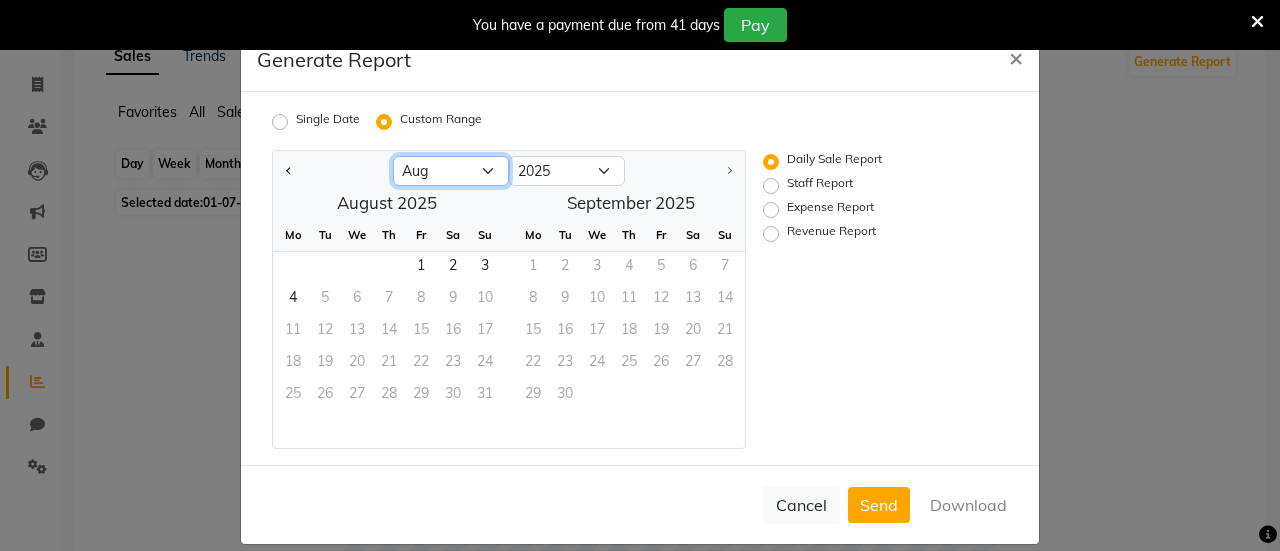 click on "Jan Feb Mar Apr May Jun Jul Aug" 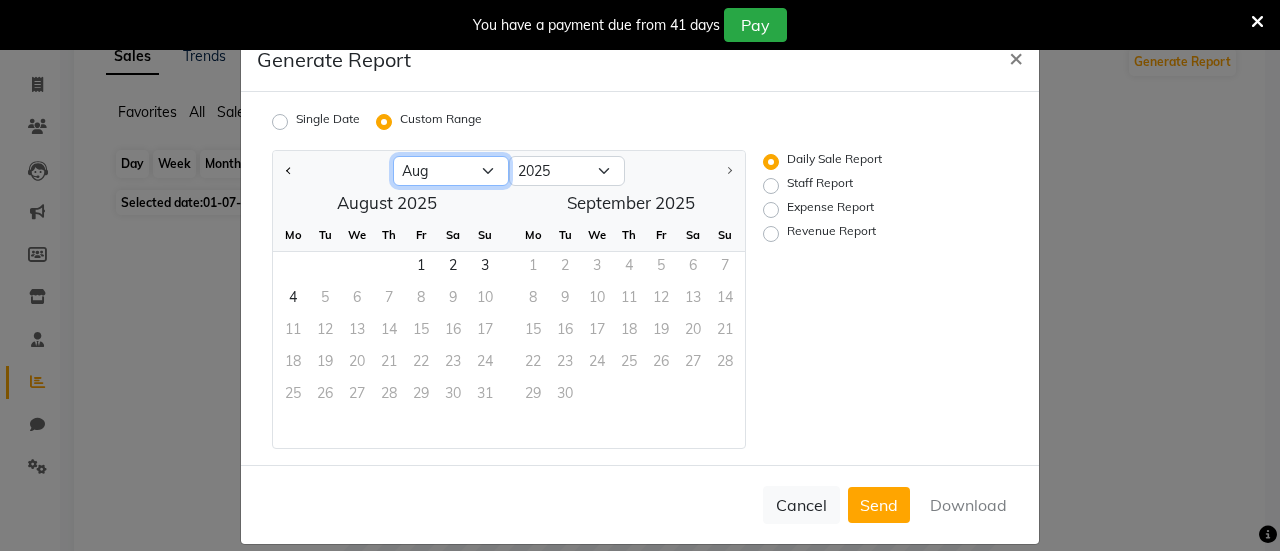 select on "7" 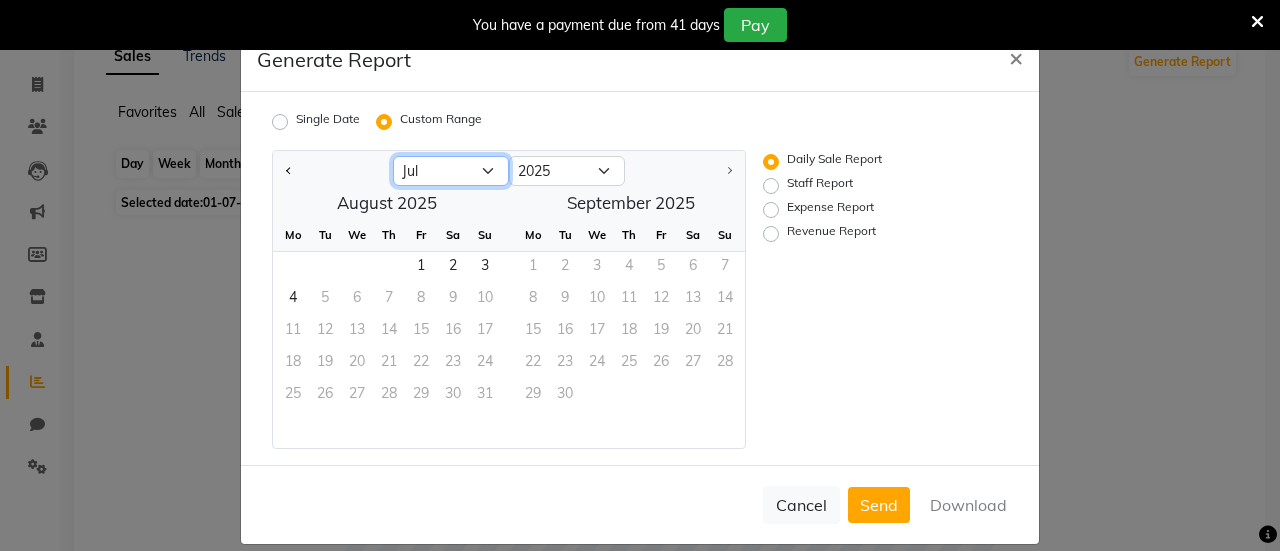 click on "Jan Feb Mar Apr May Jun Jul Aug" 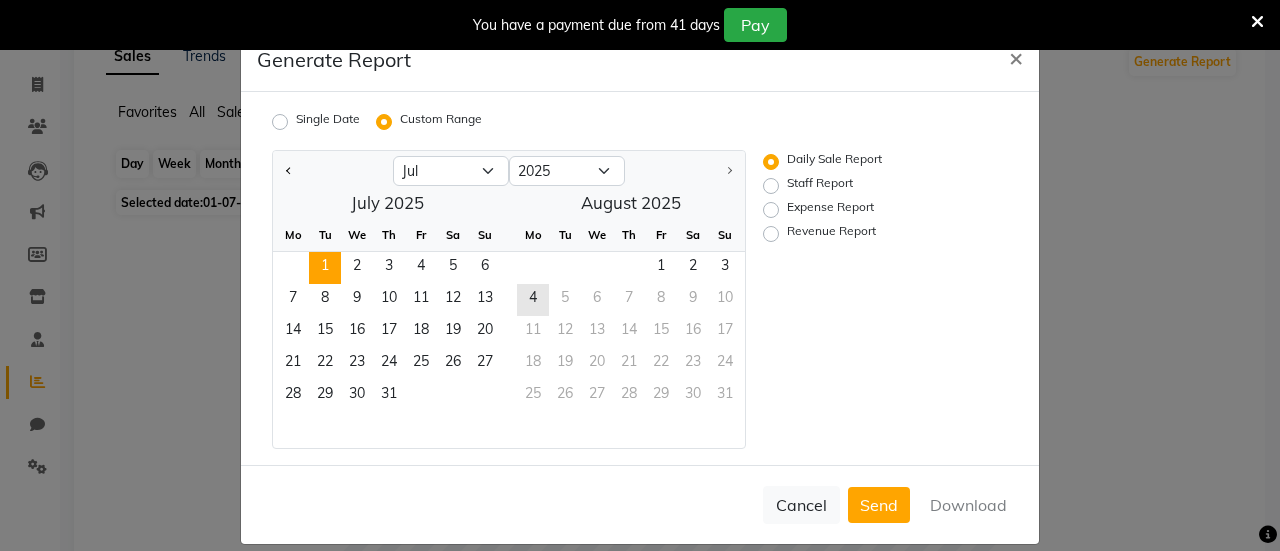click on "1" 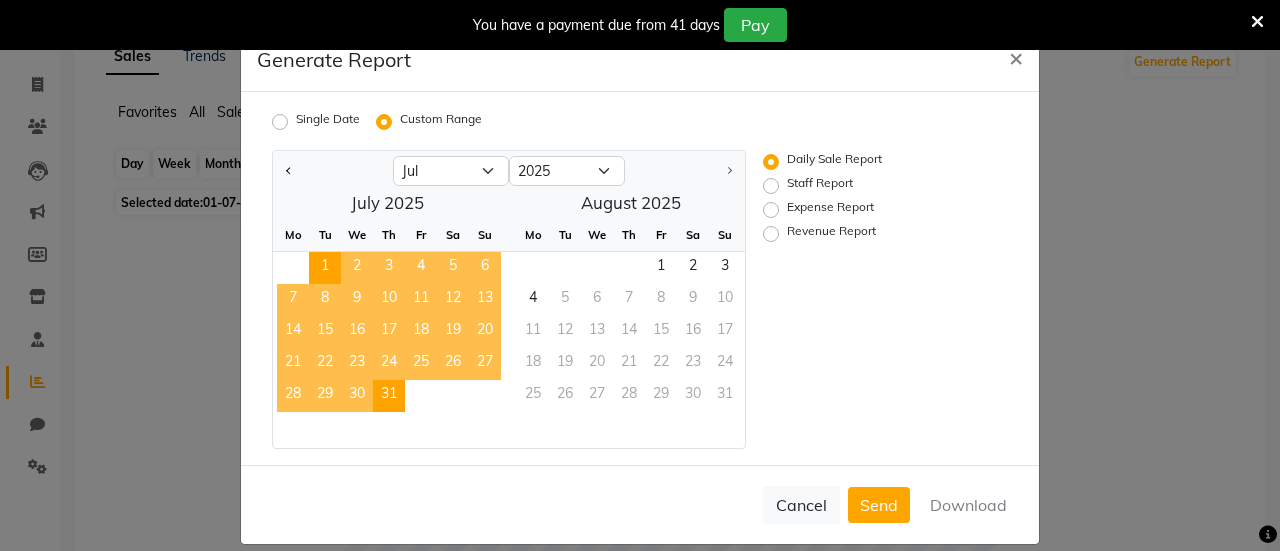 click on "31" 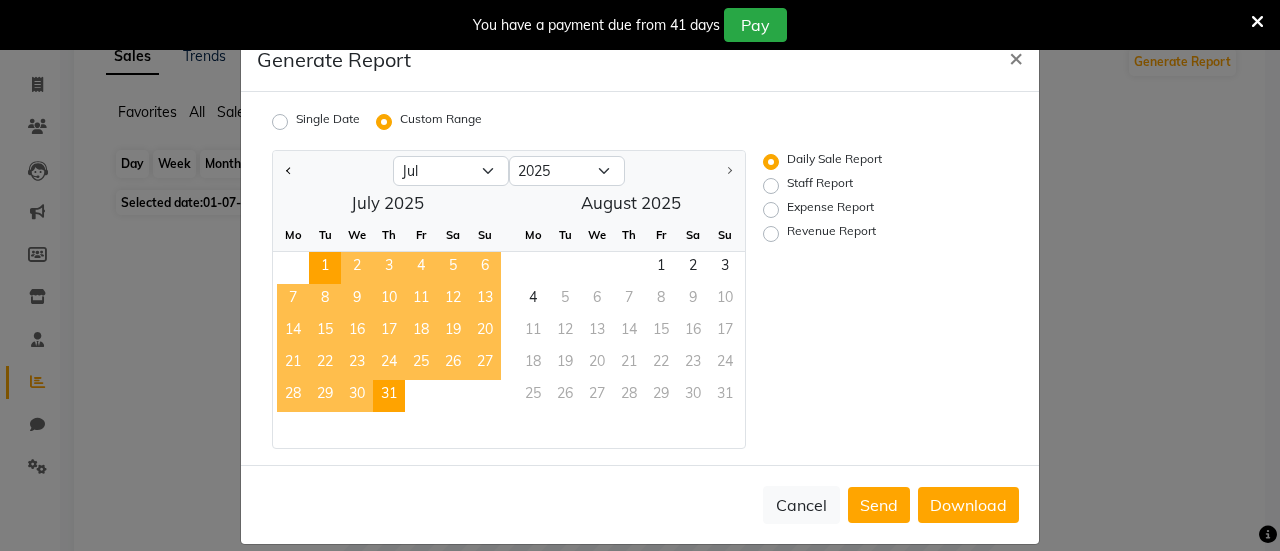 click on "Expense Report" 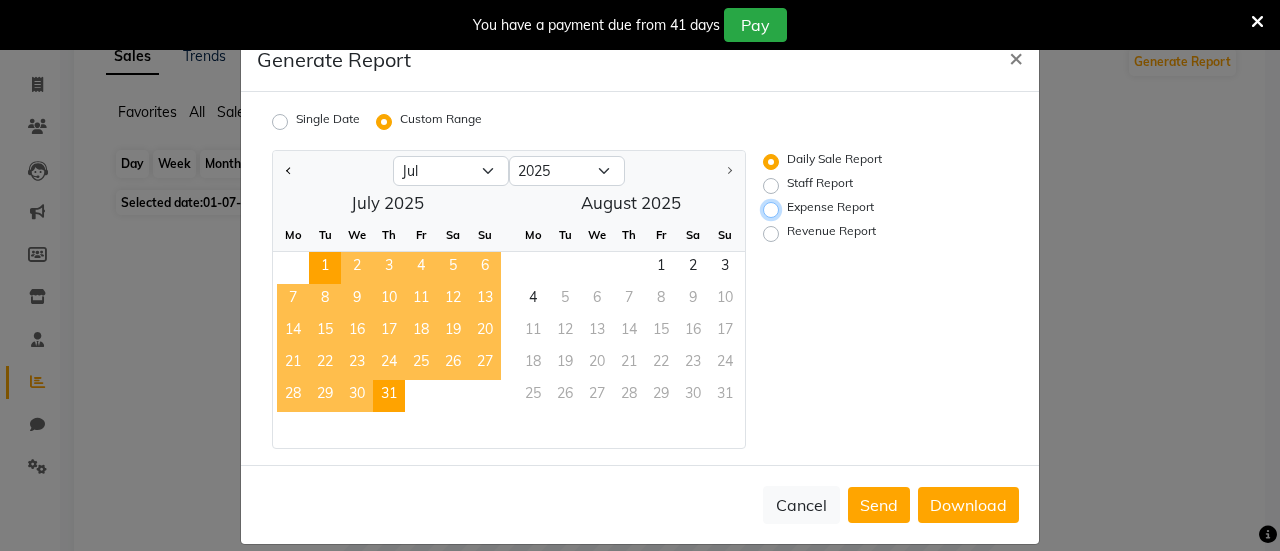click on "Expense Report" at bounding box center (774, 210) 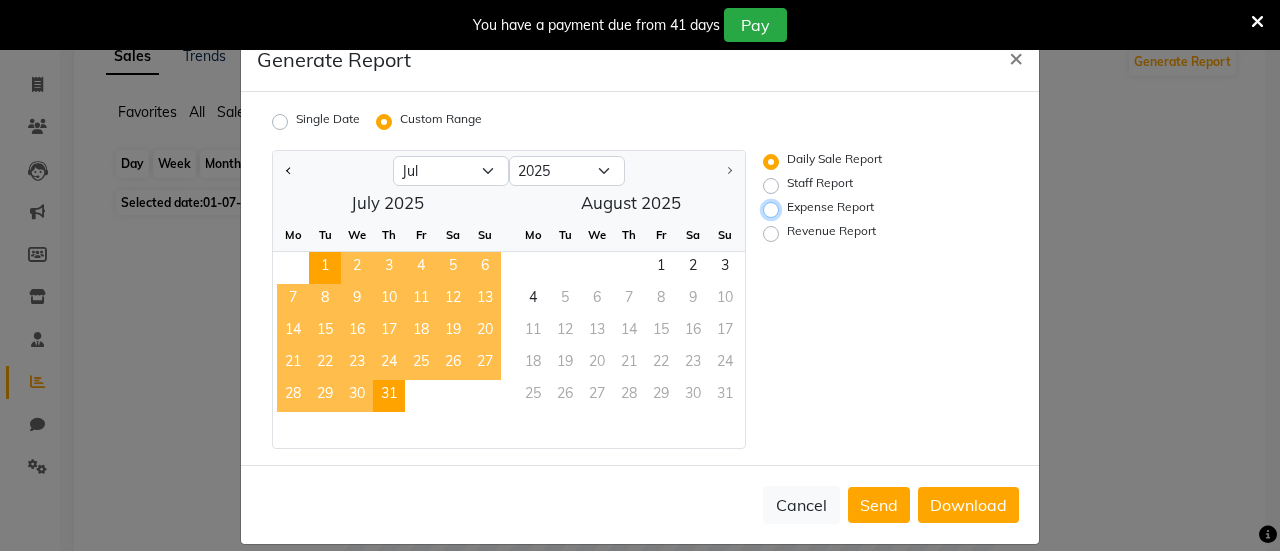 radio on "true" 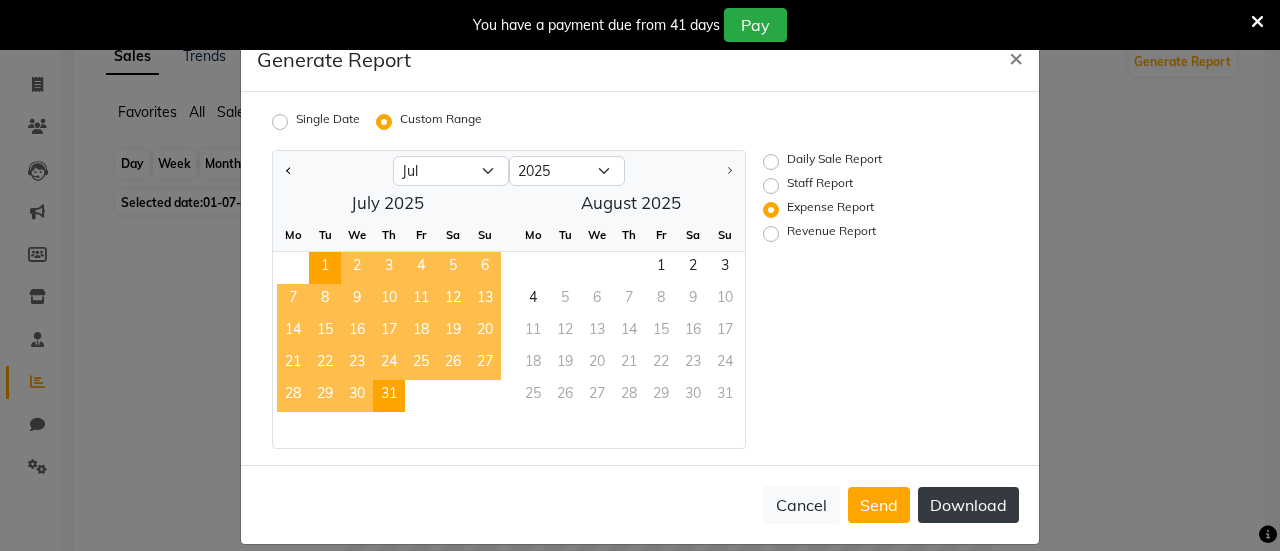 click on "Download" 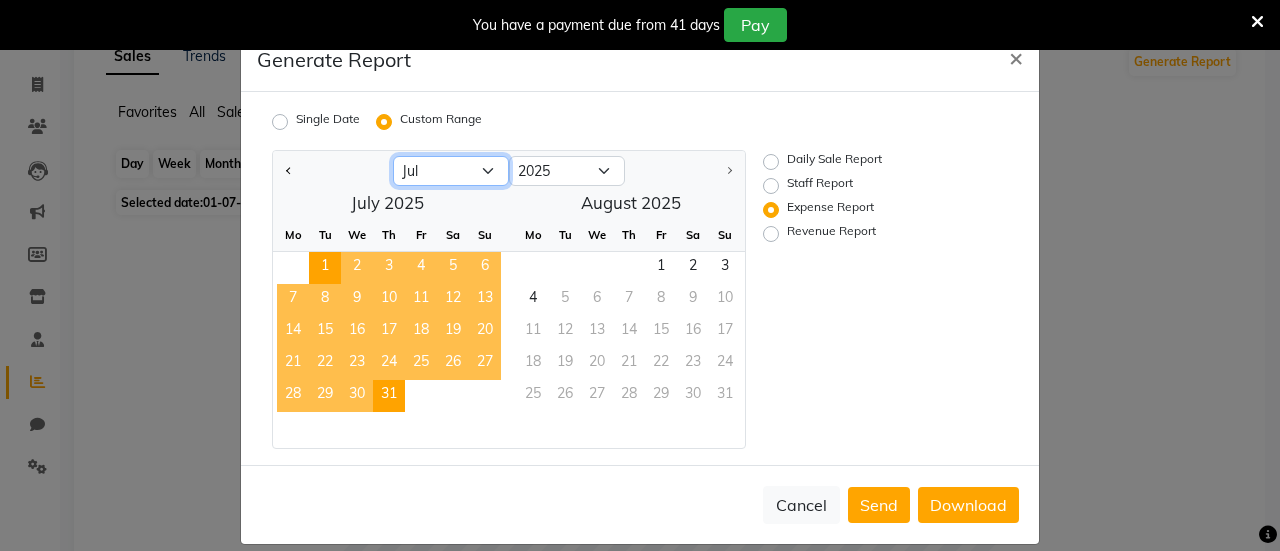 click on "Jan Feb Mar Apr May Jun Jul Aug" 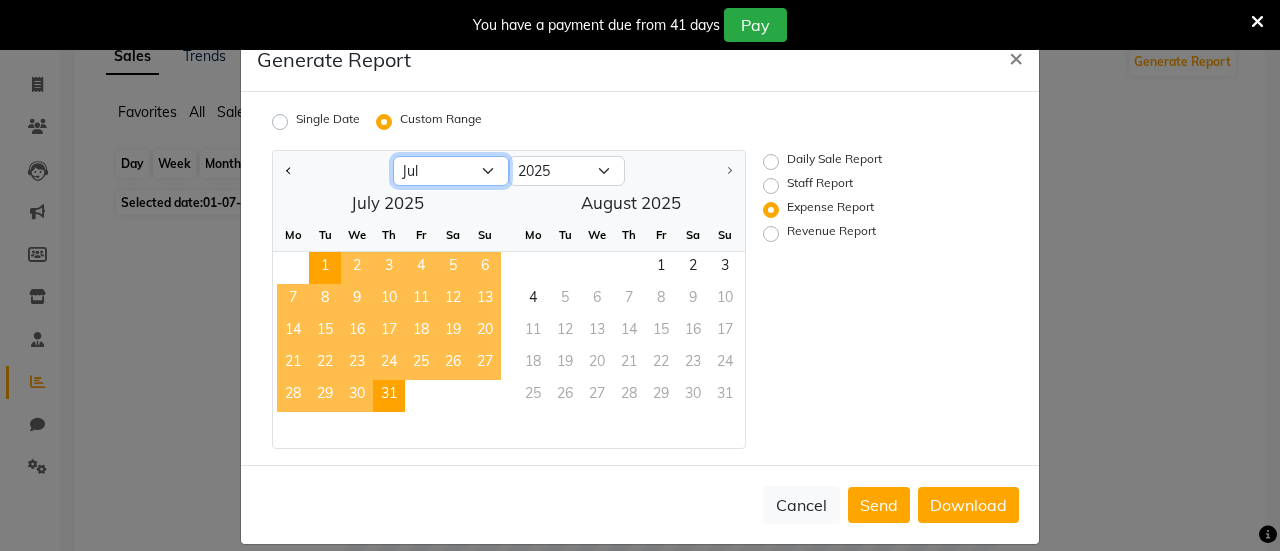 select on "8" 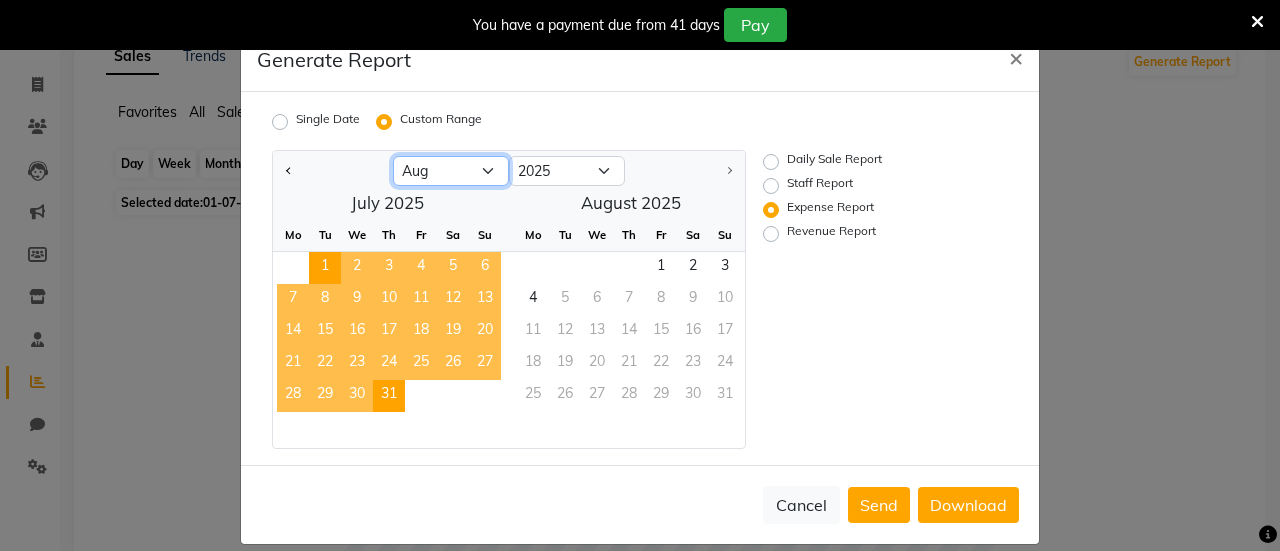 click on "Jan Feb Mar Apr May Jun Jul Aug" 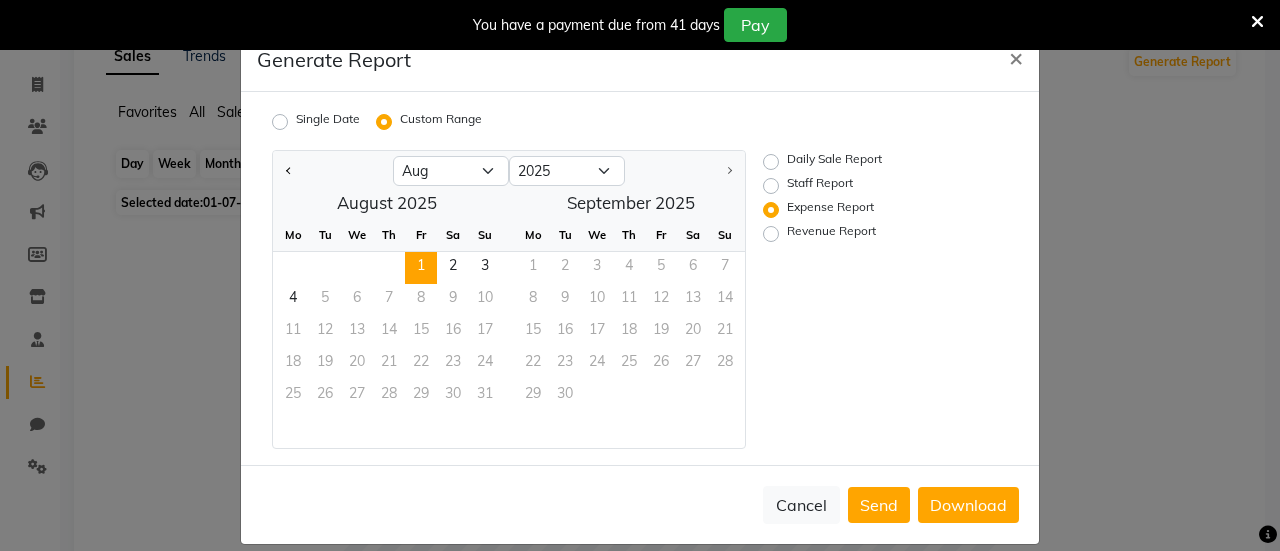 click on "1" 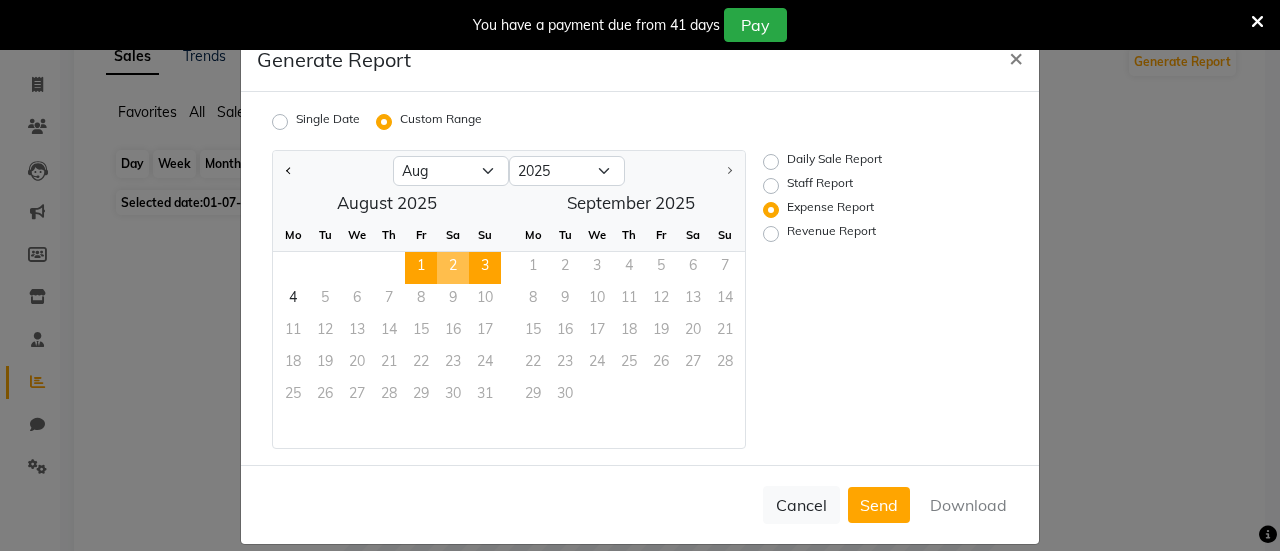 click on "3" 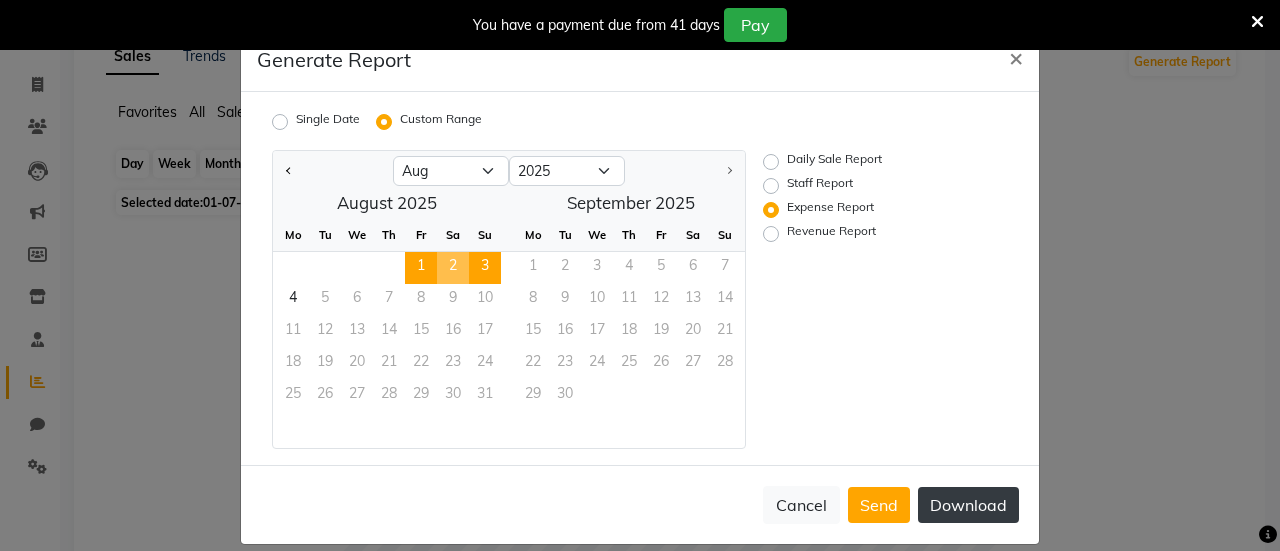 click on "Download" 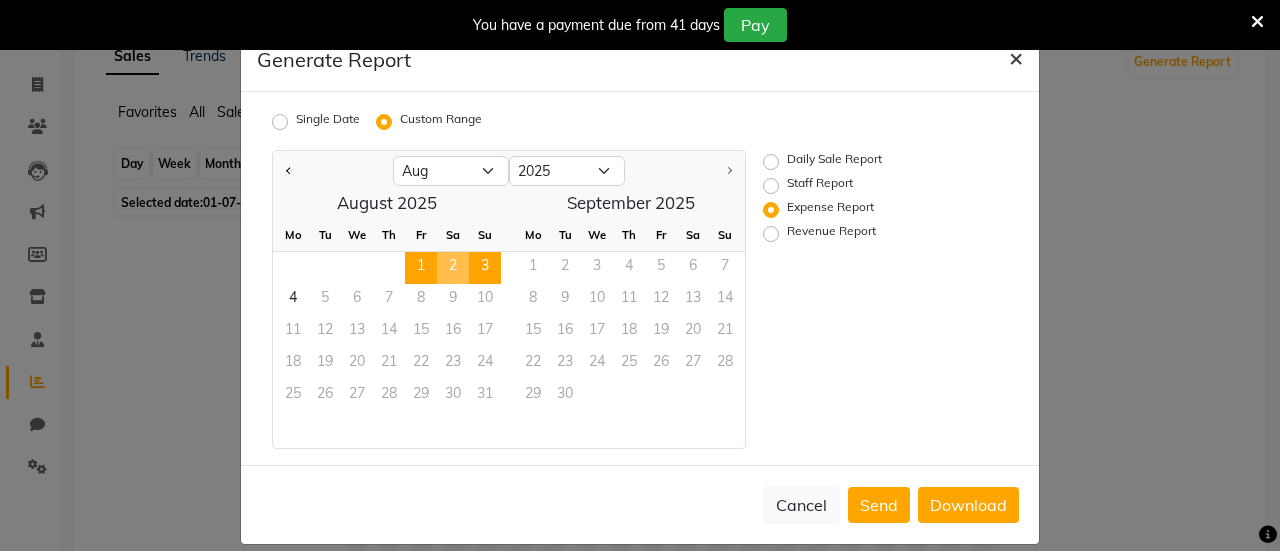 click on "×" 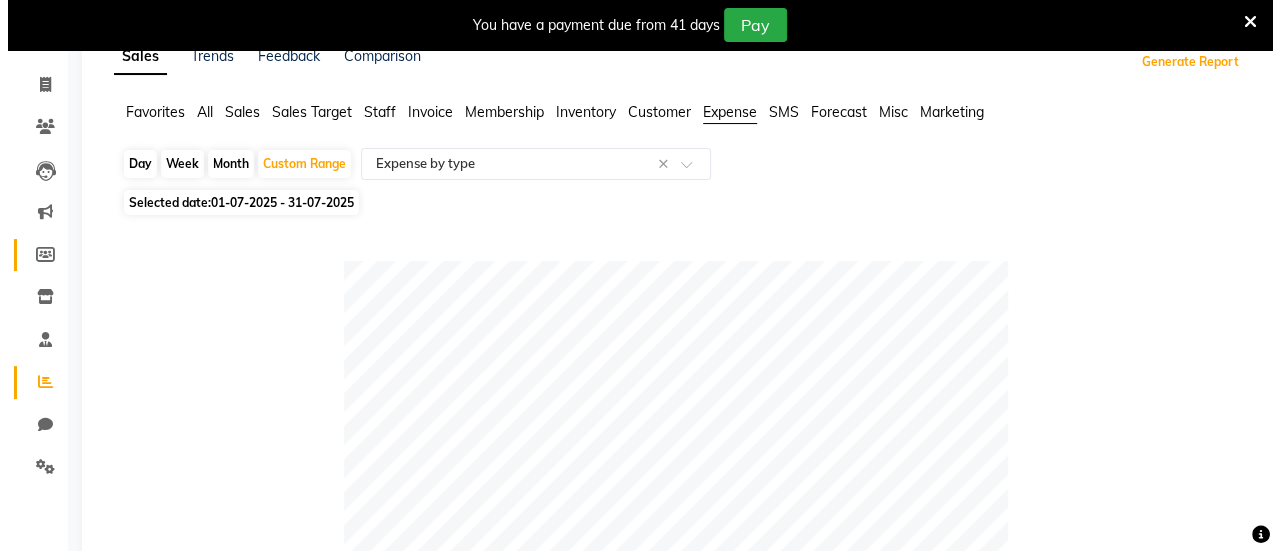 scroll, scrollTop: 0, scrollLeft: 0, axis: both 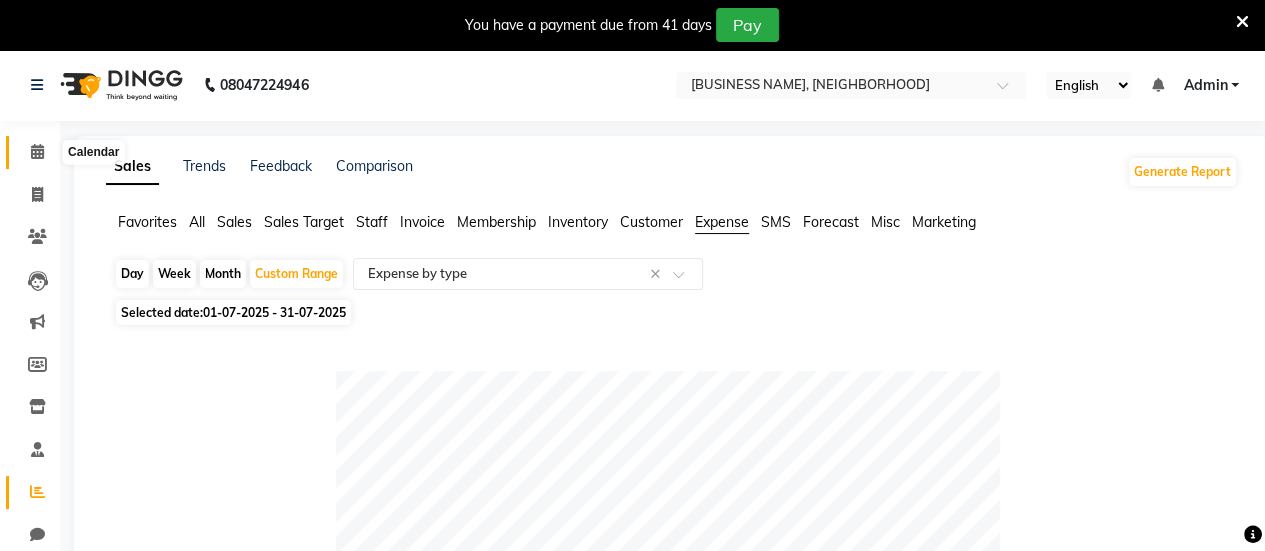 click 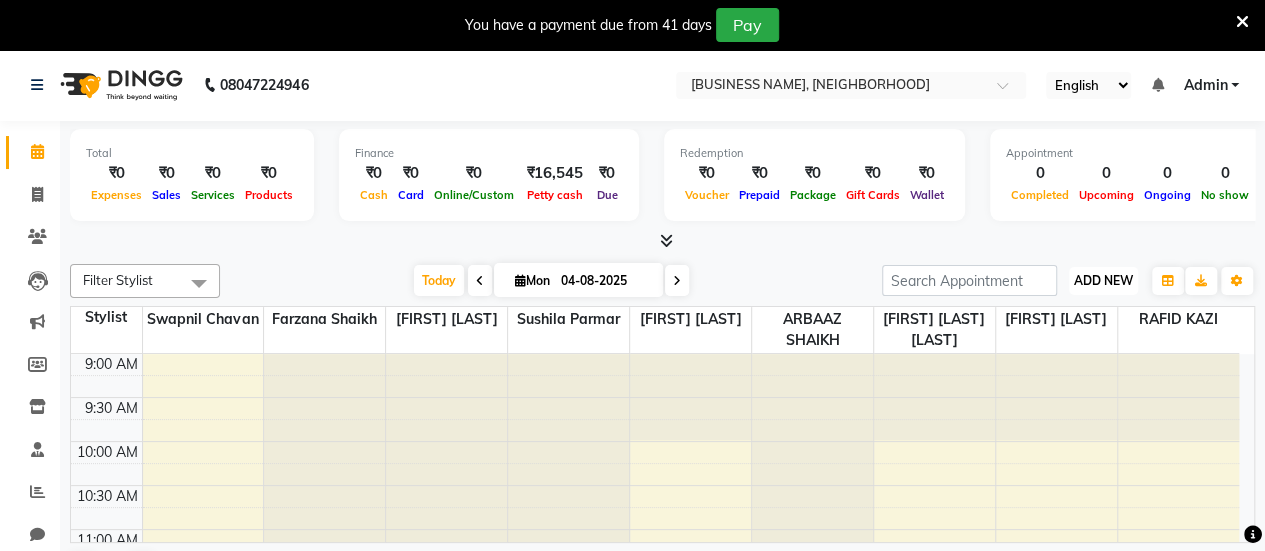 click on "ADD NEW" at bounding box center (1103, 280) 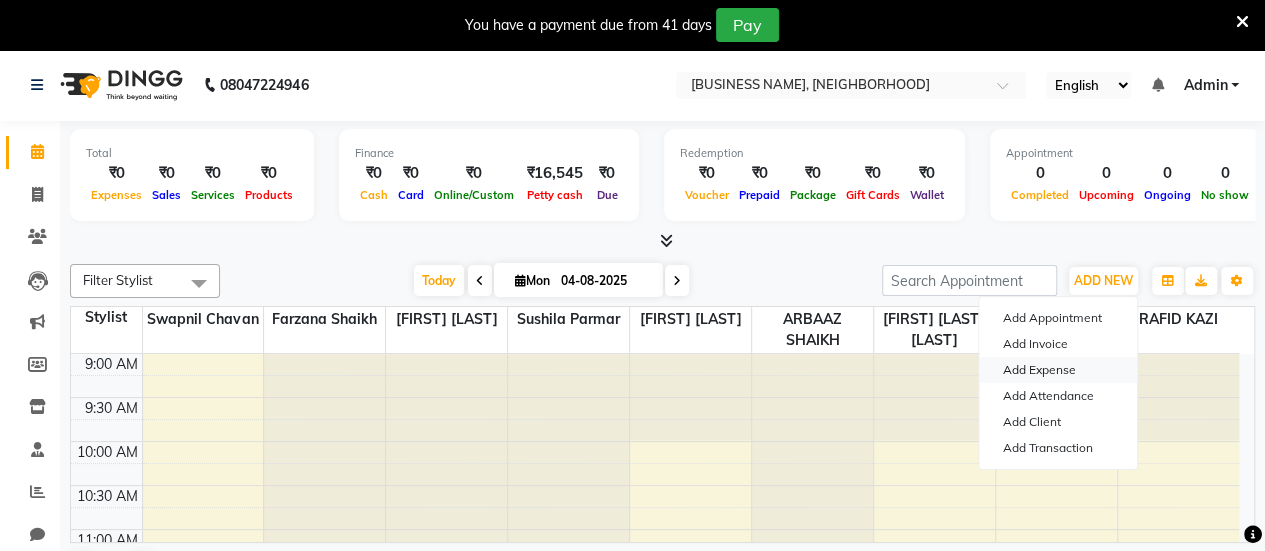 click on "Add Expense" at bounding box center (1058, 370) 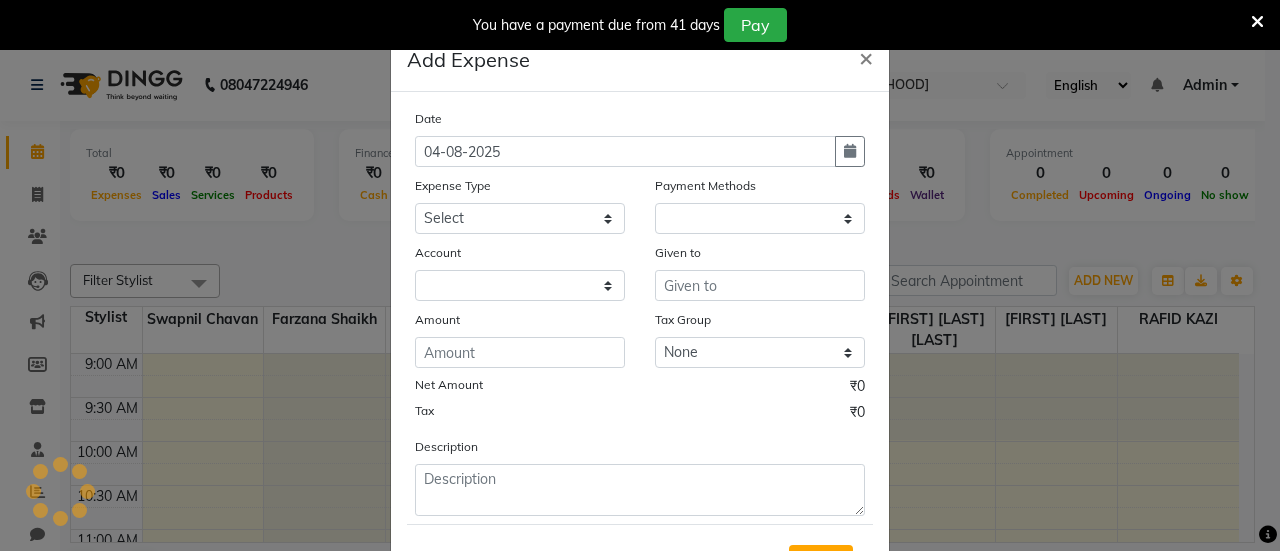 select on "1" 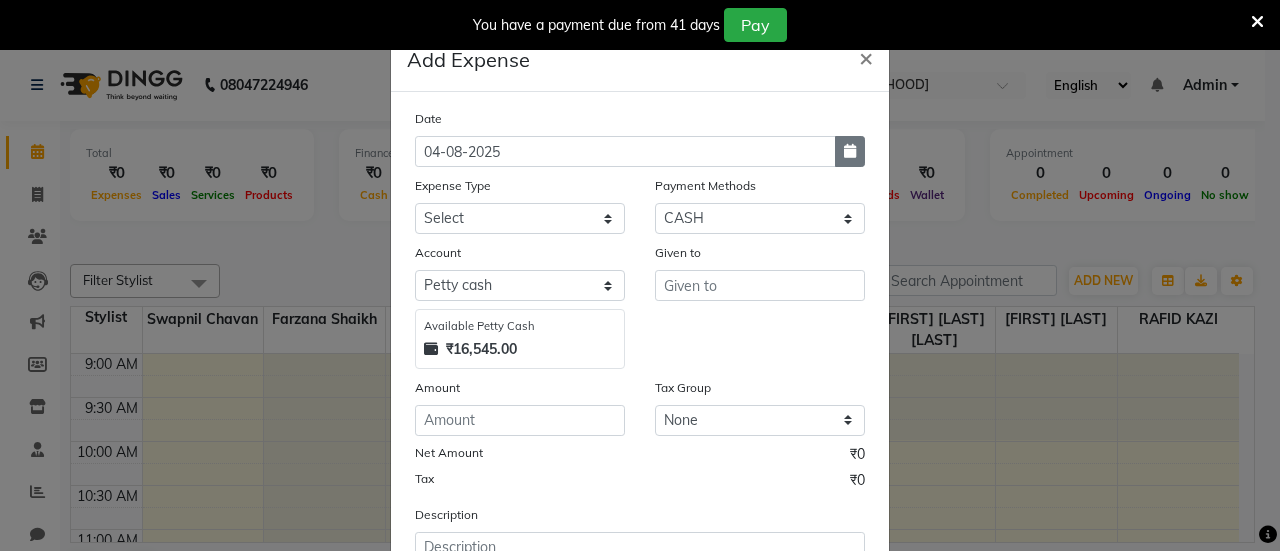 click 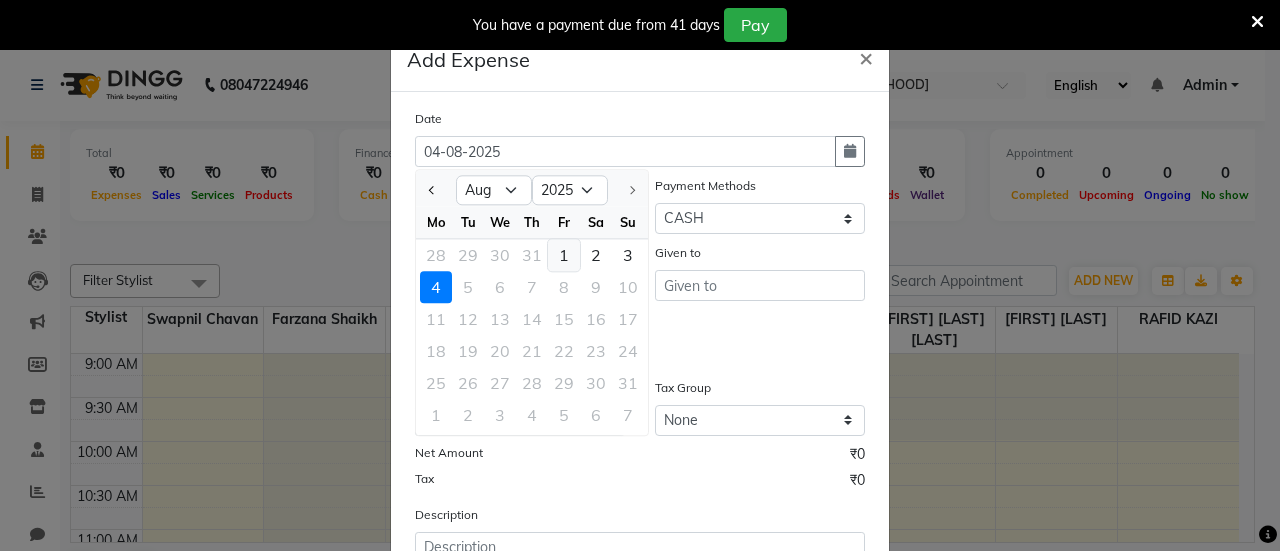 click on "1" 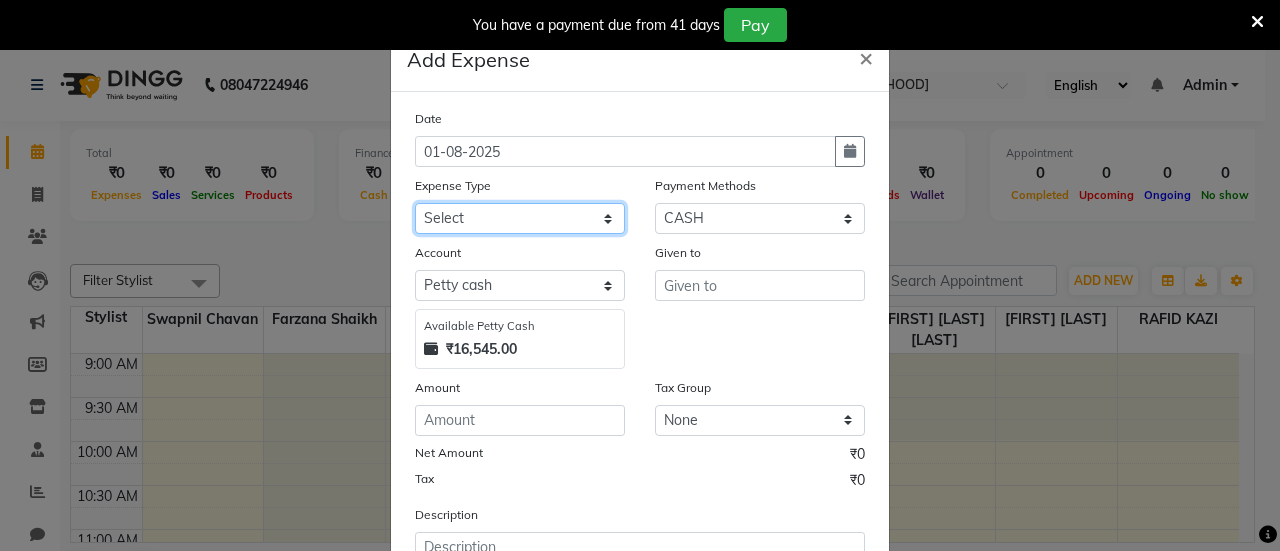 click on "Select Advance Salary Bank charges Car maintenance  Cash transfer to bank Cash transfer to hub Client Snacks Clinical charges Equipment Fuel Govt fee Incentive Insurance International purchase Loan Repayment Maintenance Marketing Miscellaneous MRA Other Pantry Product Rent Salary Staff Snacks Tax Tea & Refreshment Utilities" 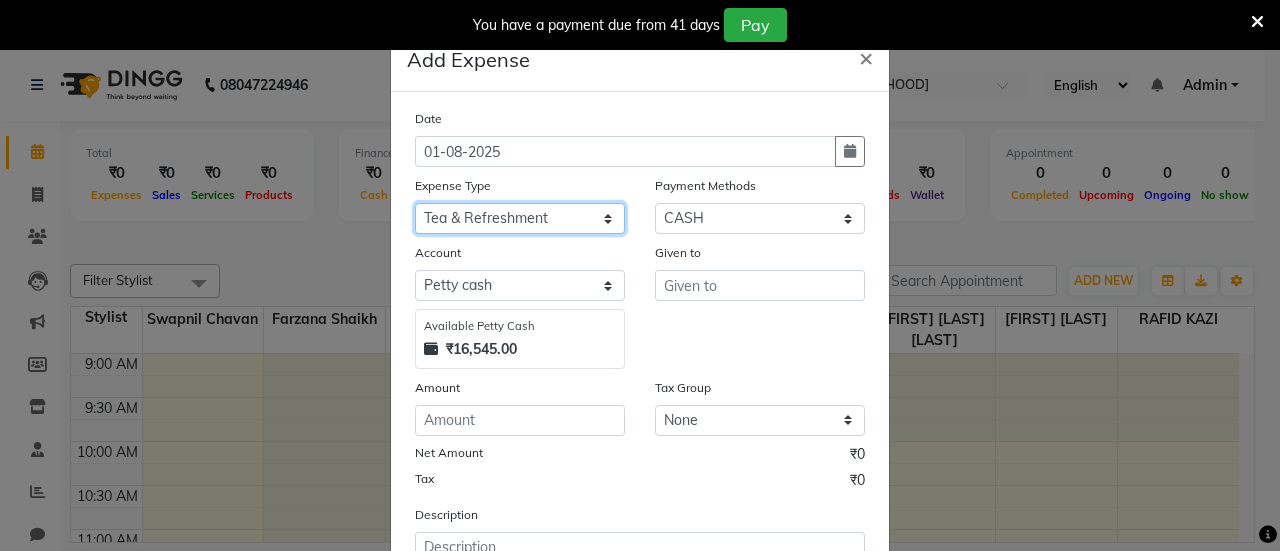 click on "Select Advance Salary Bank charges Car maintenance  Cash transfer to bank Cash transfer to hub Client Snacks Clinical charges Equipment Fuel Govt fee Incentive Insurance International purchase Loan Repayment Maintenance Marketing Miscellaneous MRA Other Pantry Product Rent Salary Staff Snacks Tax Tea & Refreshment Utilities" 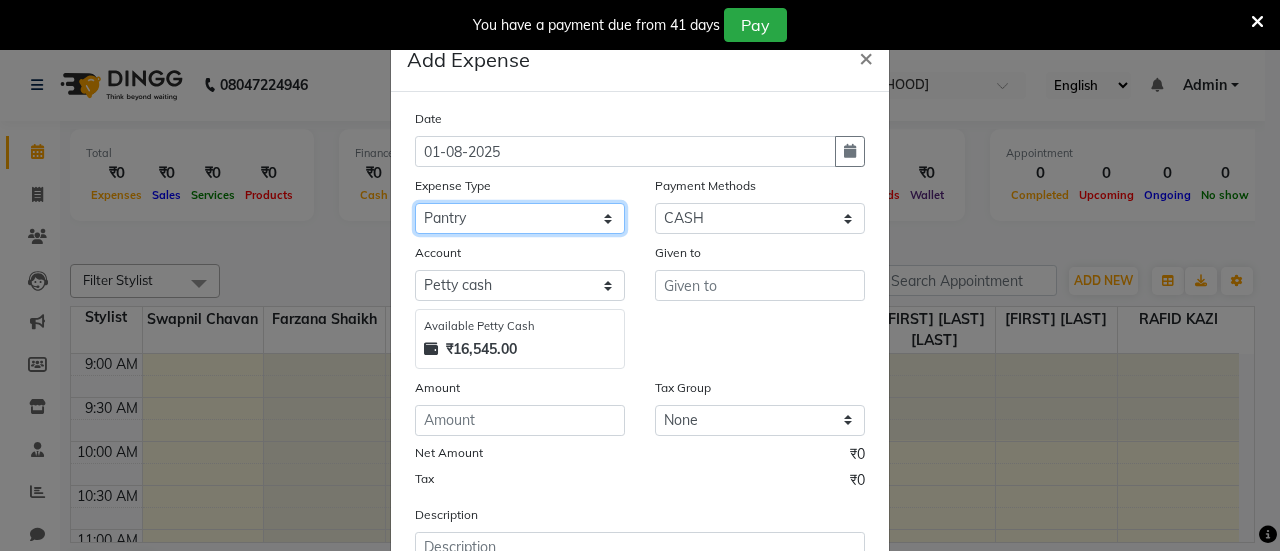 click on "Select Advance Salary Bank charges Car maintenance  Cash transfer to bank Cash transfer to hub Client Snacks Clinical charges Equipment Fuel Govt fee Incentive Insurance International purchase Loan Repayment Maintenance Marketing Miscellaneous MRA Other Pantry Product Rent Salary Staff Snacks Tax Tea & Refreshment Utilities" 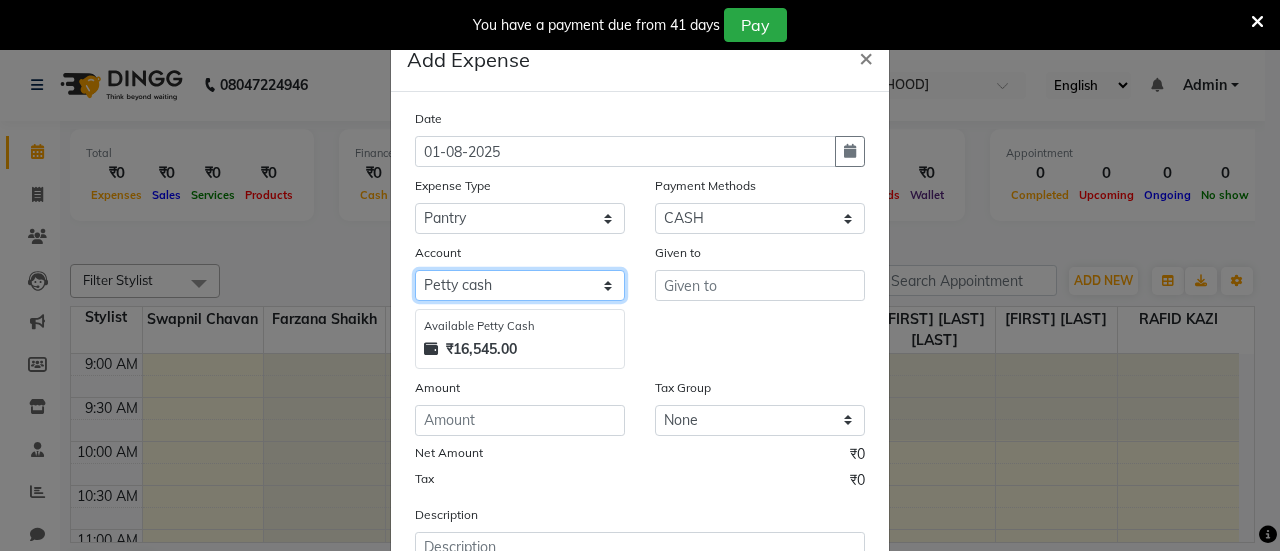 click on "Select Petty cash Default account" 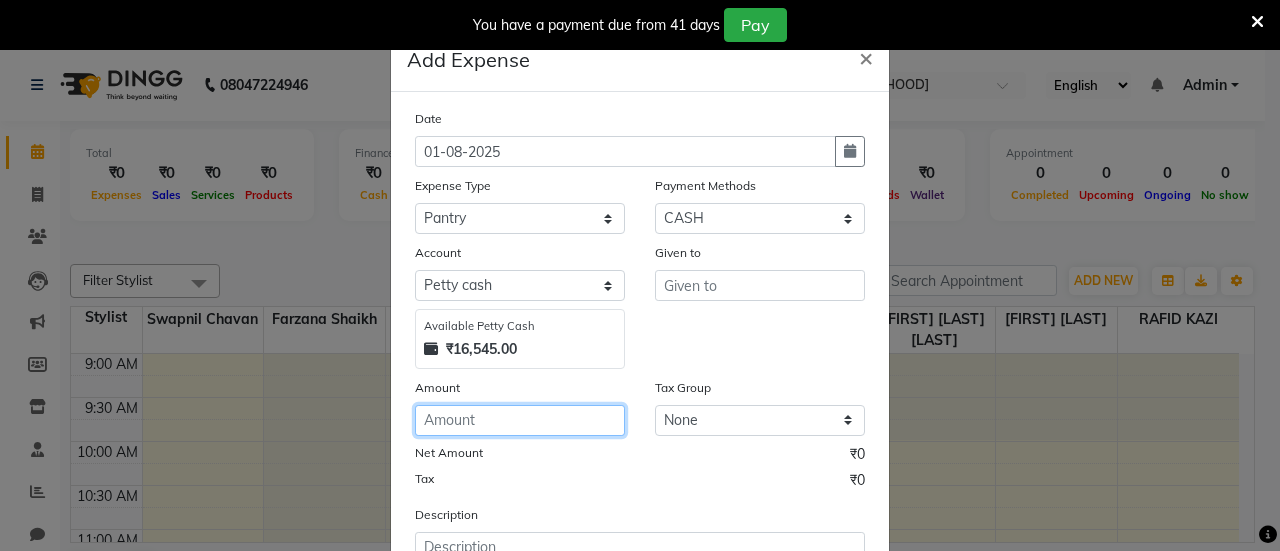 click 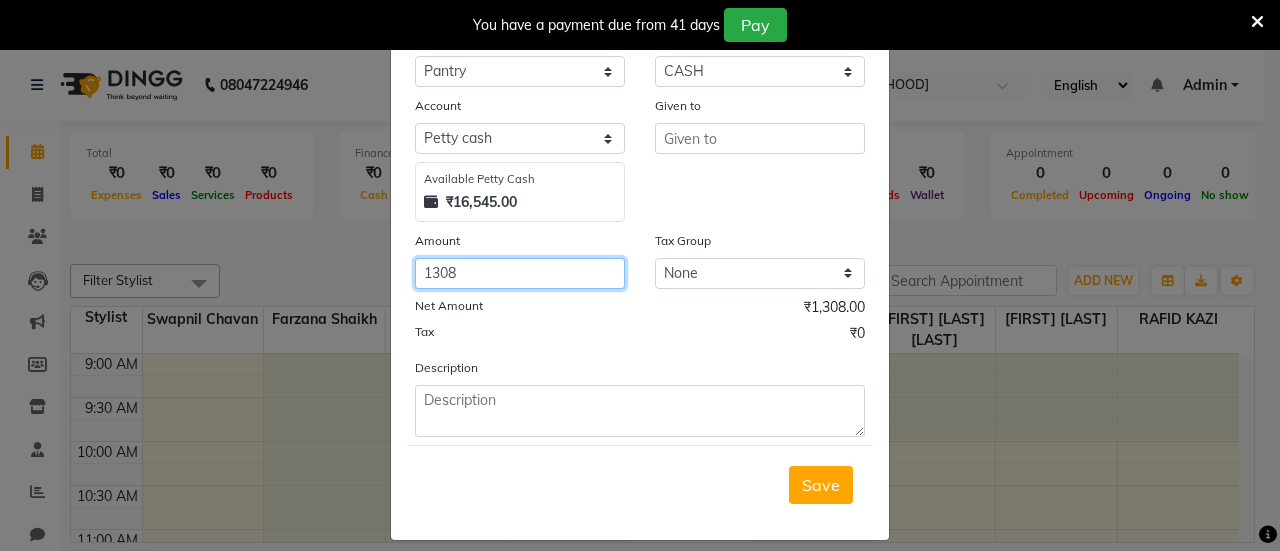 scroll, scrollTop: 155, scrollLeft: 0, axis: vertical 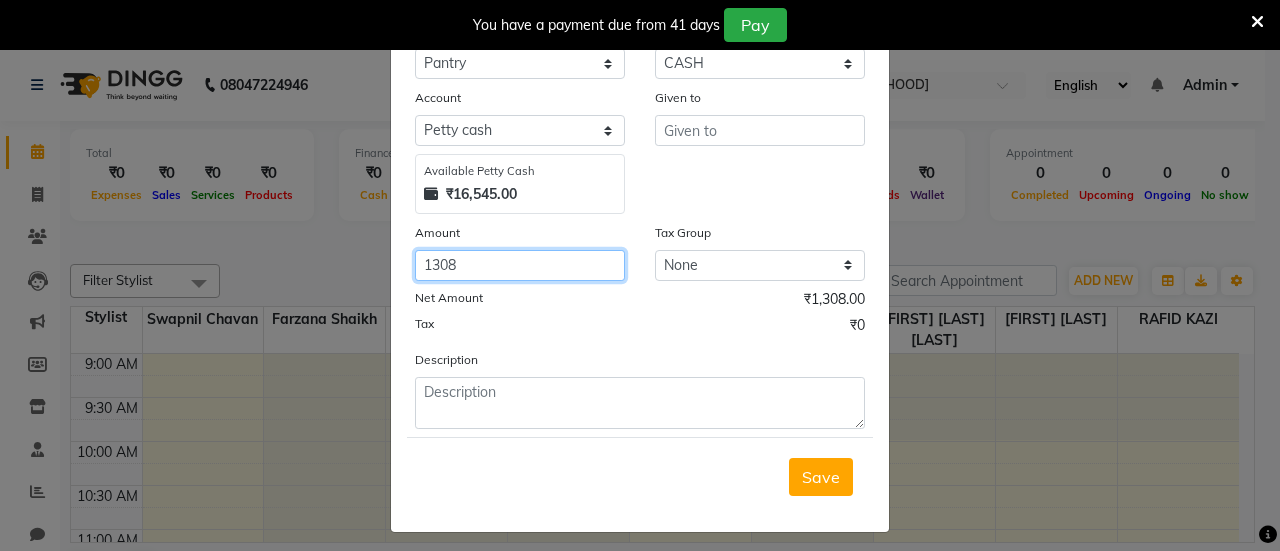 type on "1308" 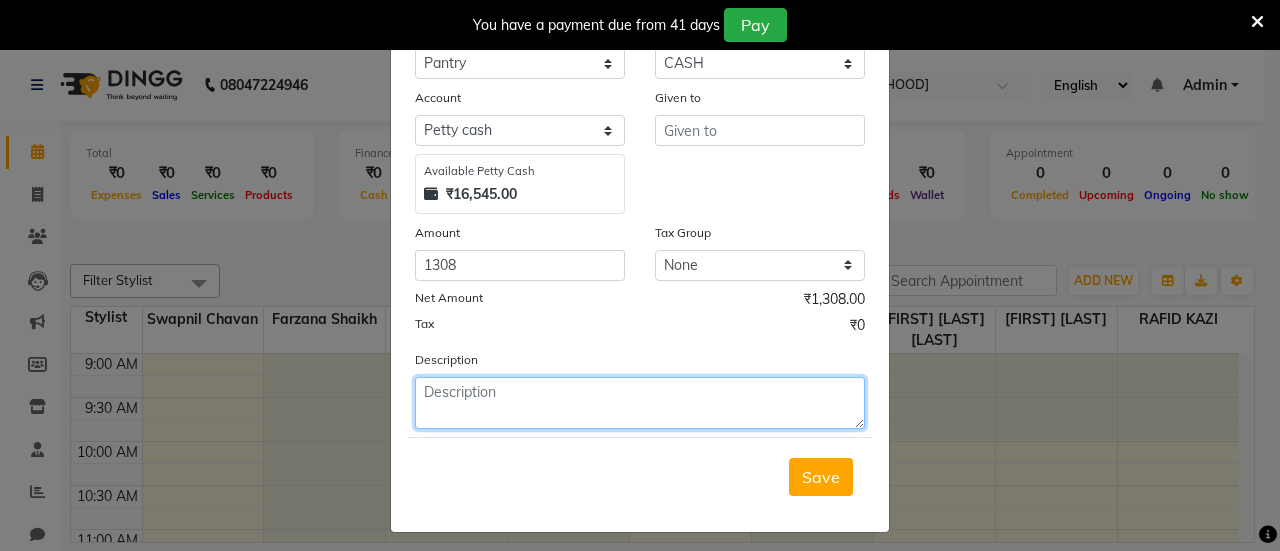 click 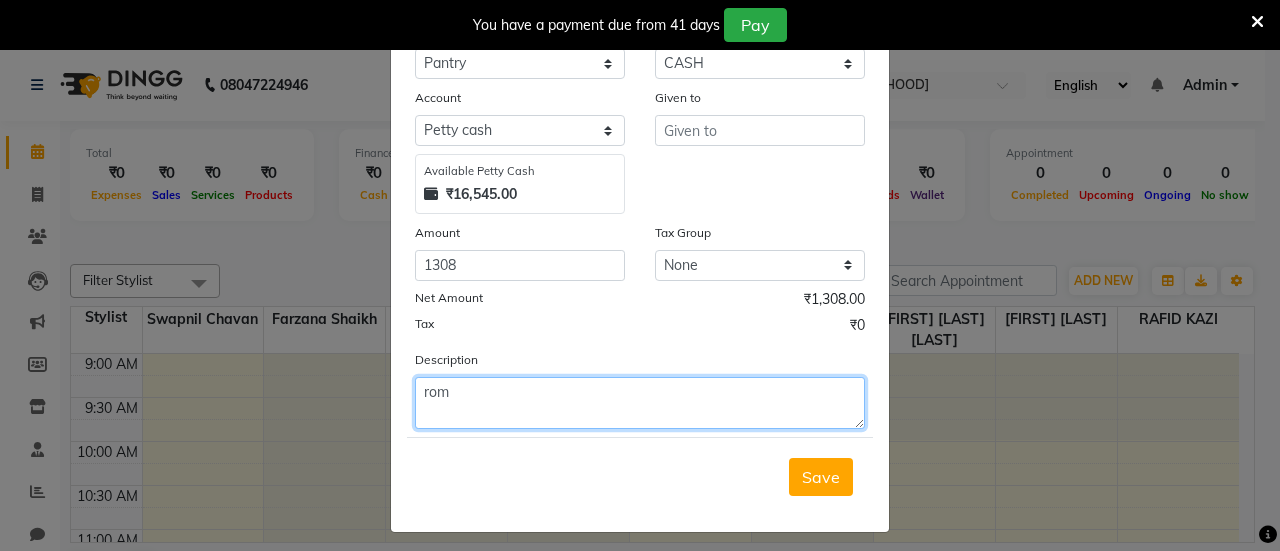 type on "rom" 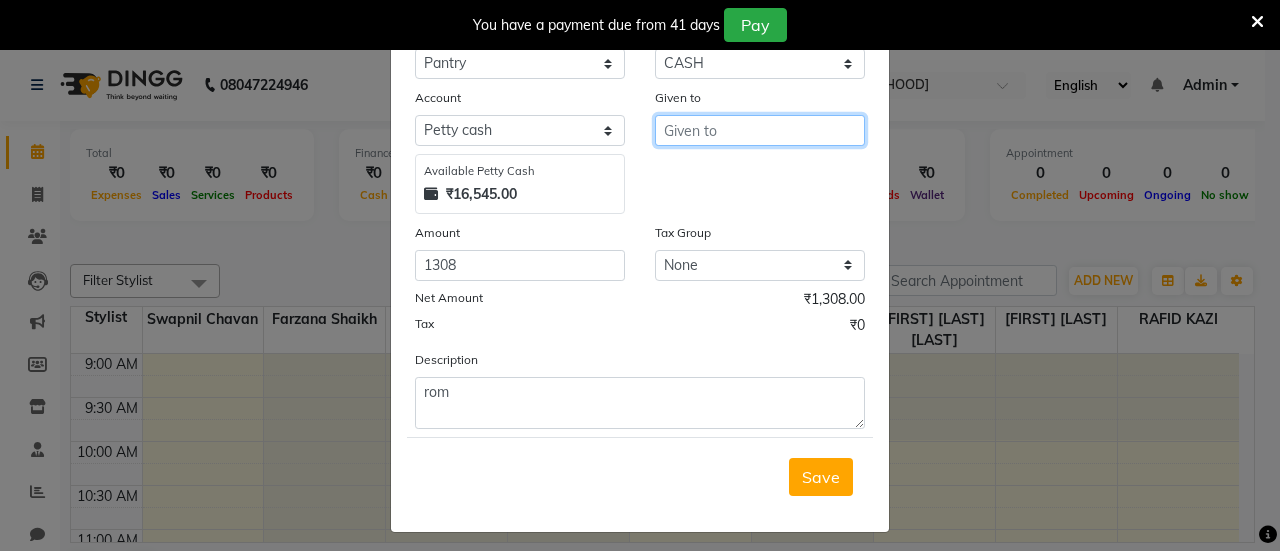 click at bounding box center (760, 130) 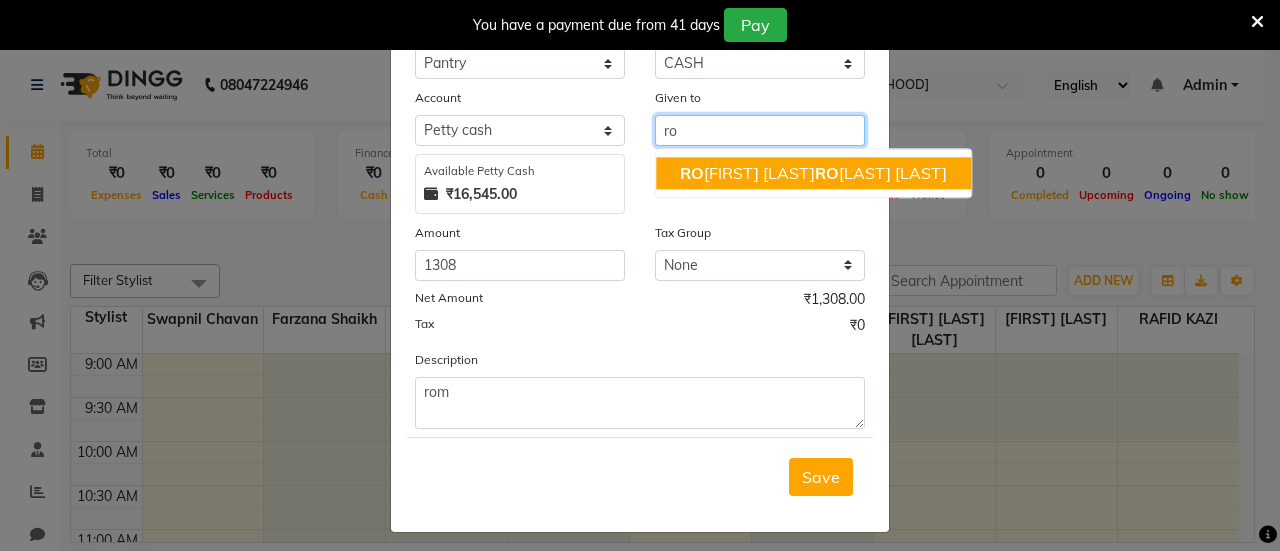 click on "[FIRST] [LAST] [LAST]" at bounding box center (813, 173) 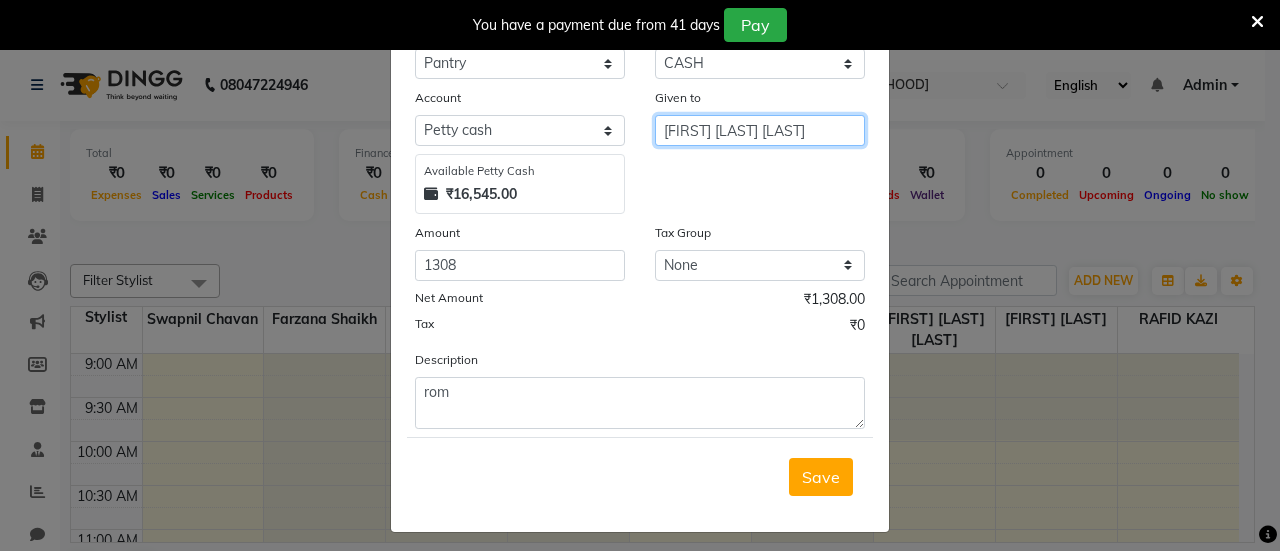 type on "[FIRST] [LAST] [LAST]" 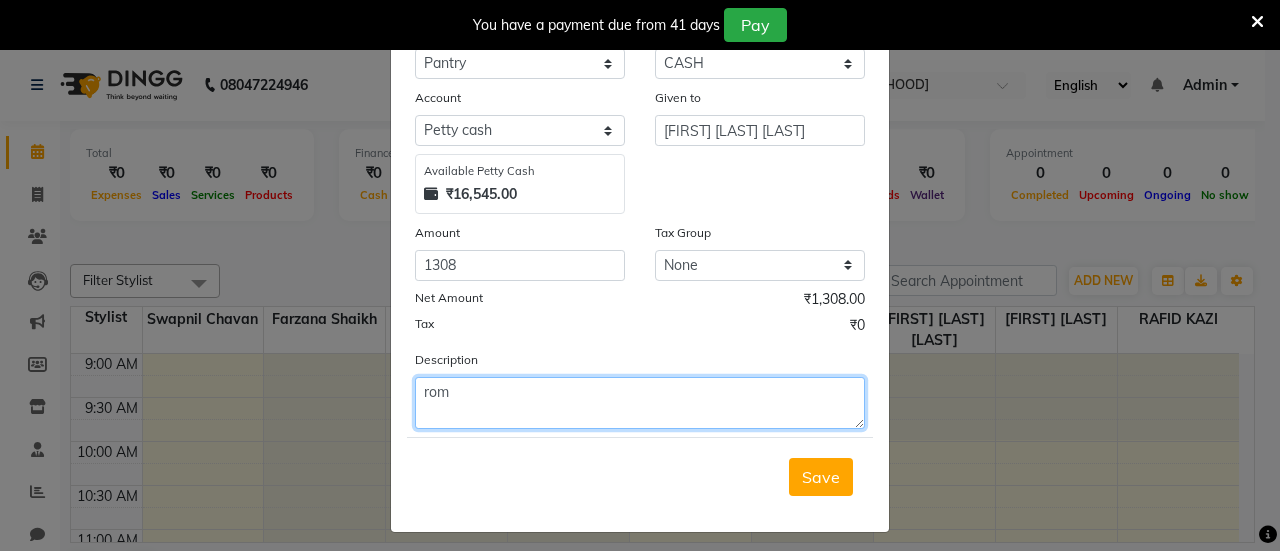 click on "rom" 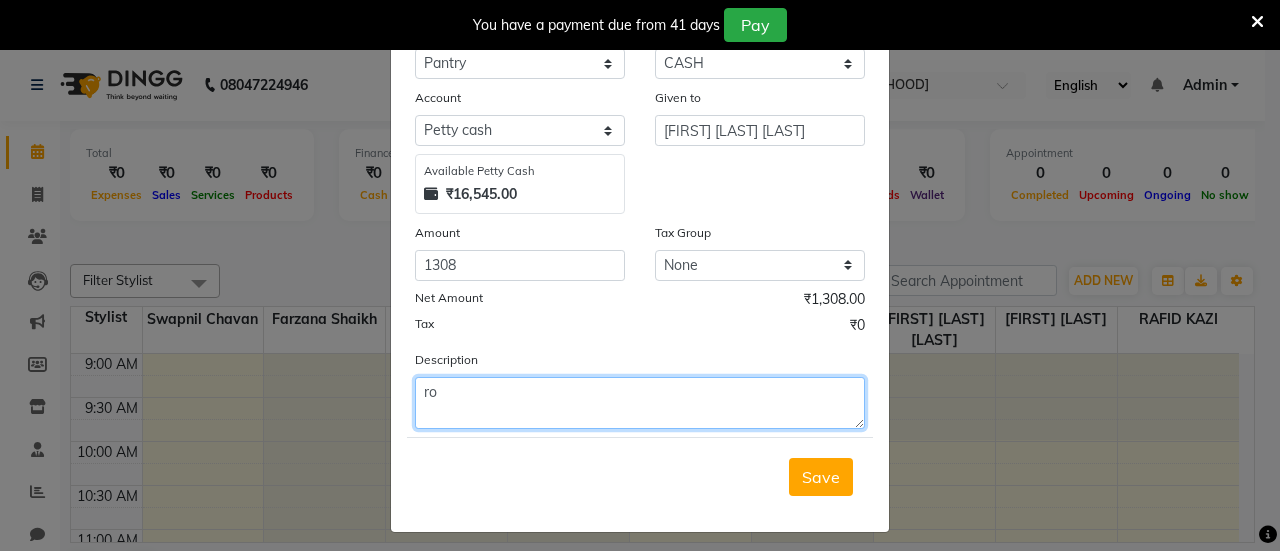 type on "r" 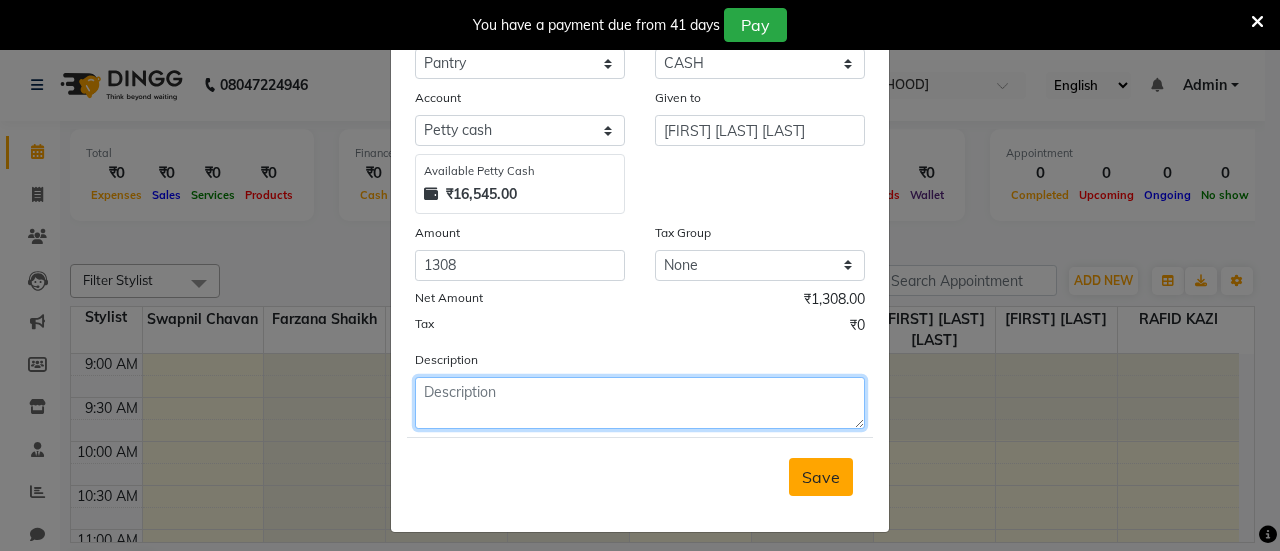 type 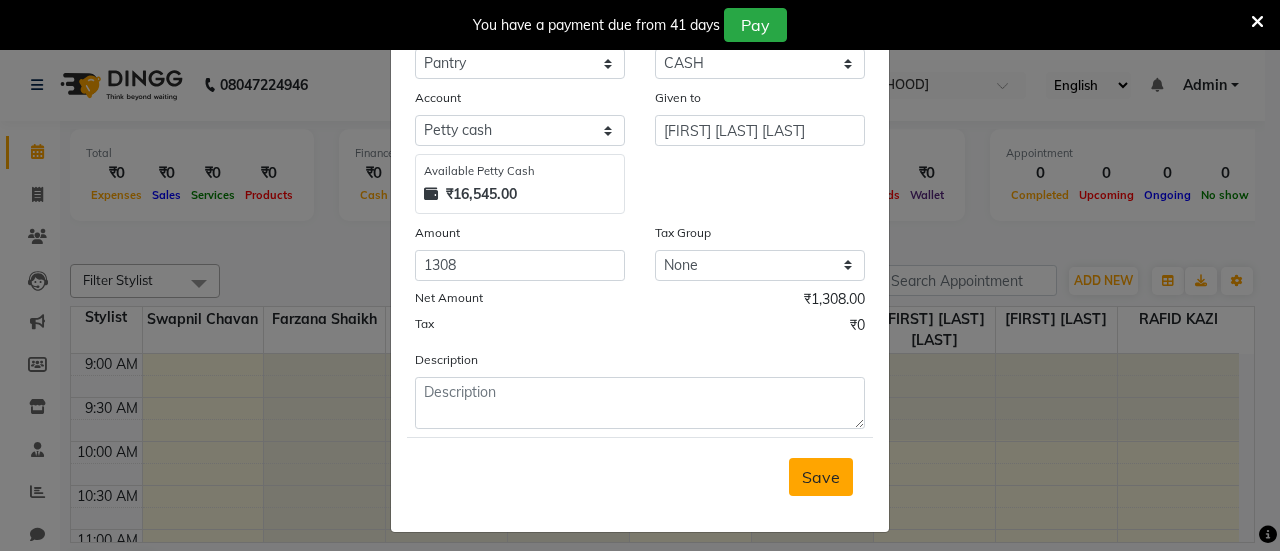 click on "Save" at bounding box center (821, 477) 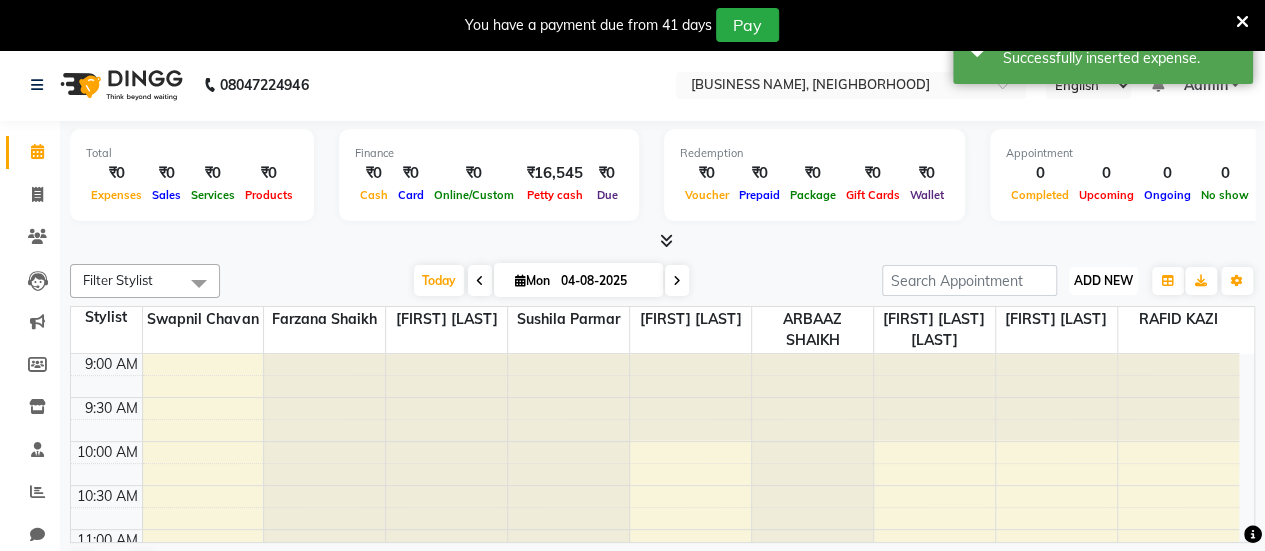click on "ADD NEW" at bounding box center [1103, 280] 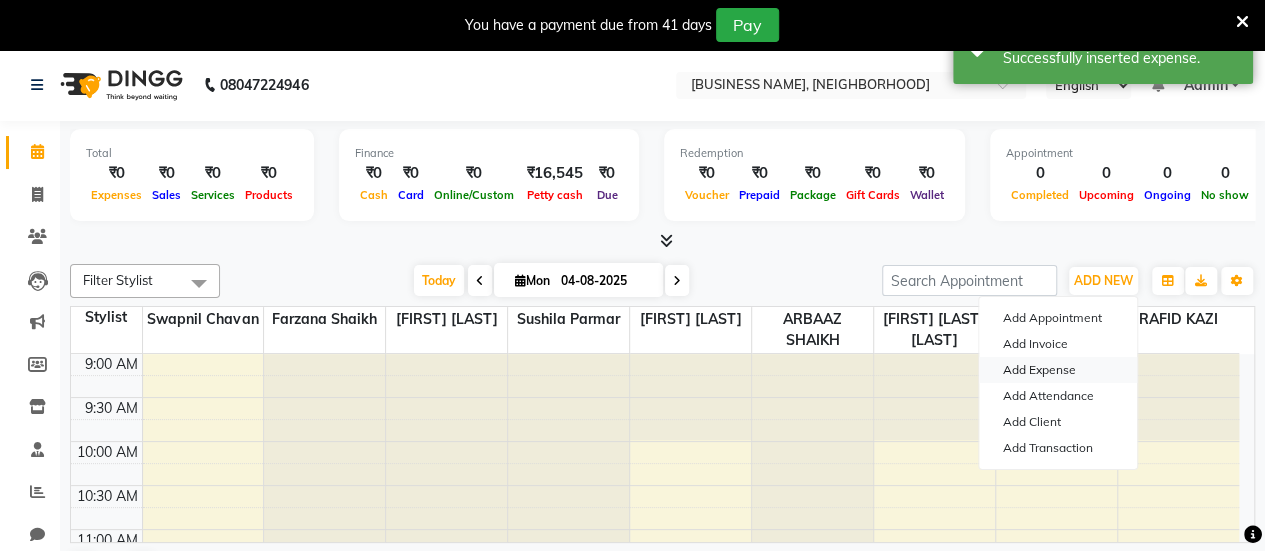 click on "Add Expense" at bounding box center (1058, 370) 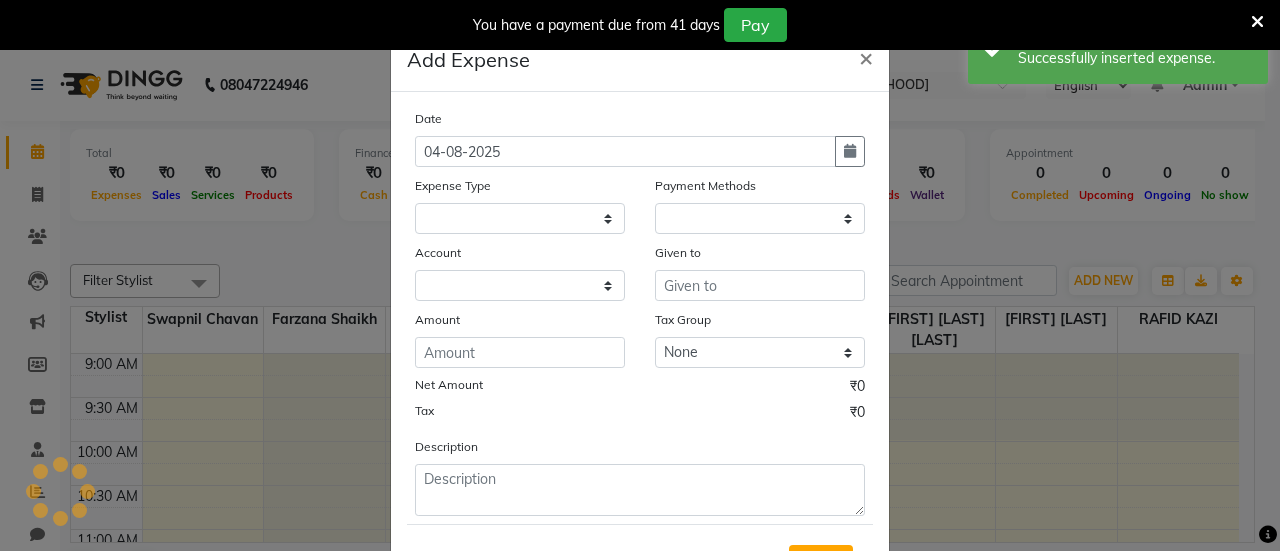 select on "1" 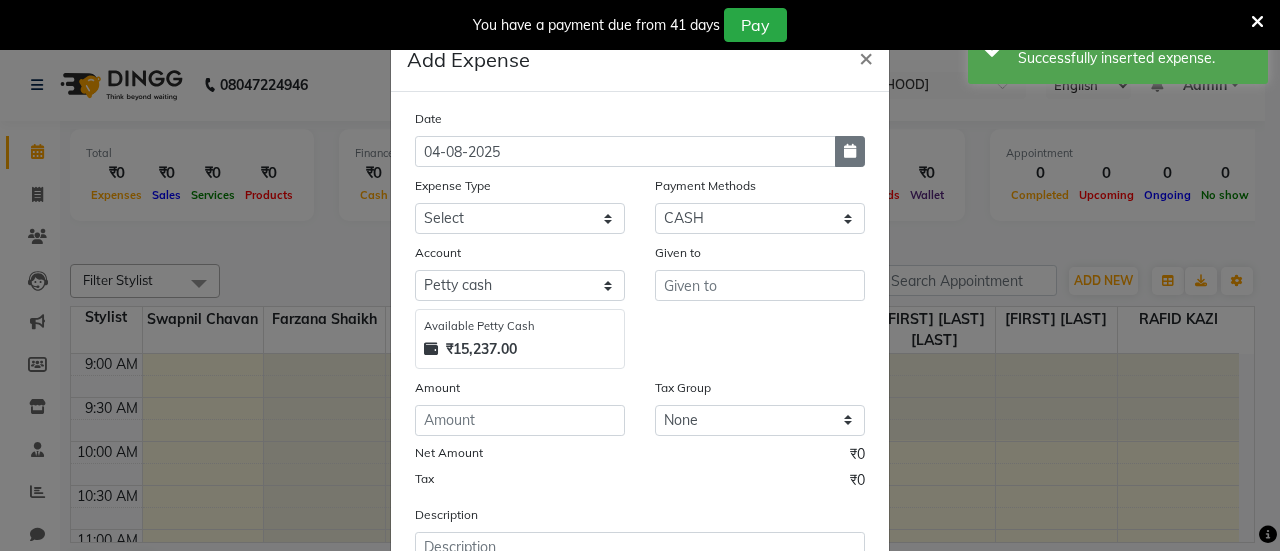 click 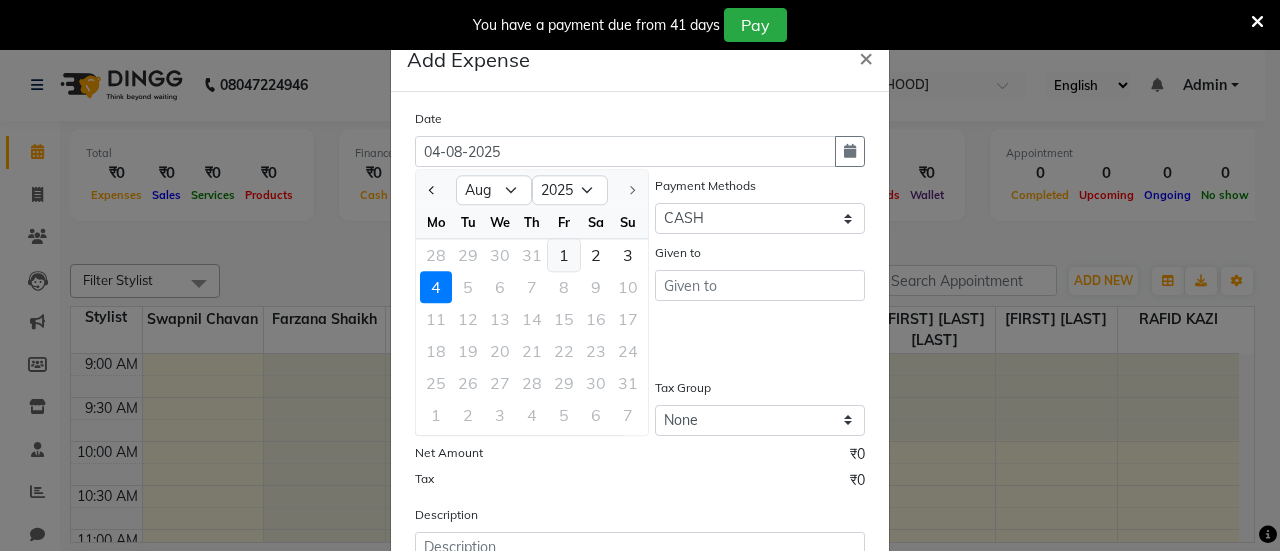 click on "1" 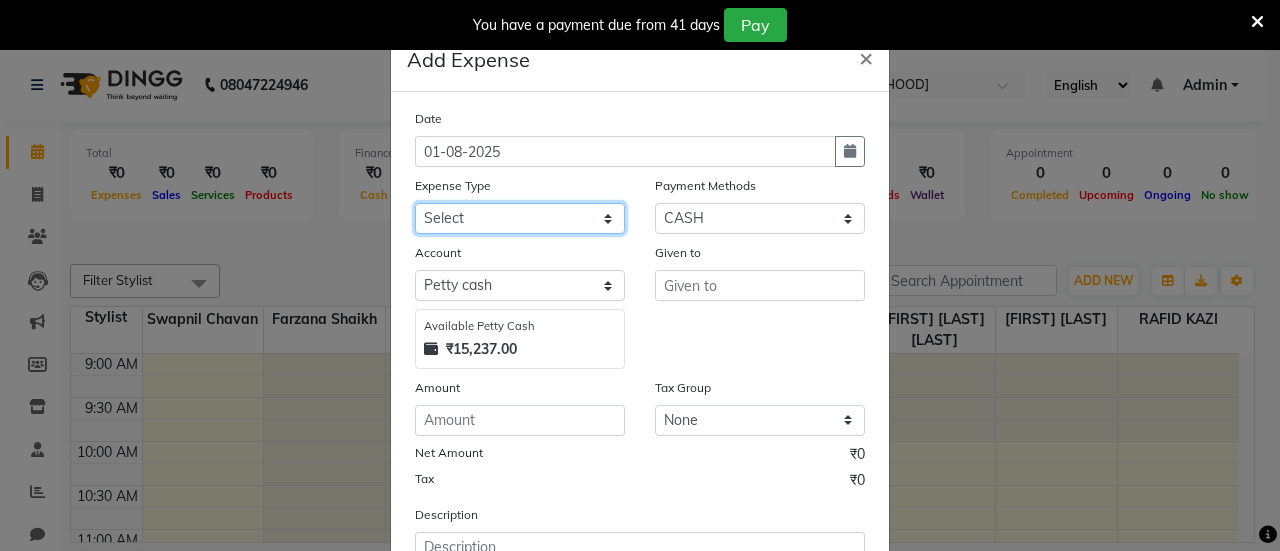 click on "Select Advance Salary Bank charges Car maintenance  Cash transfer to bank Cash transfer to hub Client Snacks Clinical charges Equipment Fuel Govt fee Incentive Insurance International purchase Loan Repayment Maintenance Marketing Miscellaneous MRA Other Pantry Product Rent Salary Staff Snacks Tax Tea & Refreshment Utilities" 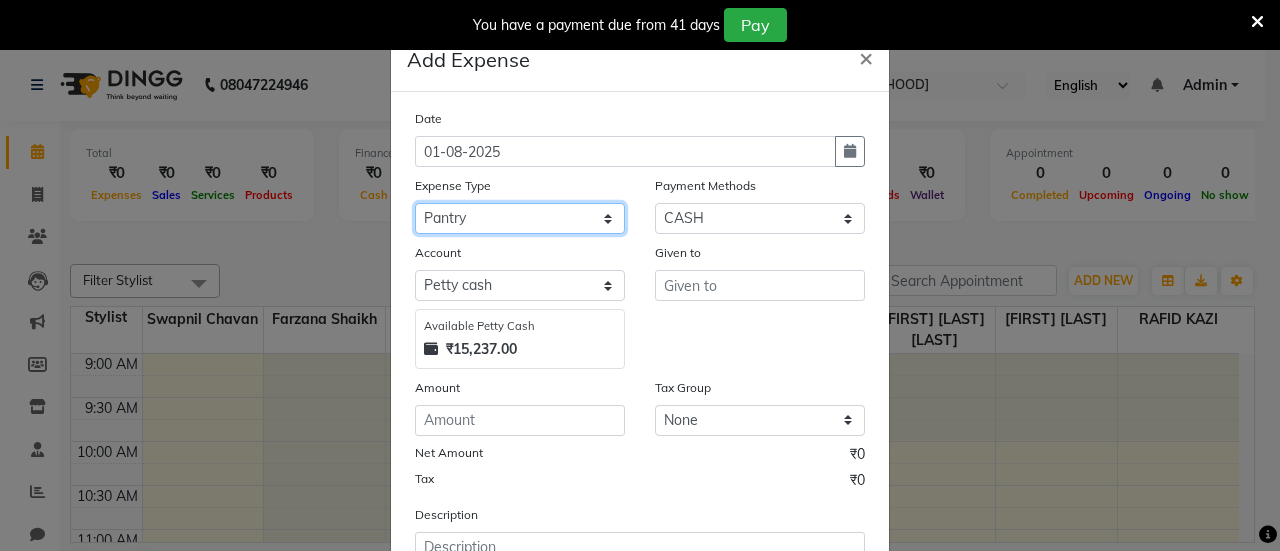 click on "Select Advance Salary Bank charges Car maintenance  Cash transfer to bank Cash transfer to hub Client Snacks Clinical charges Equipment Fuel Govt fee Incentive Insurance International purchase Loan Repayment Maintenance Marketing Miscellaneous MRA Other Pantry Product Rent Salary Staff Snacks Tax Tea & Refreshment Utilities" 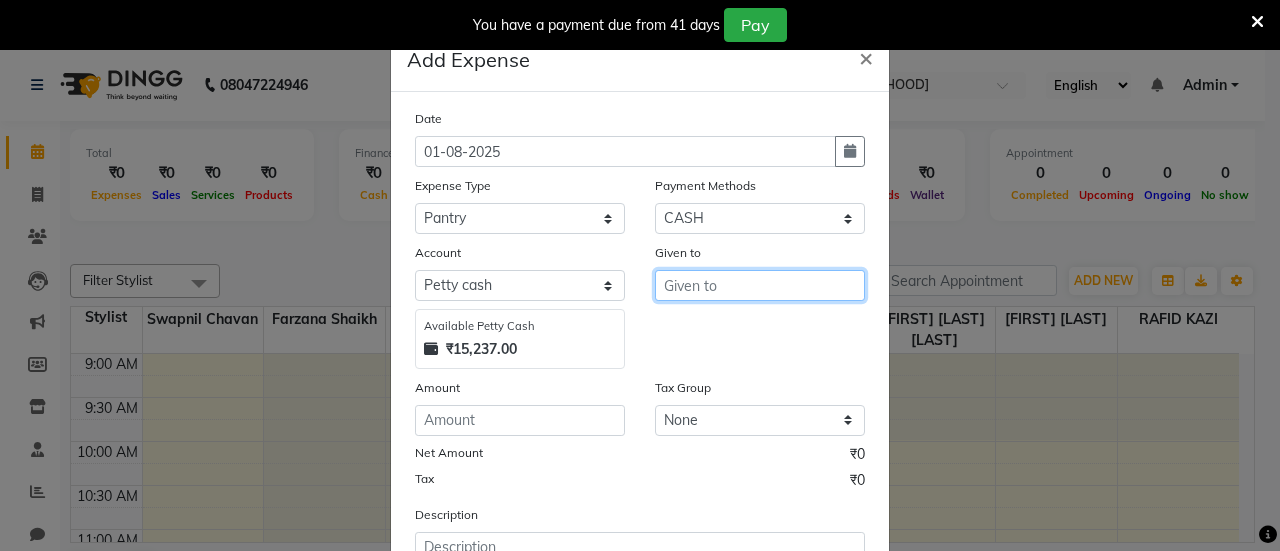 click at bounding box center [760, 285] 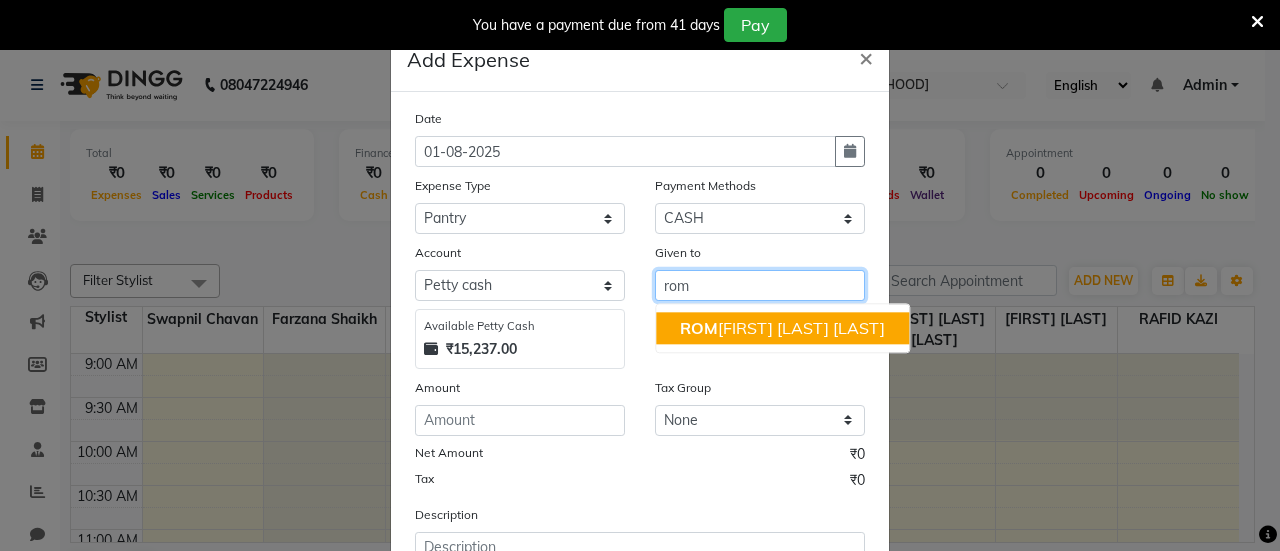 click on "ROM" 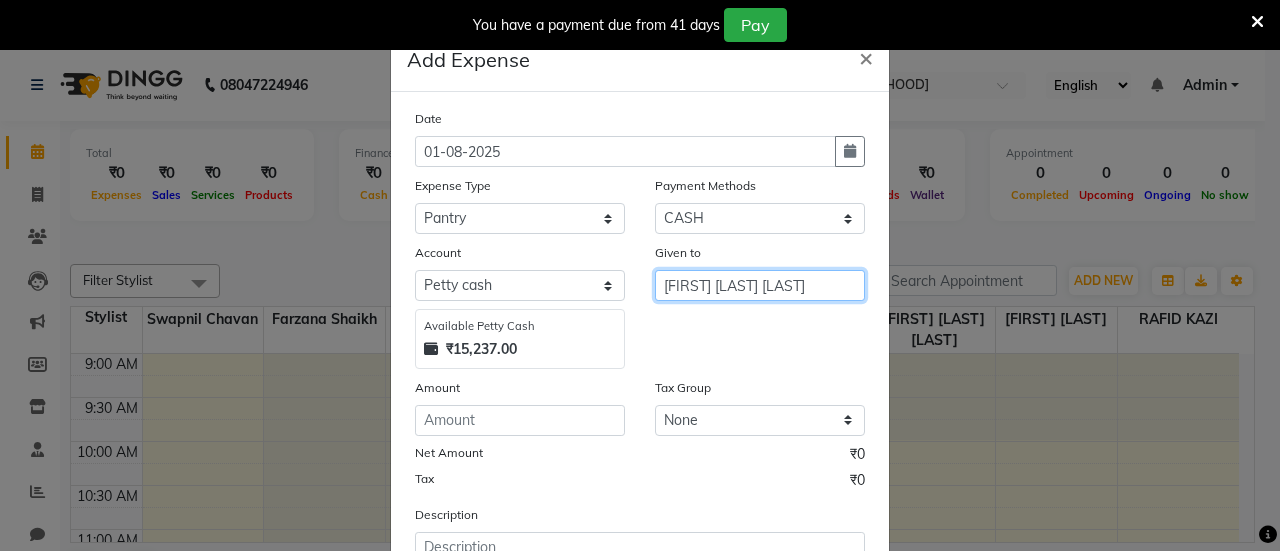 type on "[FIRST] [LAST] [LAST]" 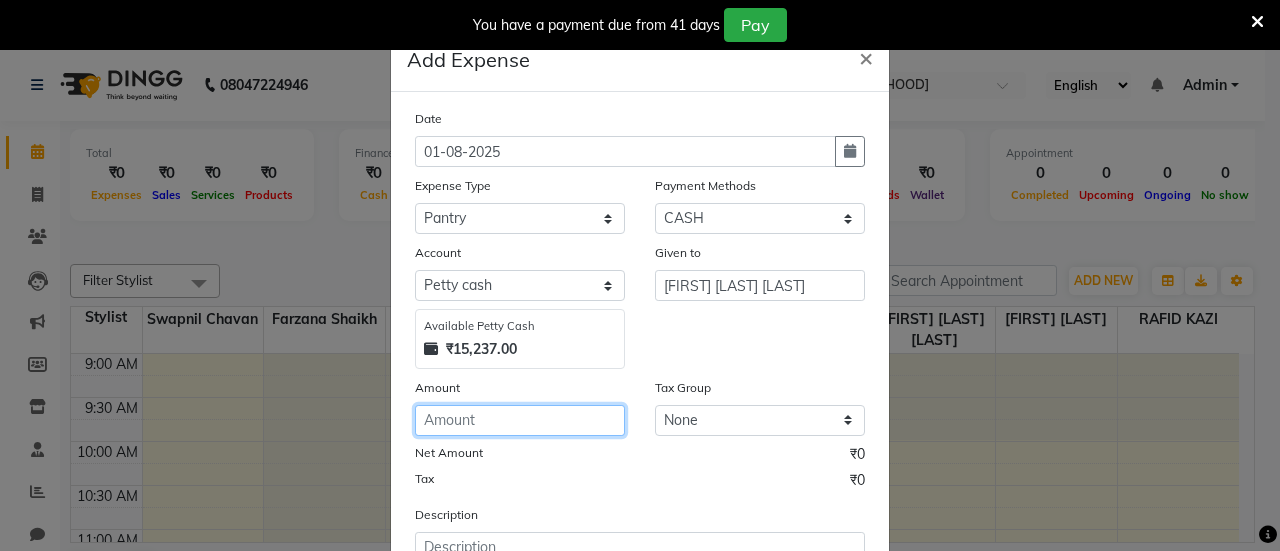 click 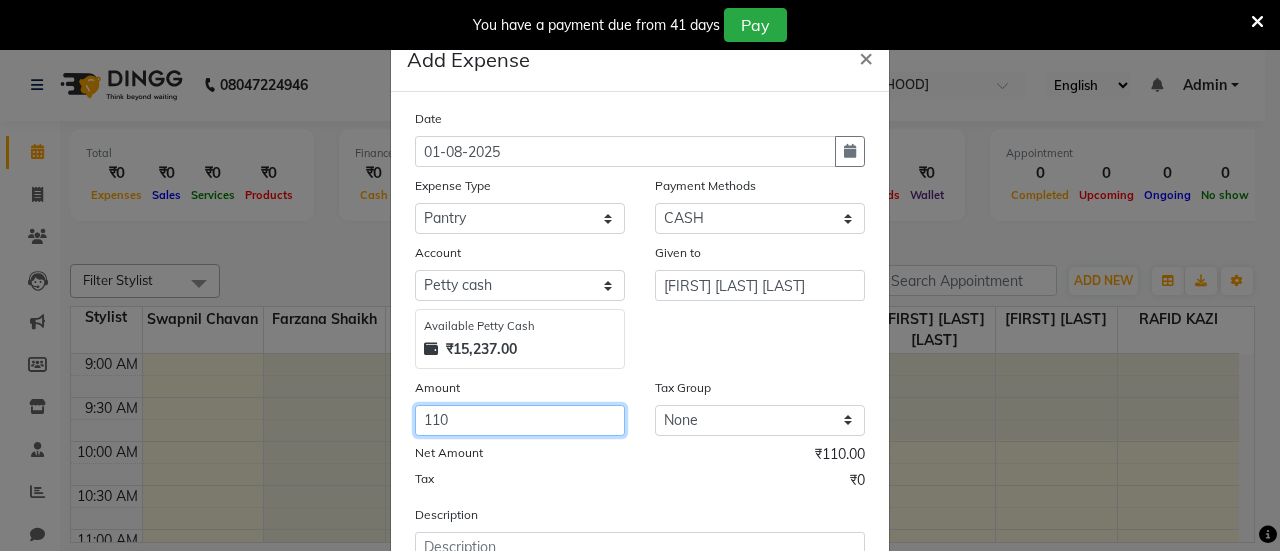 scroll, scrollTop: 134, scrollLeft: 0, axis: vertical 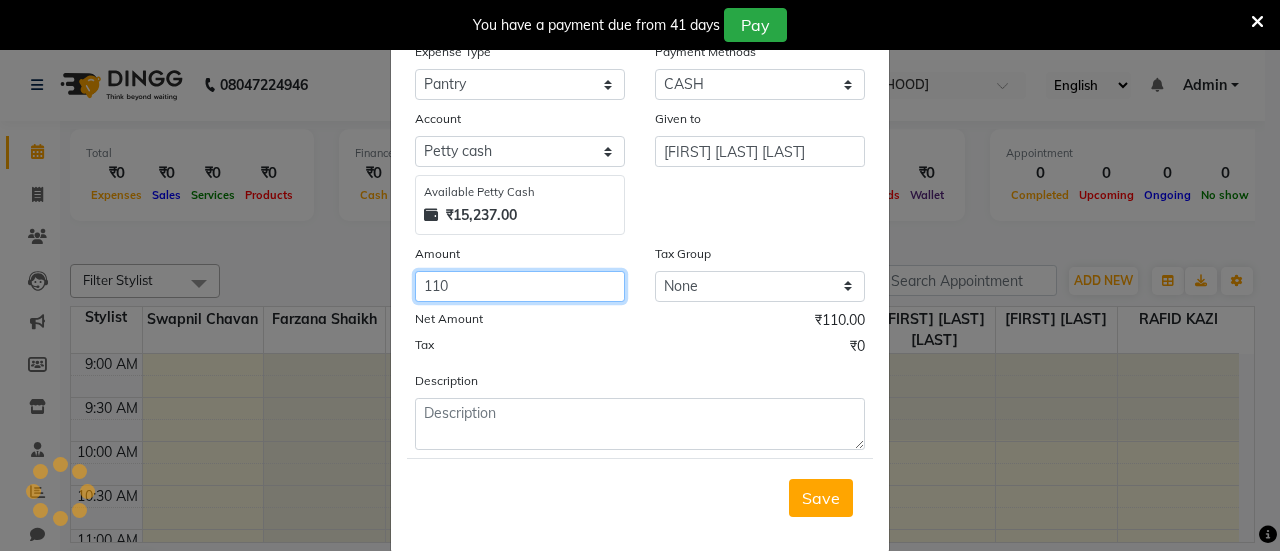 type on "110" 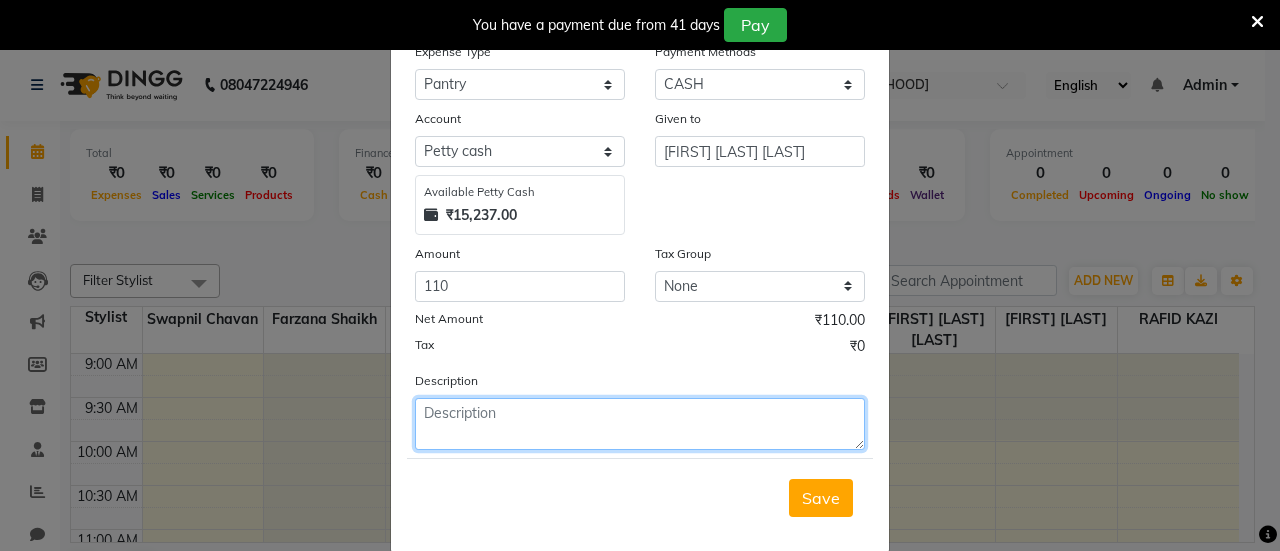 click 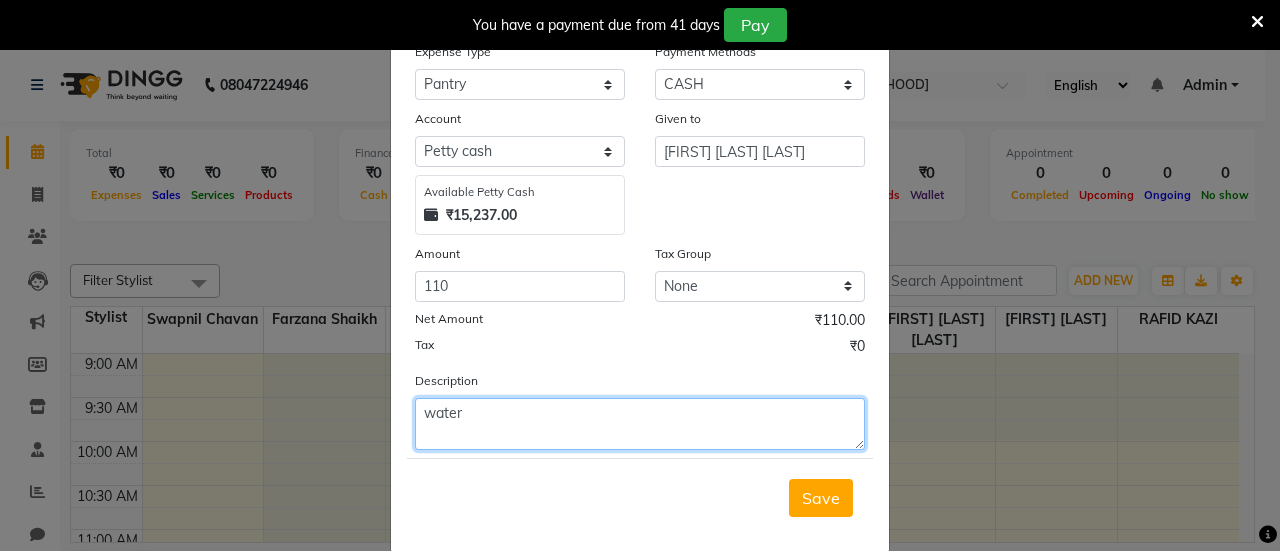 scroll, scrollTop: 161, scrollLeft: 0, axis: vertical 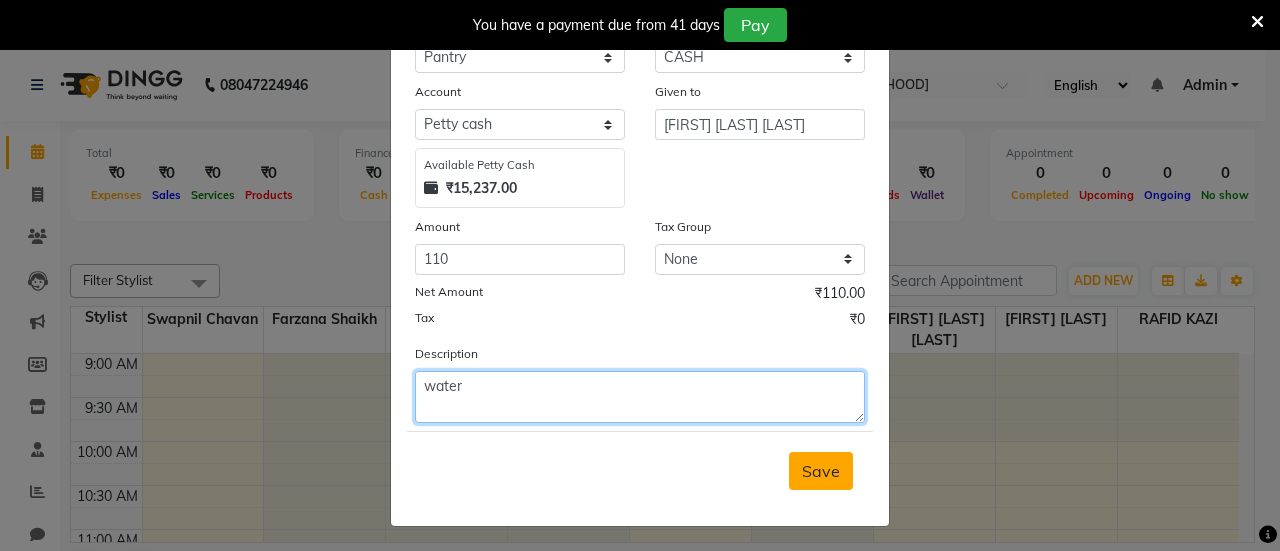 type on "water" 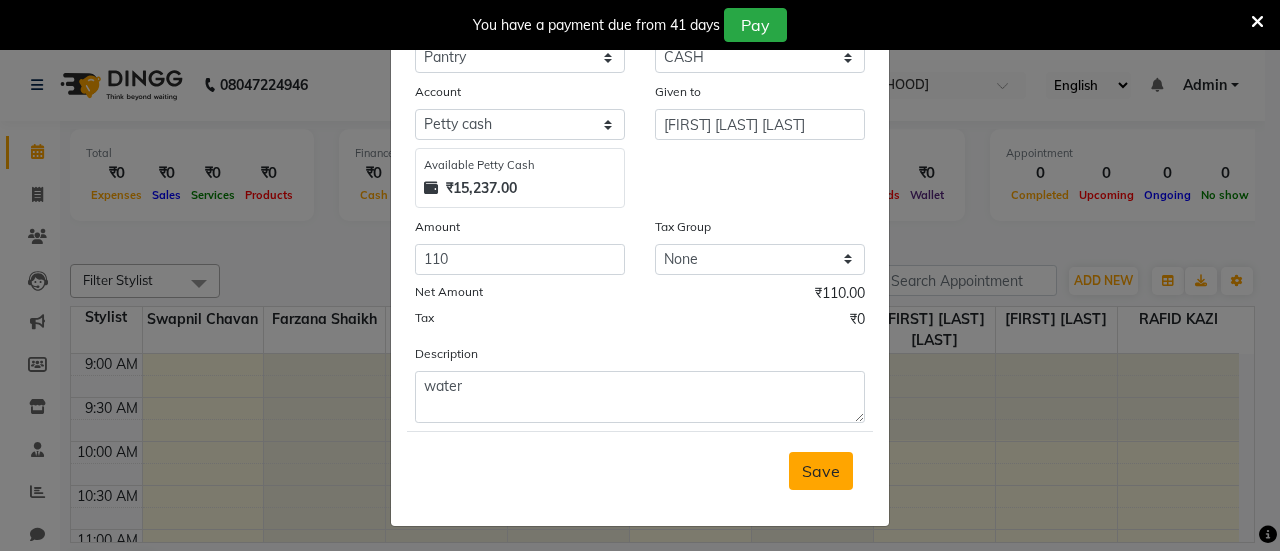 click on "Save" at bounding box center [821, 471] 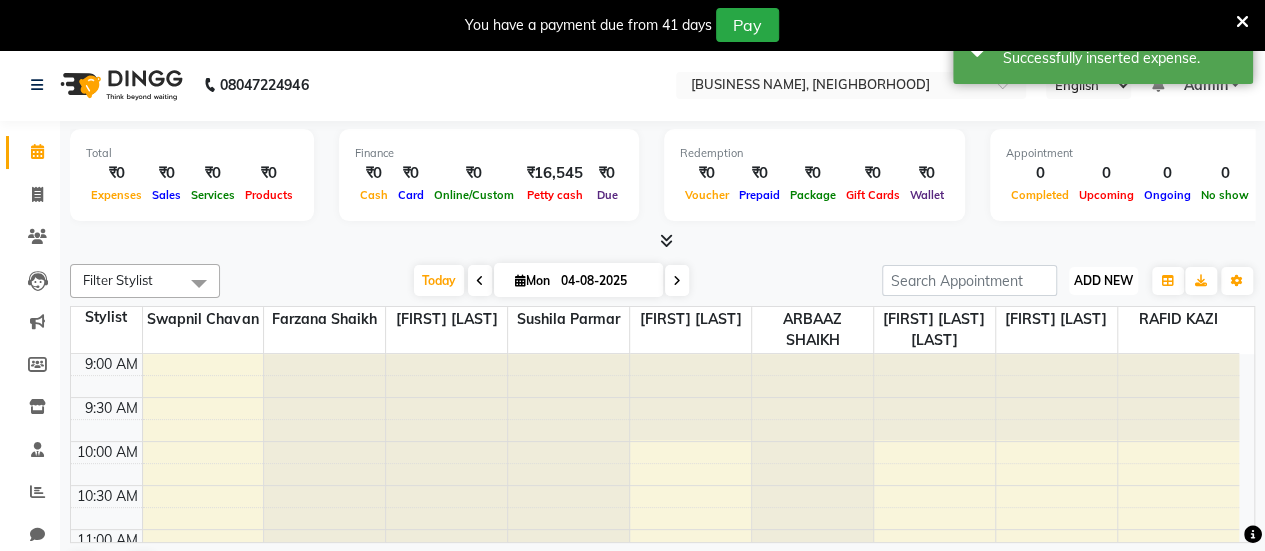 click on "ADD NEW" at bounding box center (1103, 280) 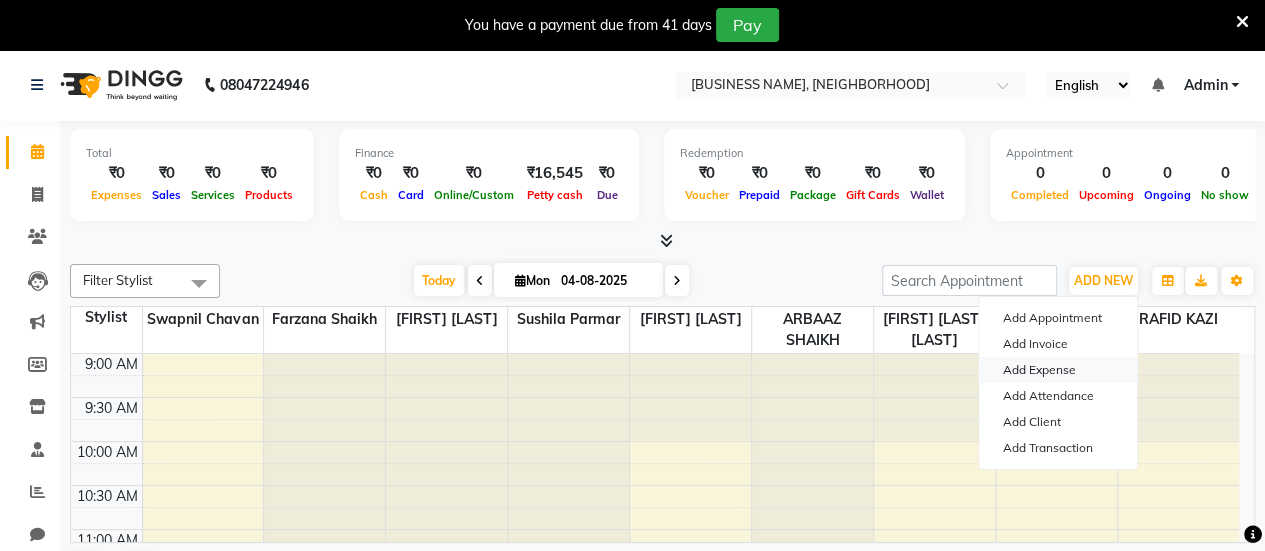 click on "Add Expense" at bounding box center (1058, 370) 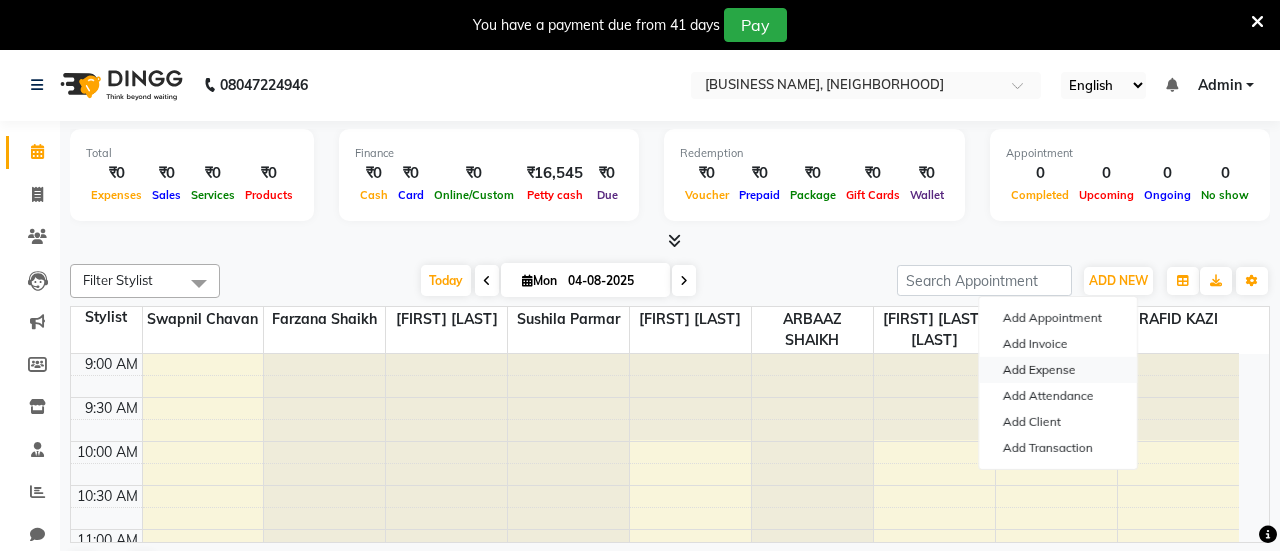 select on "1" 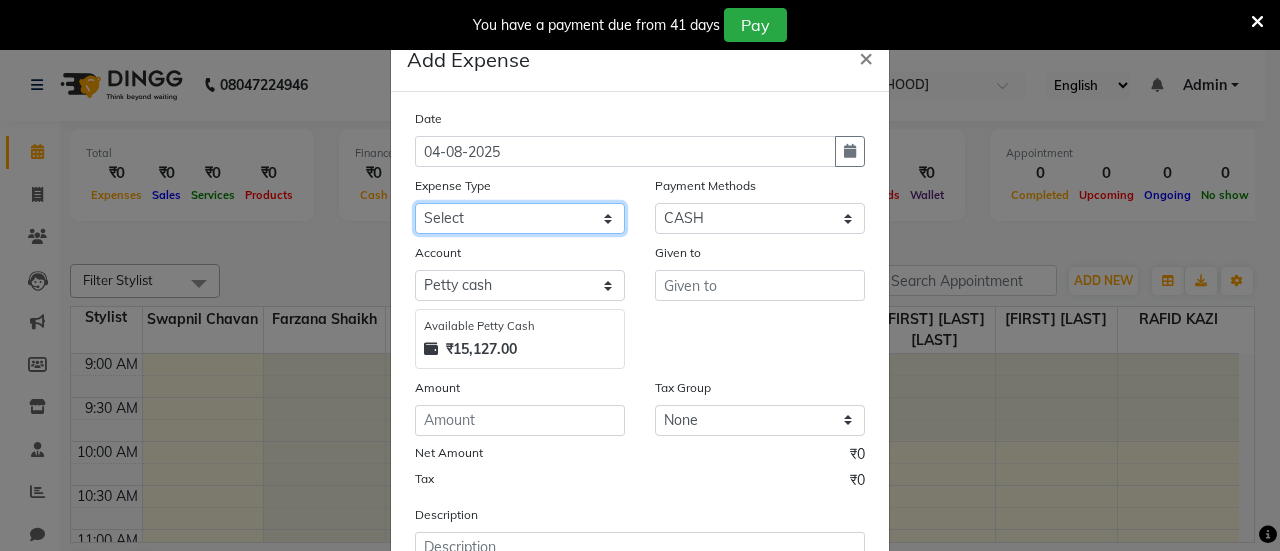 click on "Select Advance Salary Bank charges Car maintenance  Cash transfer to bank Cash transfer to hub Client Snacks Clinical charges Equipment Fuel Govt fee Incentive Insurance International purchase Loan Repayment Maintenance Marketing Miscellaneous MRA Other Pantry Product Rent Salary Staff Snacks Tax Tea & Refreshment Utilities" 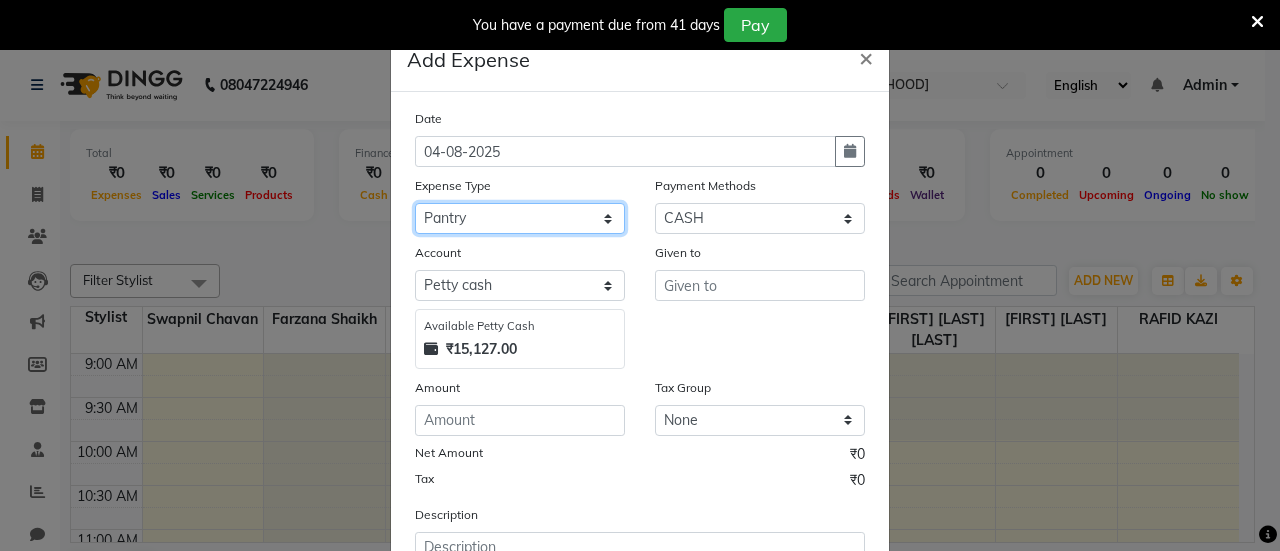 click on "Select Advance Salary Bank charges Car maintenance  Cash transfer to bank Cash transfer to hub Client Snacks Clinical charges Equipment Fuel Govt fee Incentive Insurance International purchase Loan Repayment Maintenance Marketing Miscellaneous MRA Other Pantry Product Rent Salary Staff Snacks Tax Tea & Refreshment Utilities" 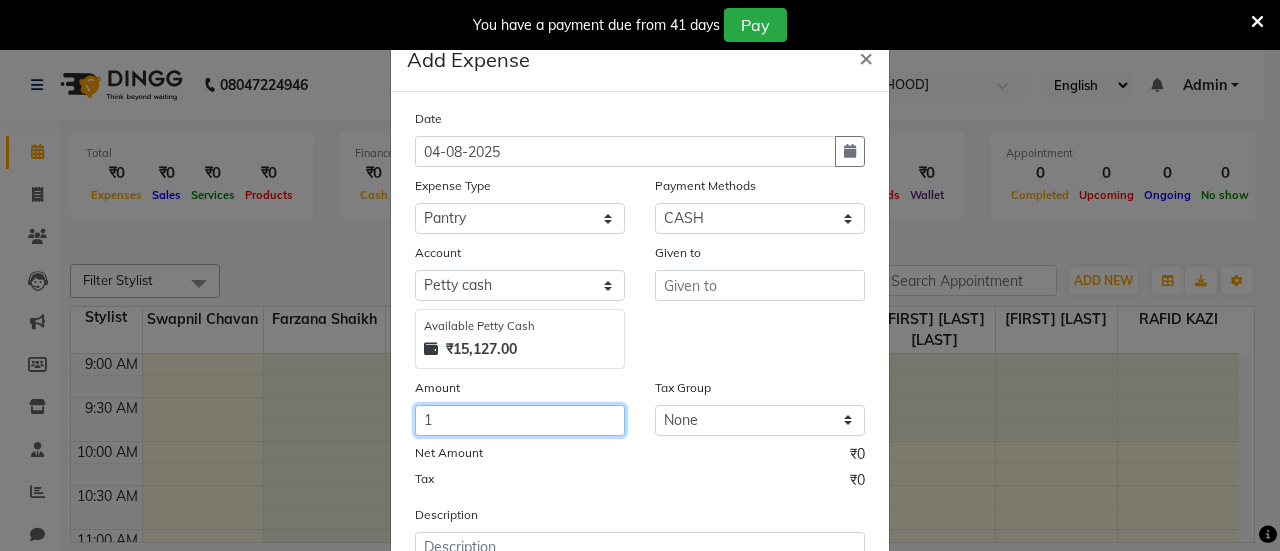 click on "1" 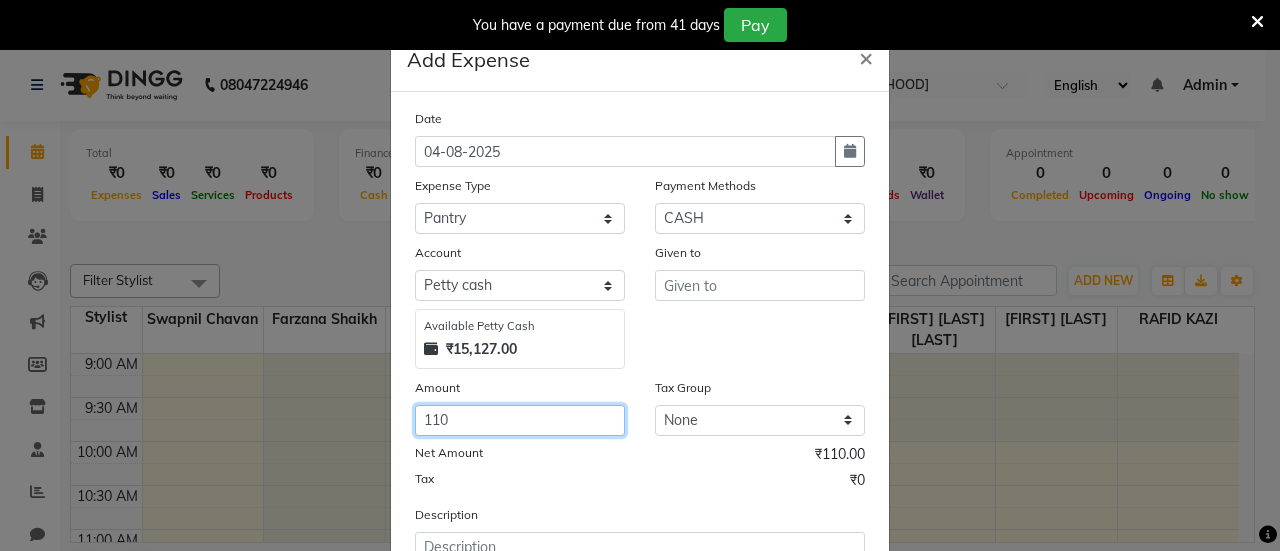 scroll, scrollTop: 160, scrollLeft: 0, axis: vertical 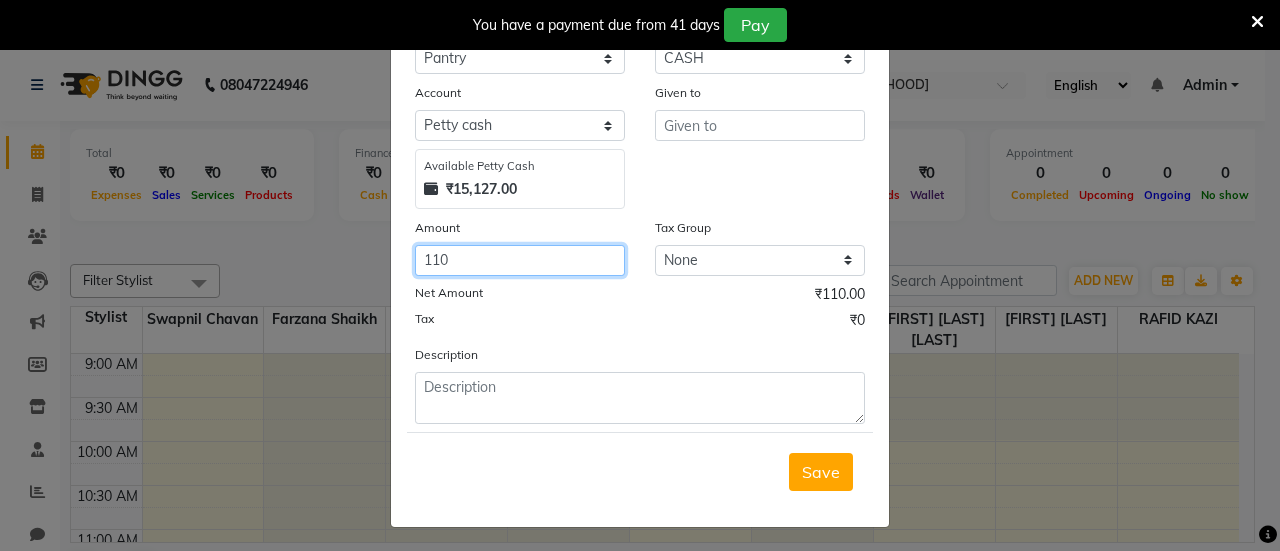 type on "110" 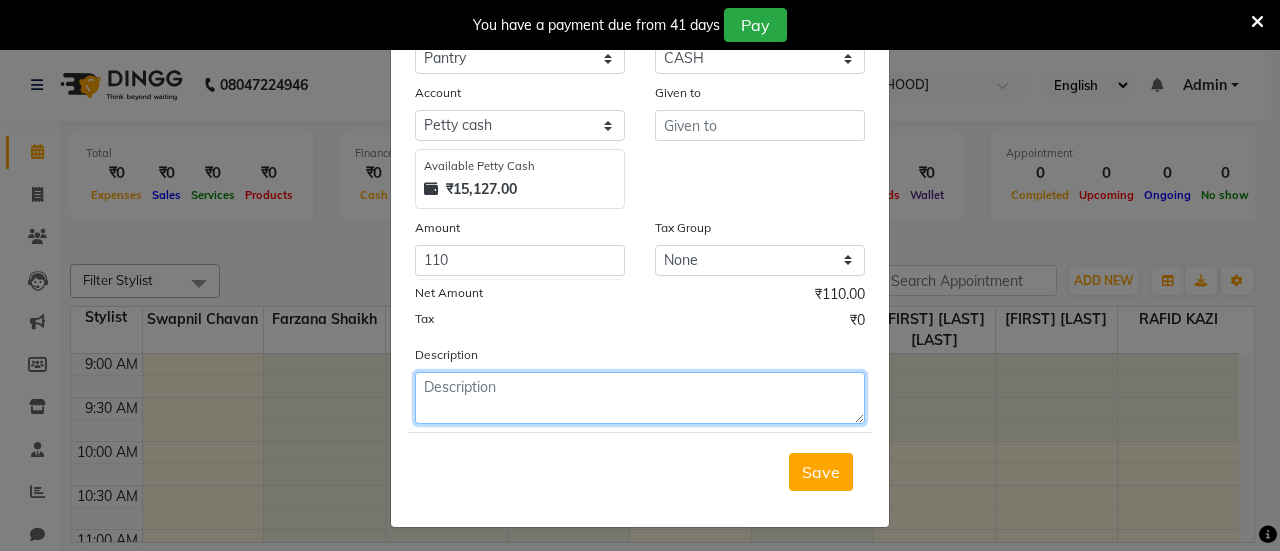 click 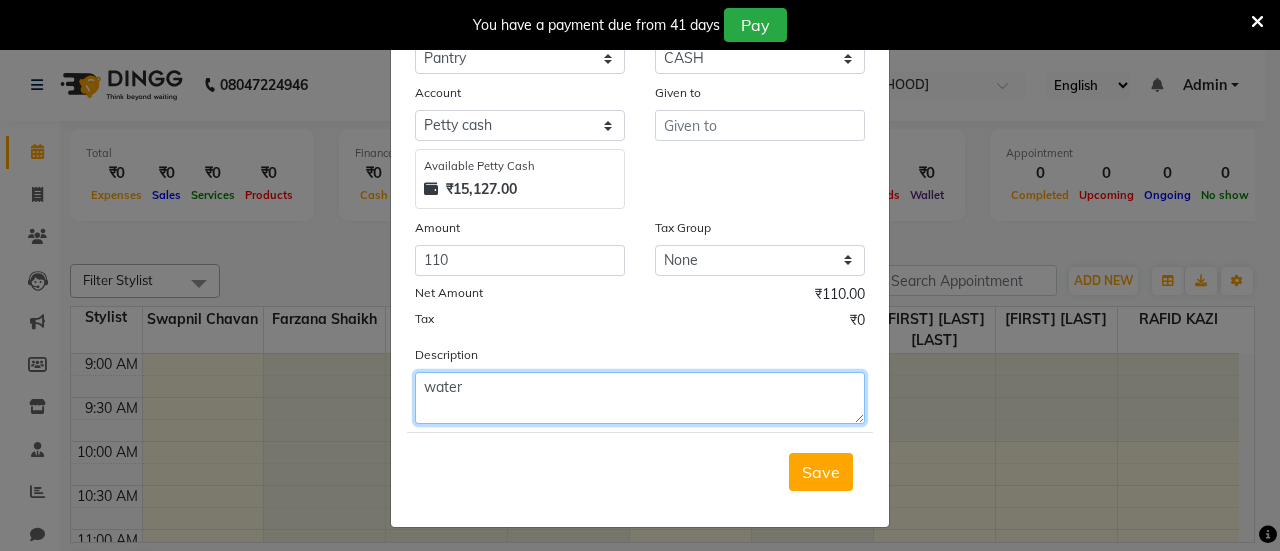 type on "water" 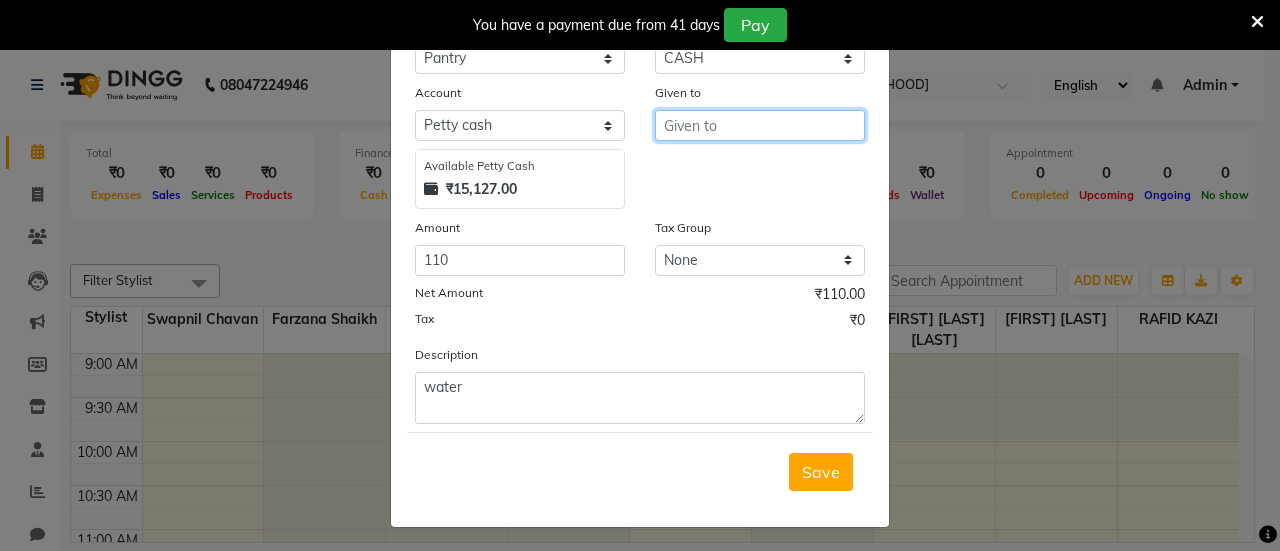 click at bounding box center (760, 125) 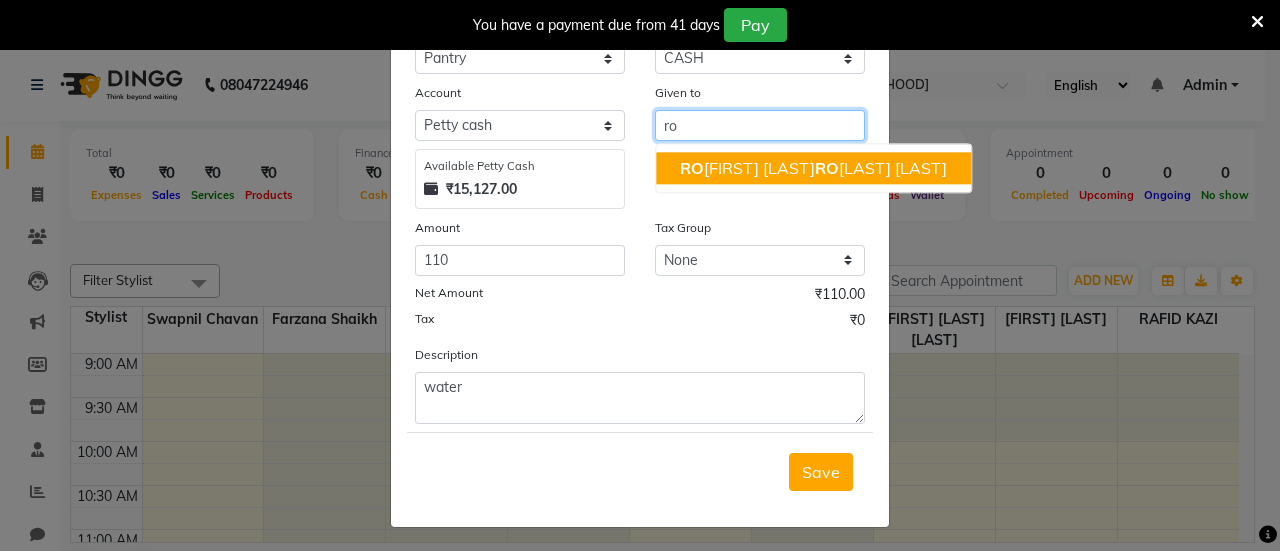 click on "[FIRST] [LAST] [LAST]" at bounding box center (813, 168) 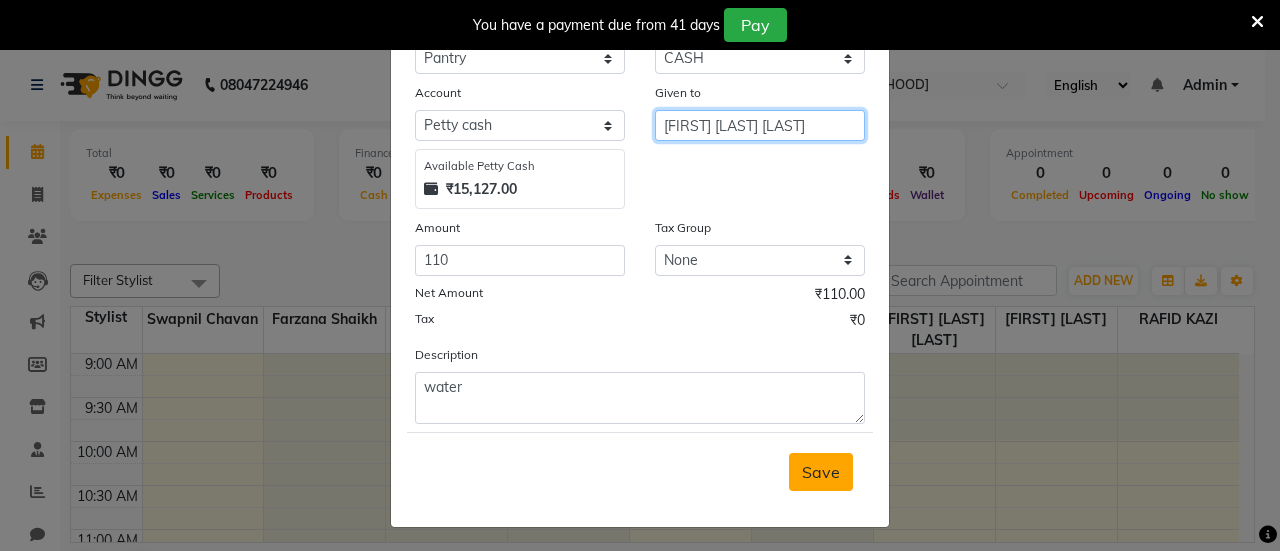 type on "[FIRST] [LAST] [LAST]" 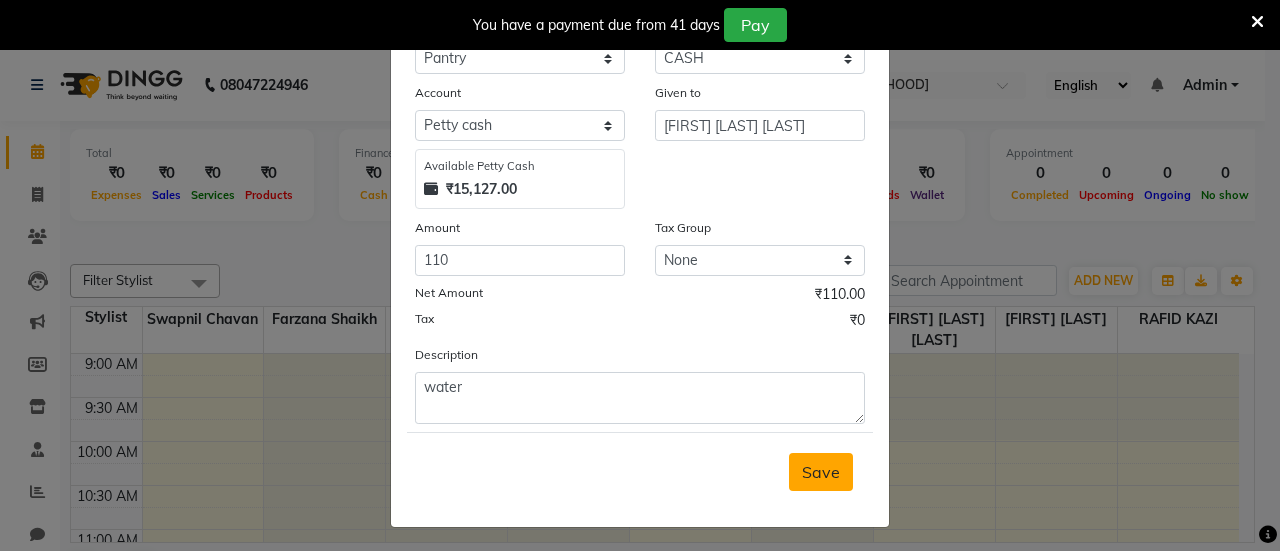 click on "Save" at bounding box center (821, 472) 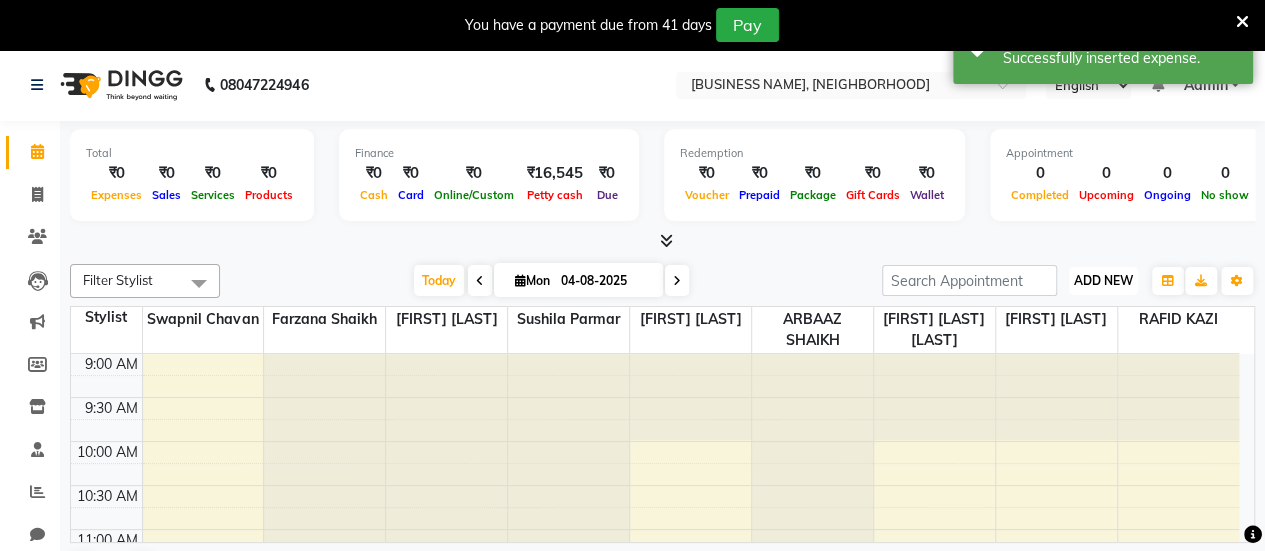 click on "ADD NEW" at bounding box center [1103, 280] 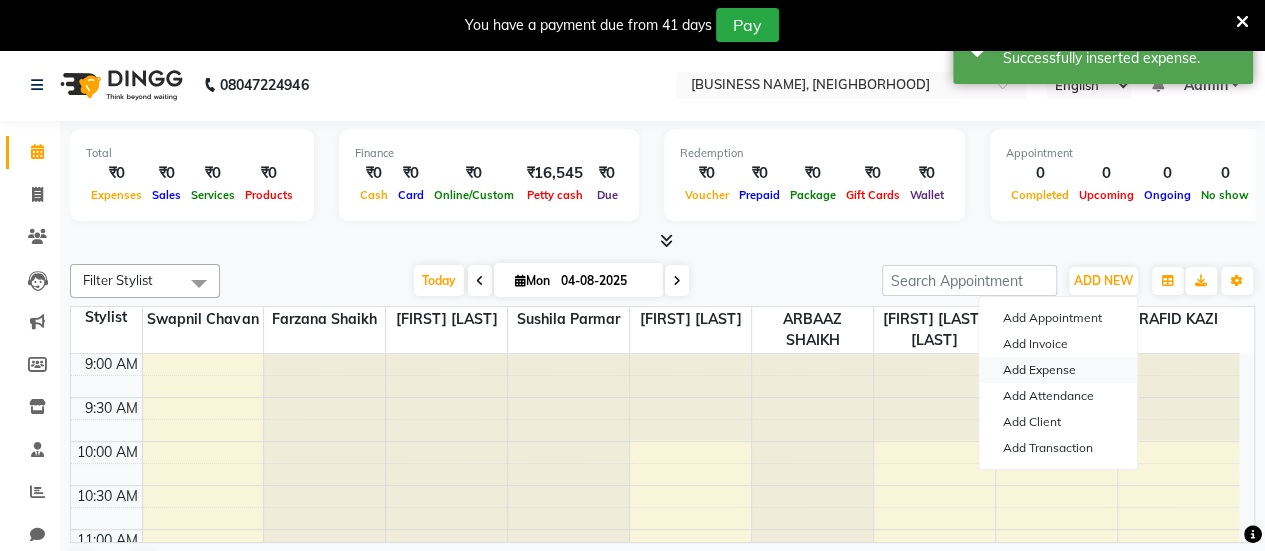 click on "Add Expense" at bounding box center (1058, 370) 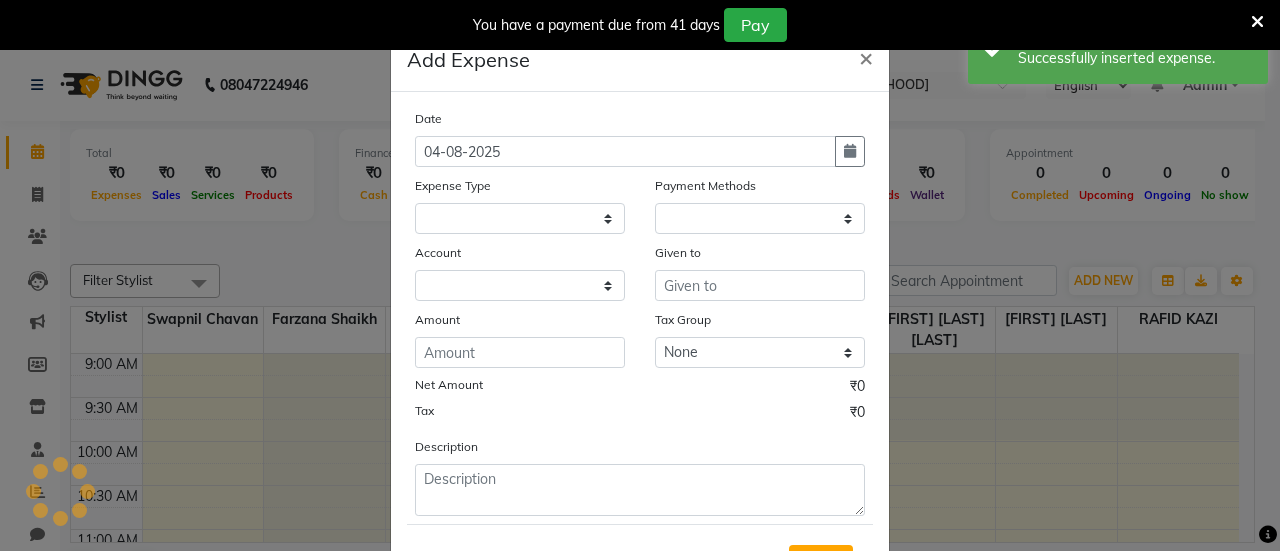 select on "1" 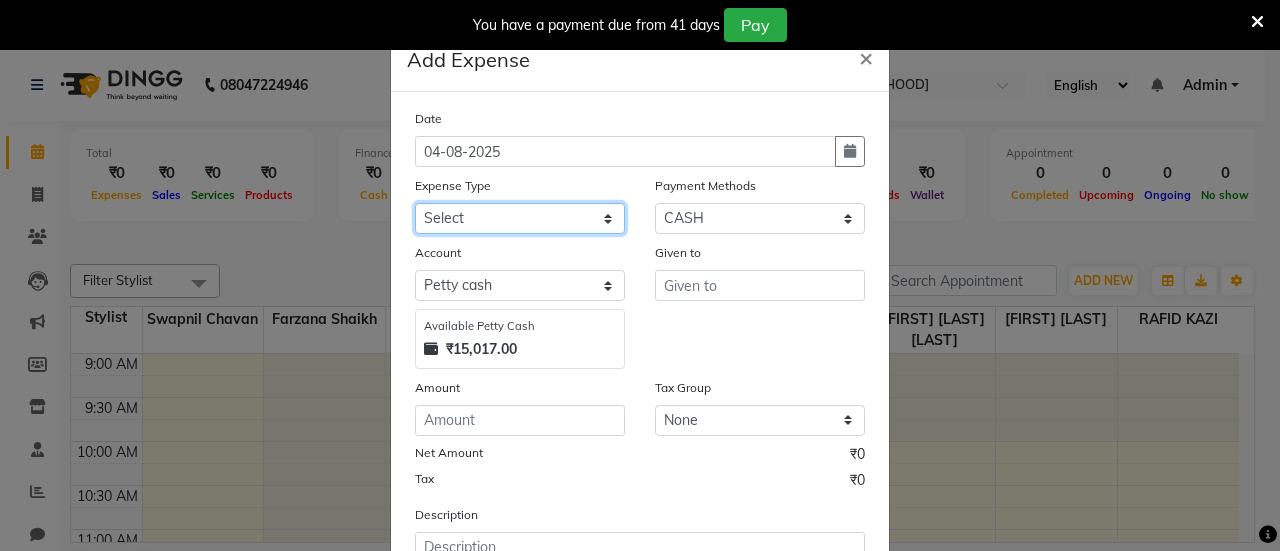 click on "Select Advance Salary Bank charges Car maintenance  Cash transfer to bank Cash transfer to hub Client Snacks Clinical charges Equipment Fuel Govt fee Incentive Insurance International purchase Loan Repayment Maintenance Marketing Miscellaneous MRA Other Pantry Product Rent Salary Staff Snacks Tax Tea & Refreshment Utilities" 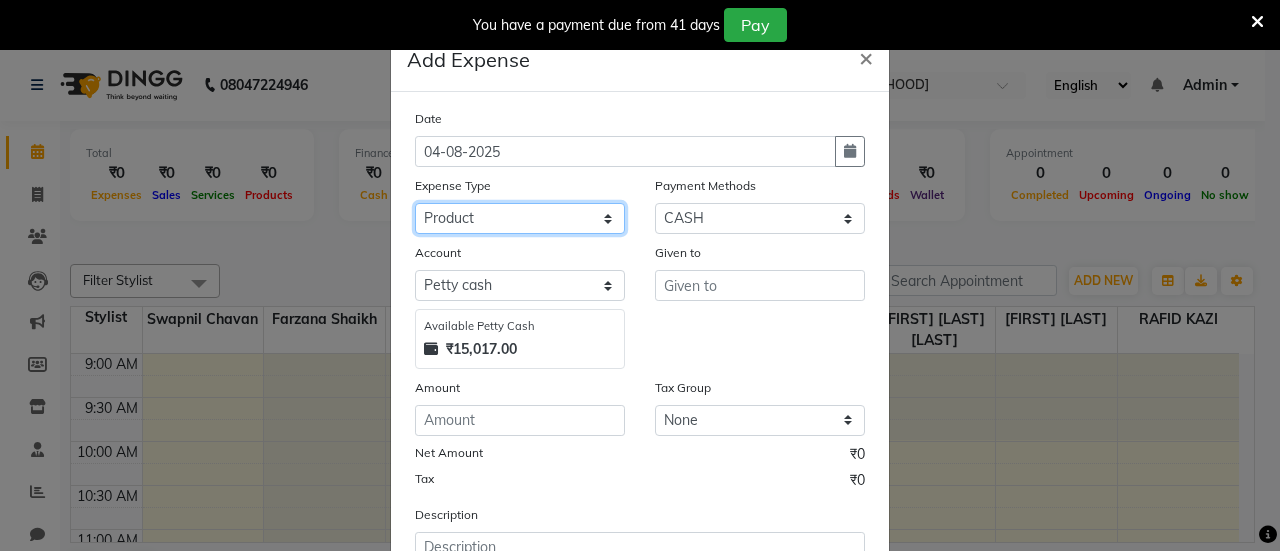 click on "Select Advance Salary Bank charges Car maintenance  Cash transfer to bank Cash transfer to hub Client Snacks Clinical charges Equipment Fuel Govt fee Incentive Insurance International purchase Loan Repayment Maintenance Marketing Miscellaneous MRA Other Pantry Product Rent Salary Staff Snacks Tax Tea & Refreshment Utilities" 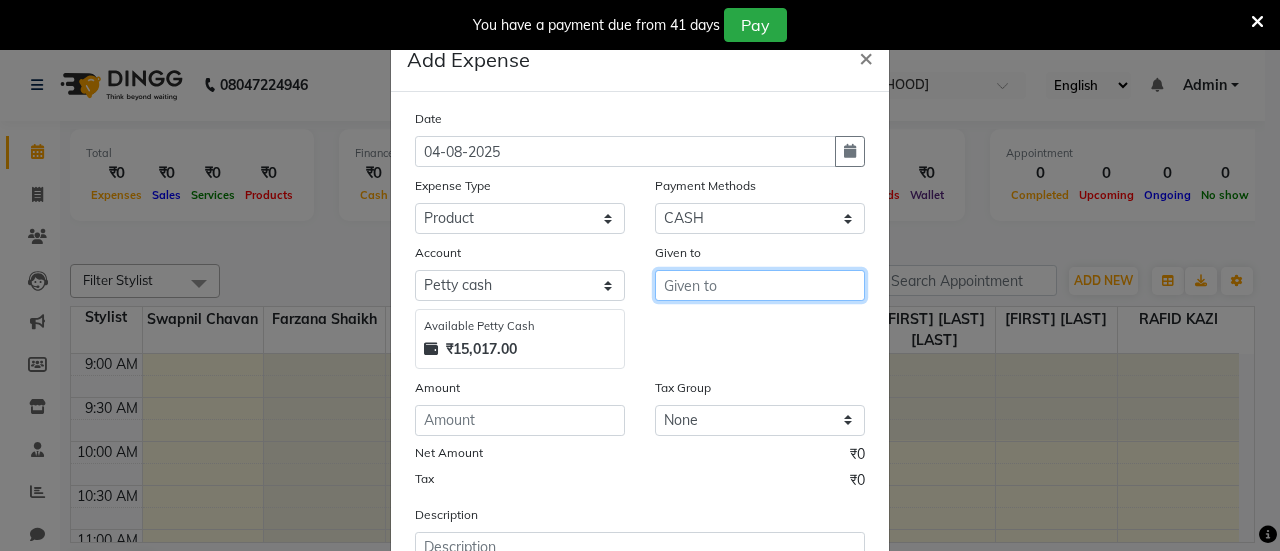 click at bounding box center (760, 285) 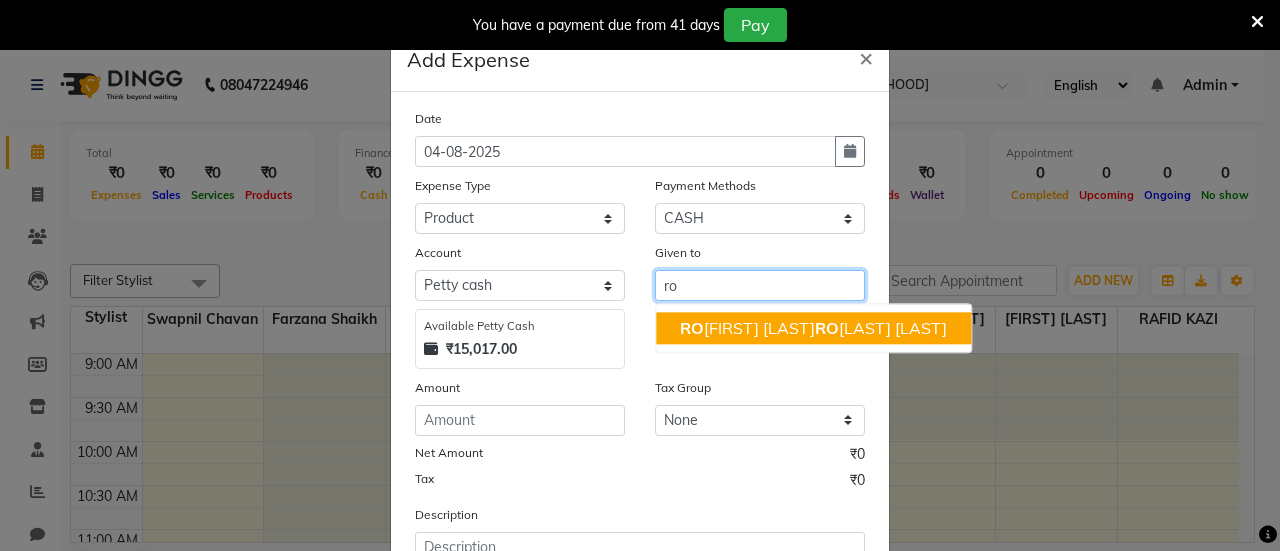click on "[FIRST] [LAST] [LAST]" at bounding box center (813, 328) 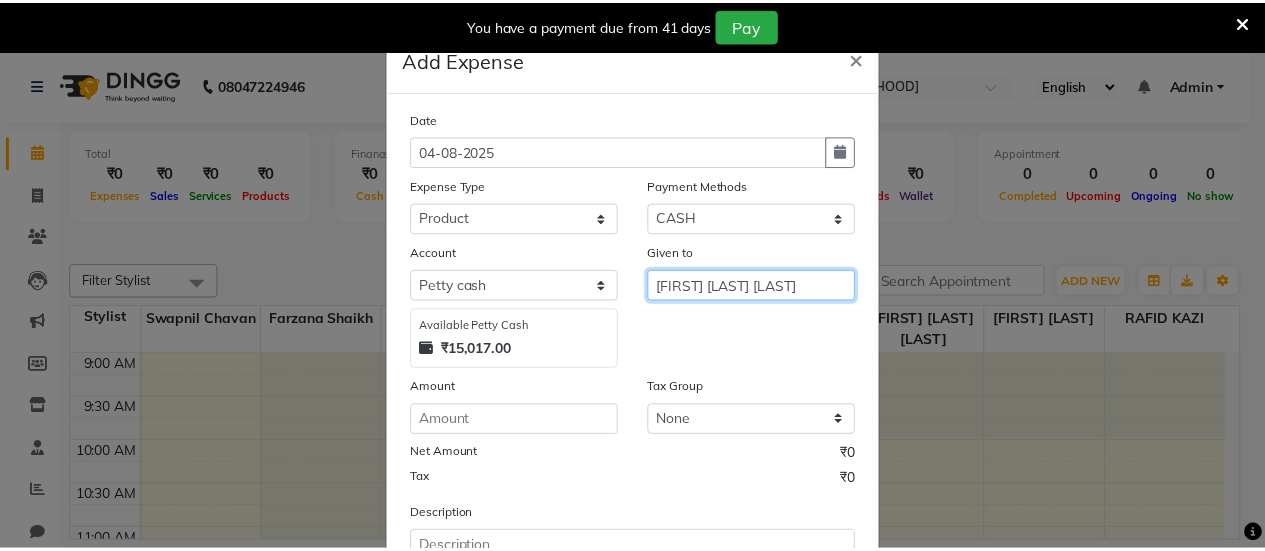 scroll, scrollTop: 161, scrollLeft: 0, axis: vertical 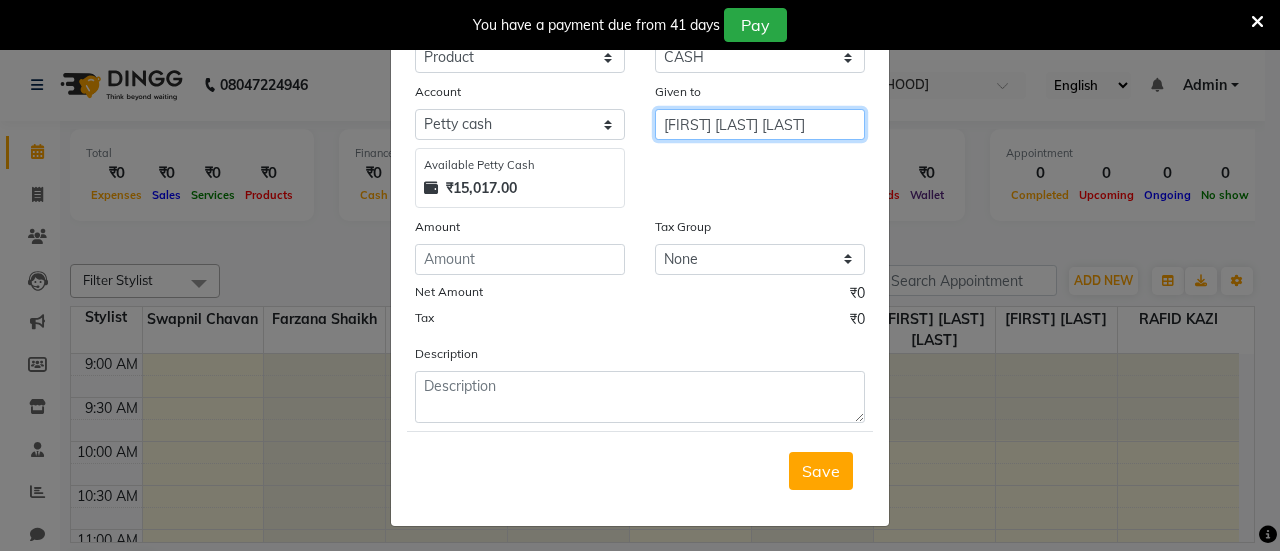 type on "[FIRST] [LAST] [LAST]" 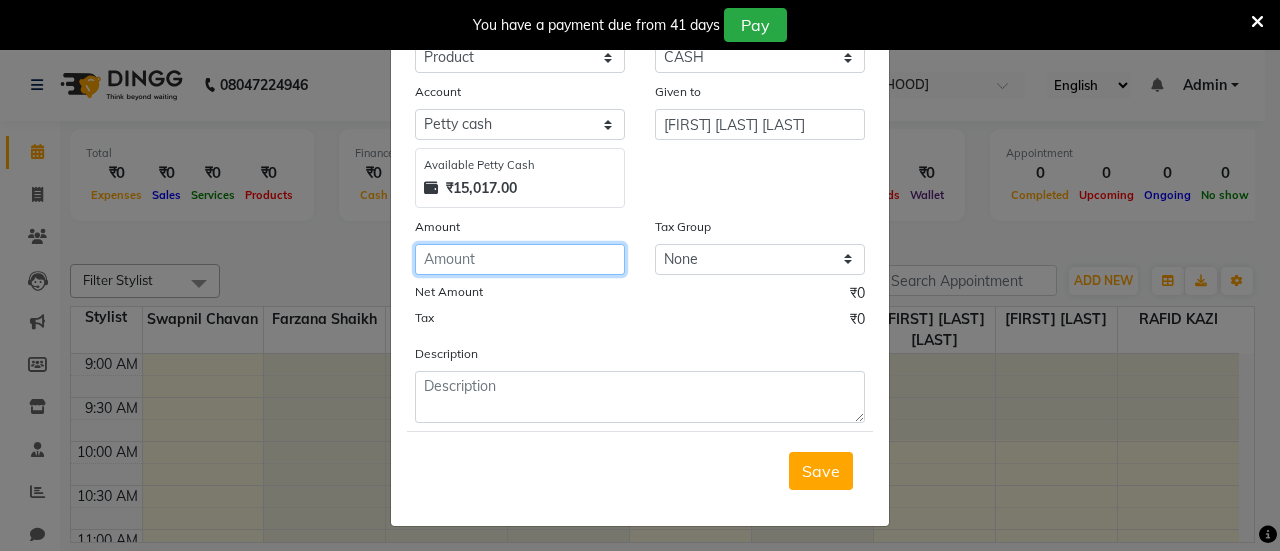 click 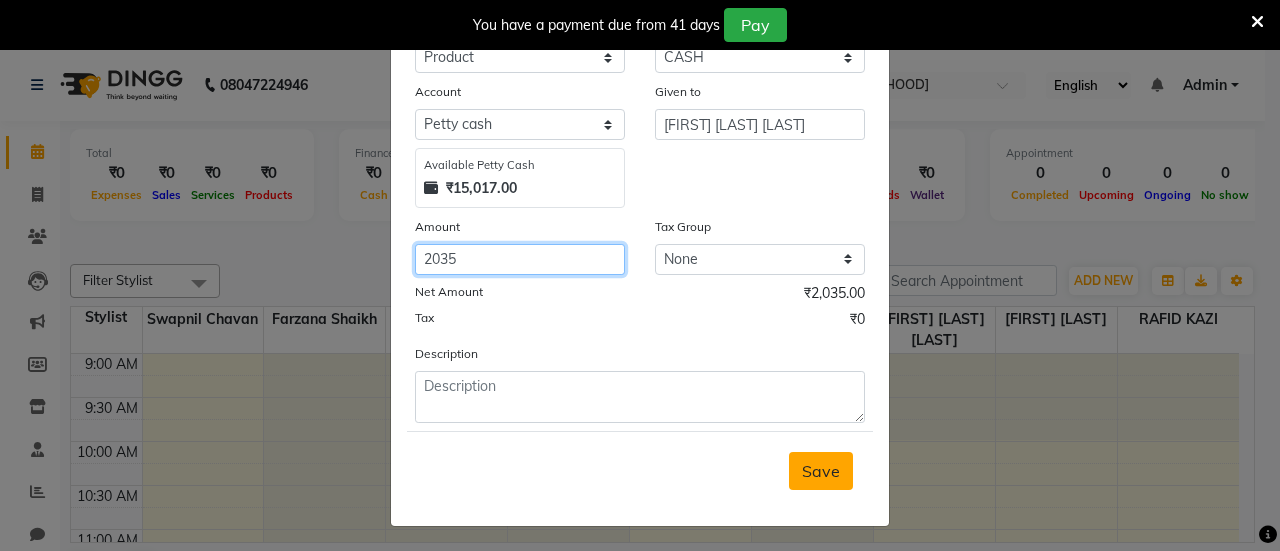 type on "2035" 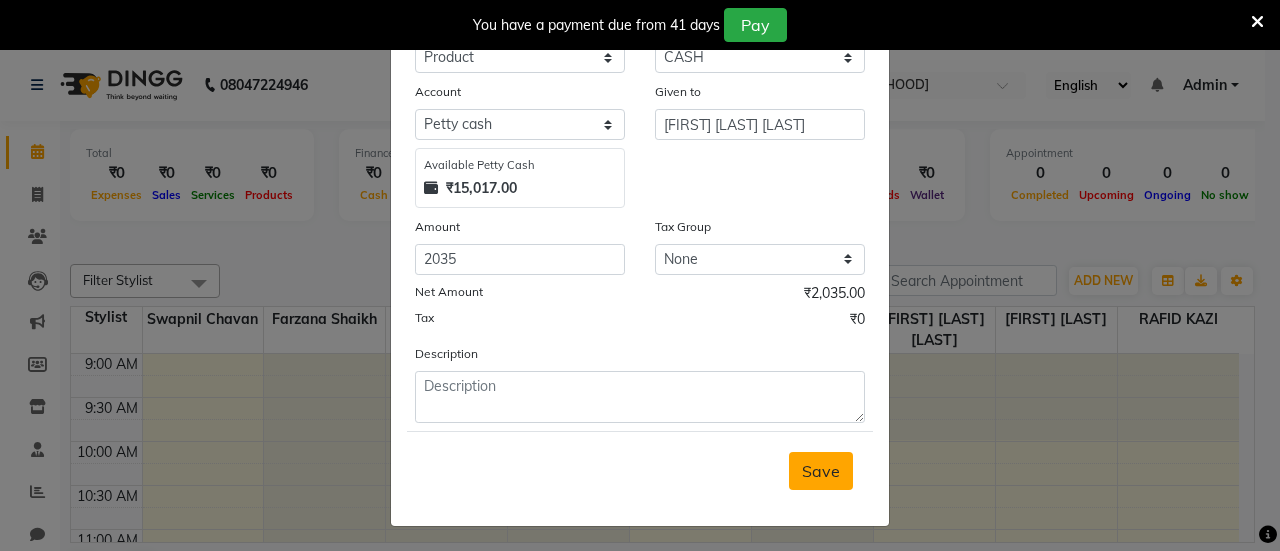 click on "Save" at bounding box center (821, 471) 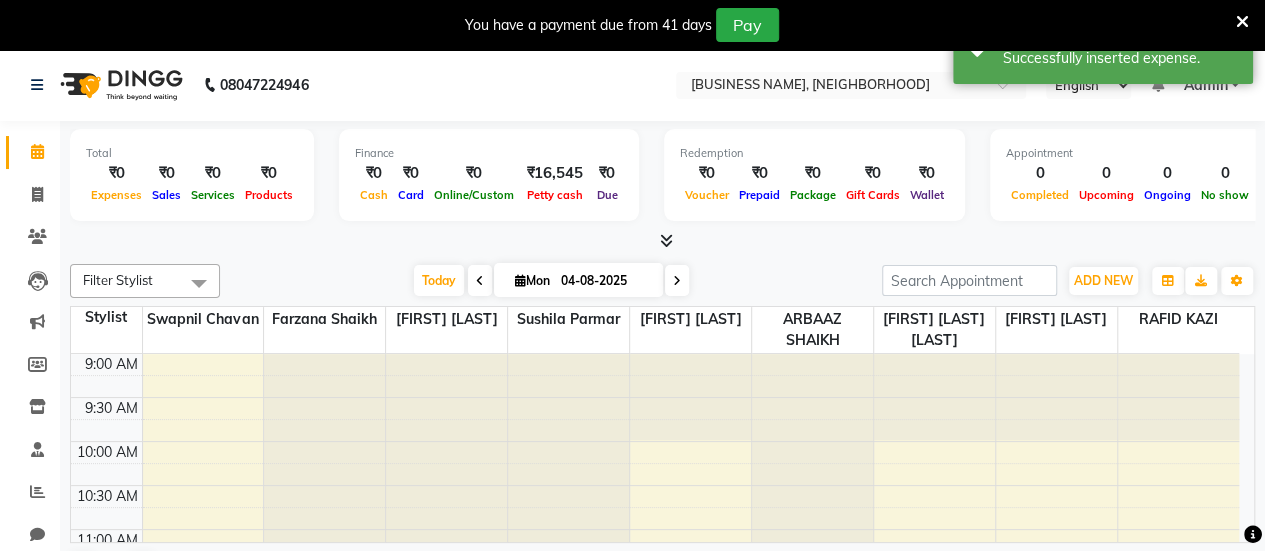 click at bounding box center [662, 241] 